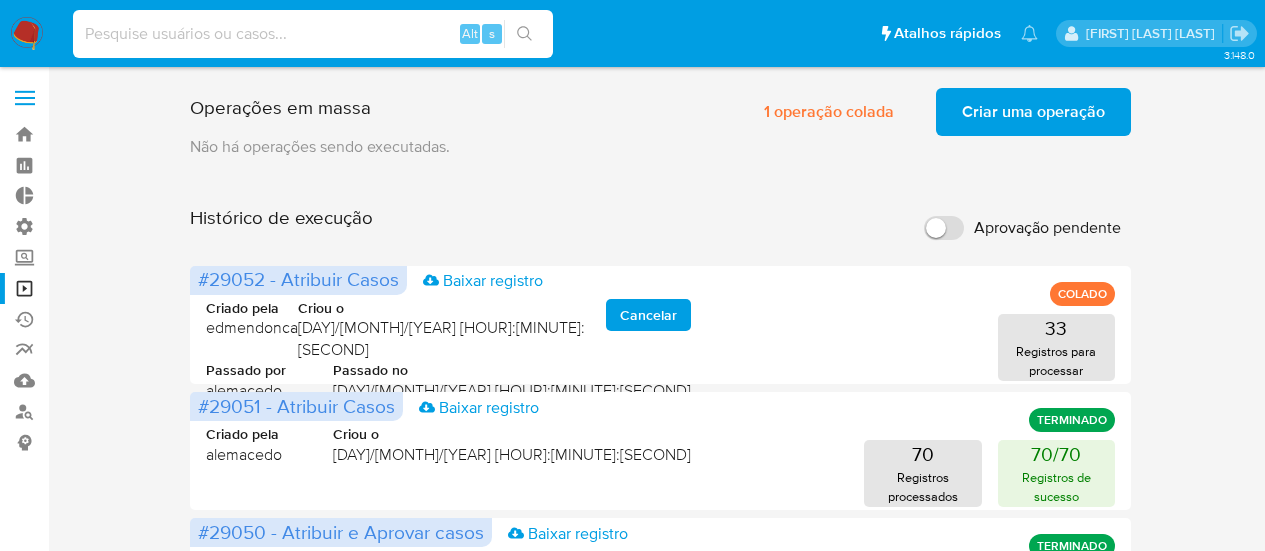 scroll, scrollTop: 0, scrollLeft: 0, axis: both 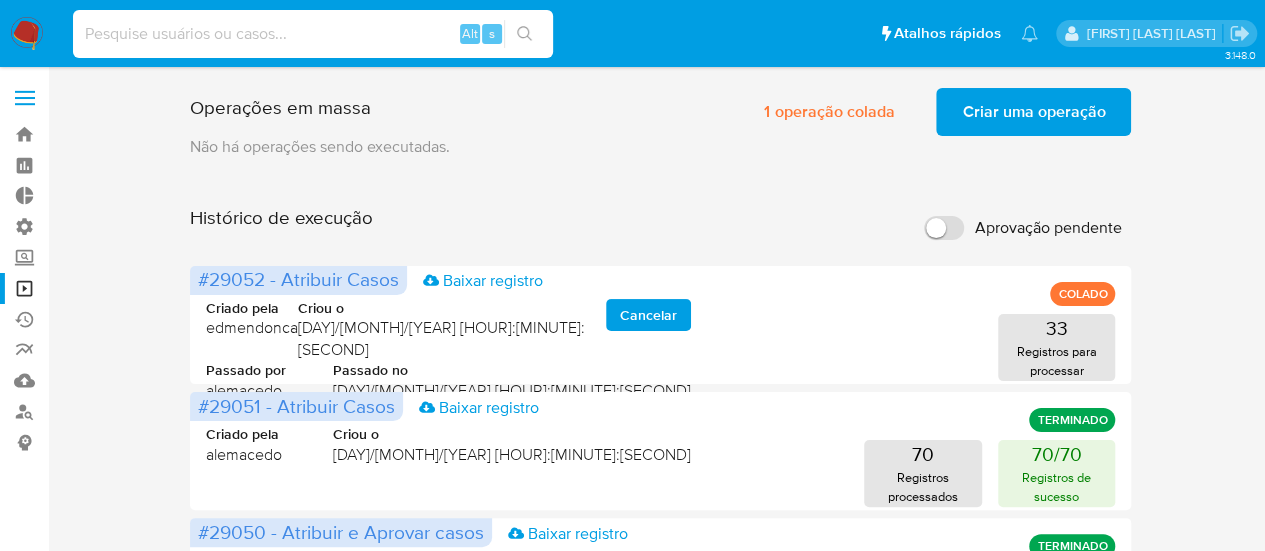 click at bounding box center [313, 34] 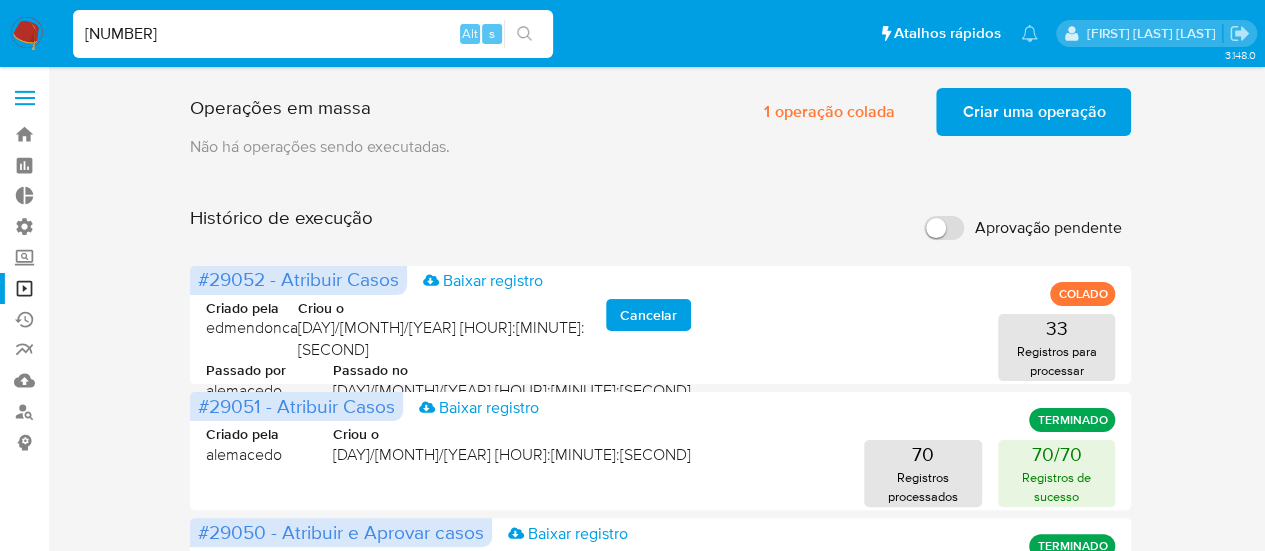 type on "[NUMBER]" 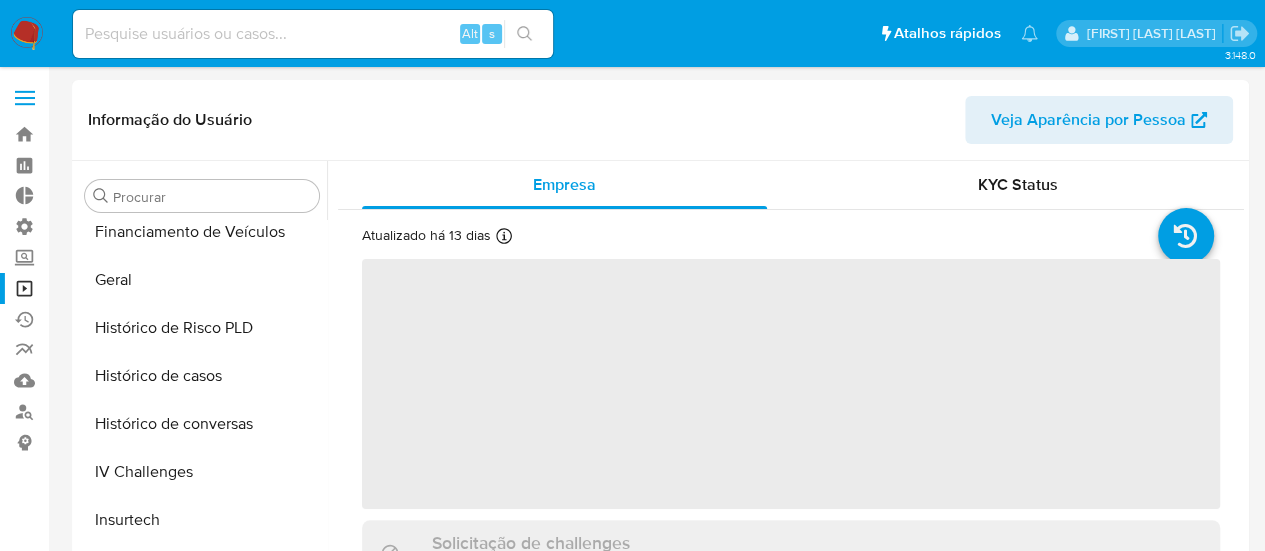 scroll, scrollTop: 845, scrollLeft: 0, axis: vertical 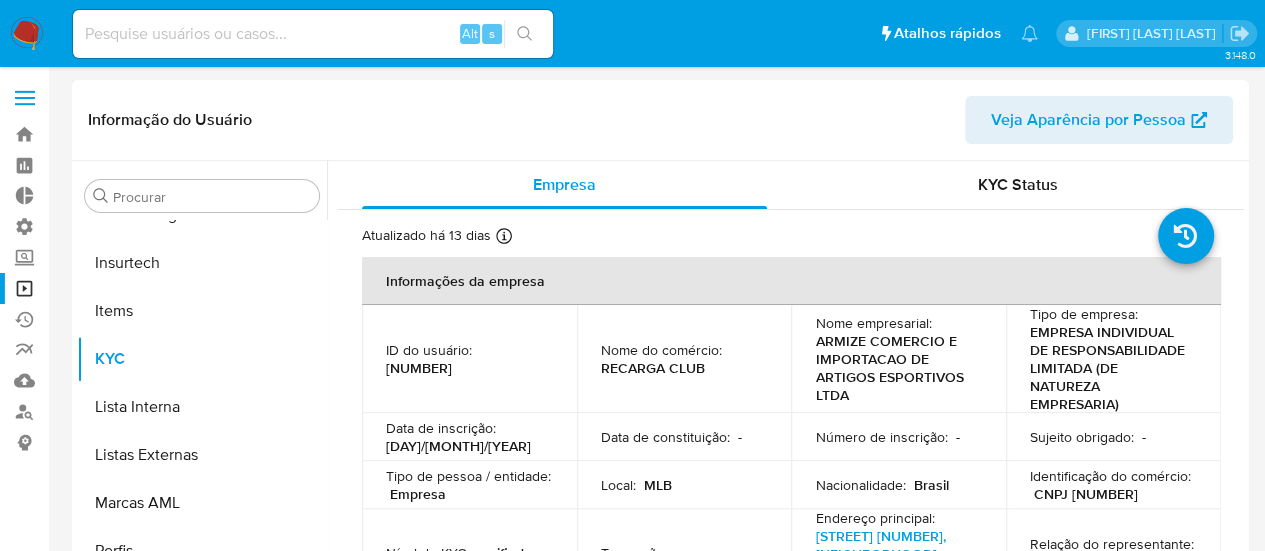 select on "10" 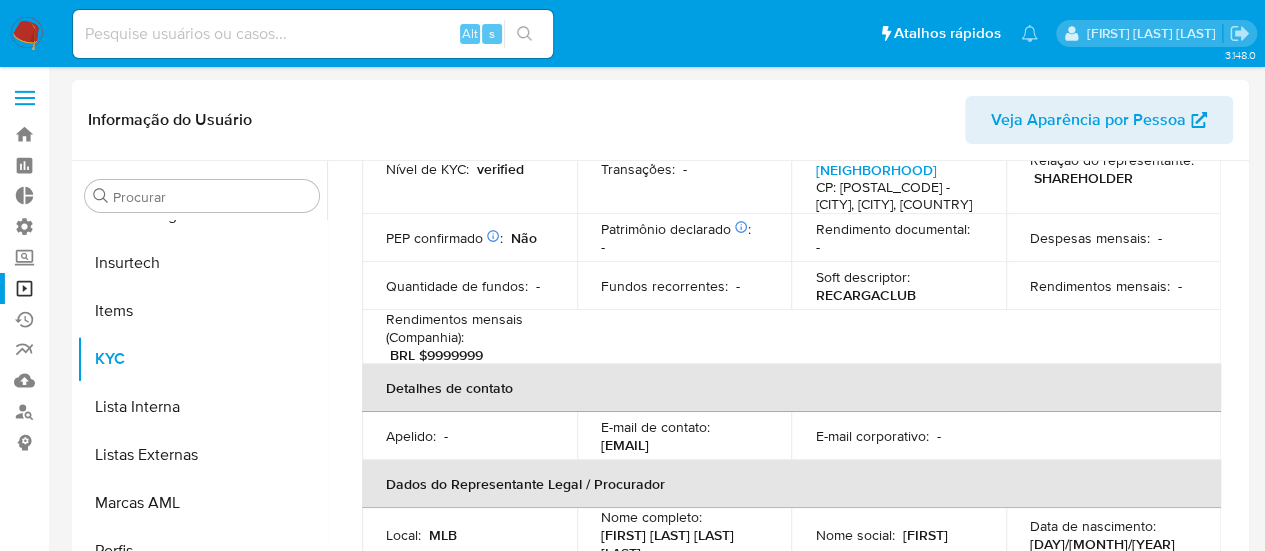 scroll, scrollTop: 500, scrollLeft: 0, axis: vertical 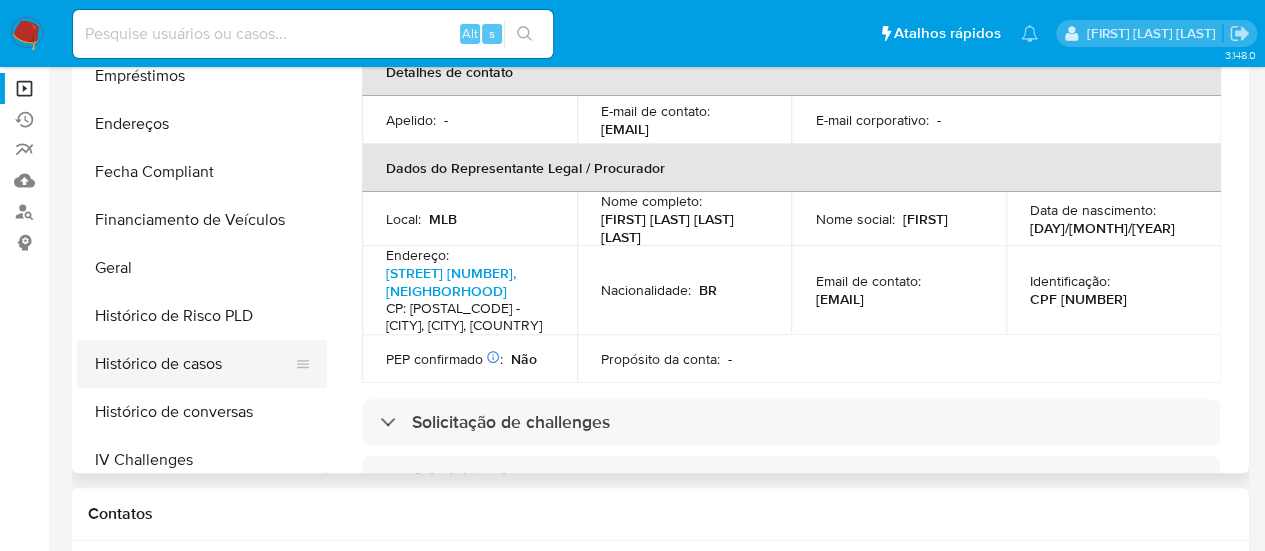 click on "Histórico de casos" at bounding box center (194, 364) 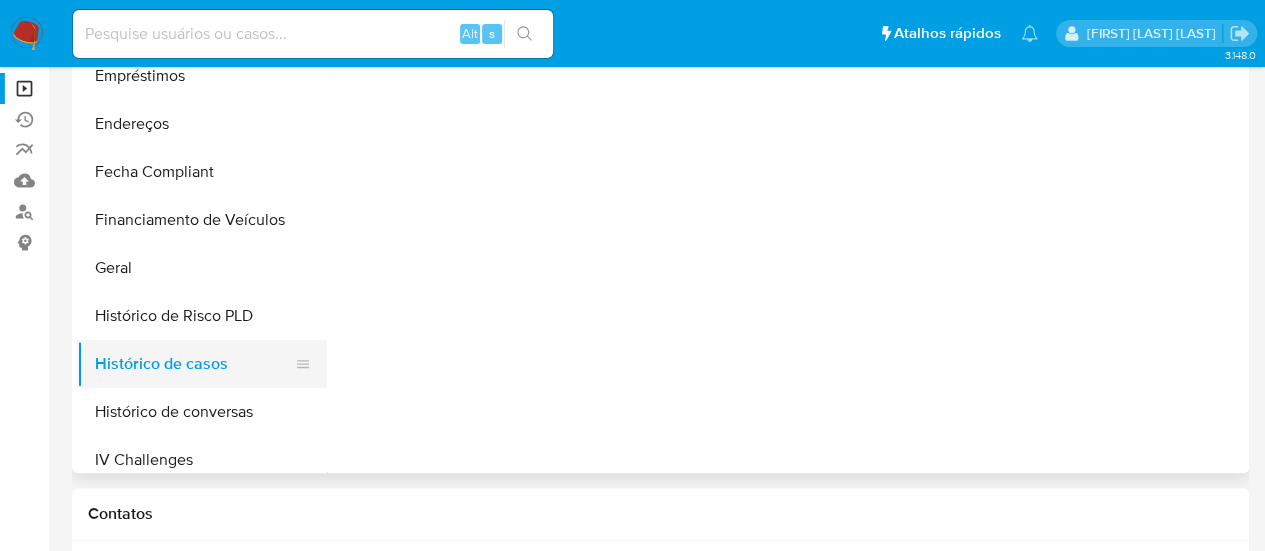 scroll, scrollTop: 0, scrollLeft: 0, axis: both 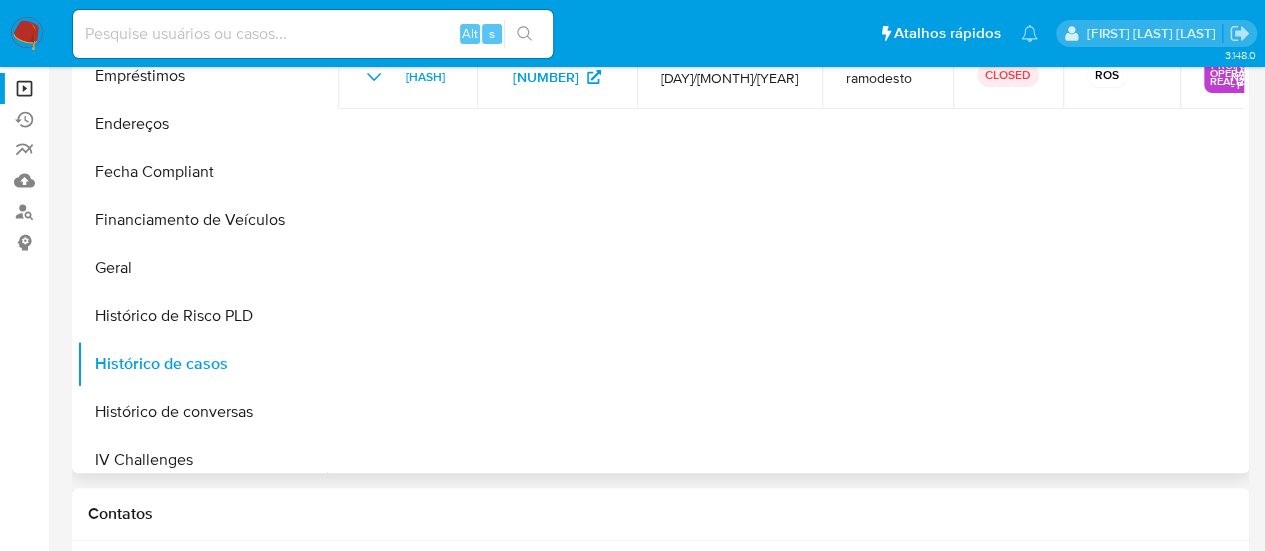 type 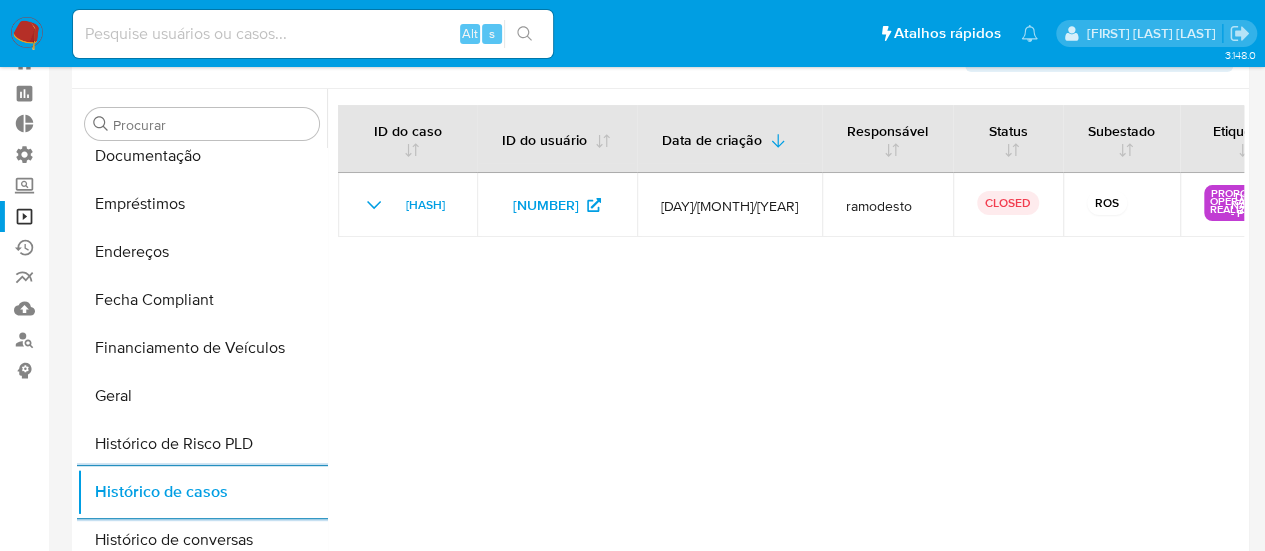 scroll, scrollTop: 0, scrollLeft: 0, axis: both 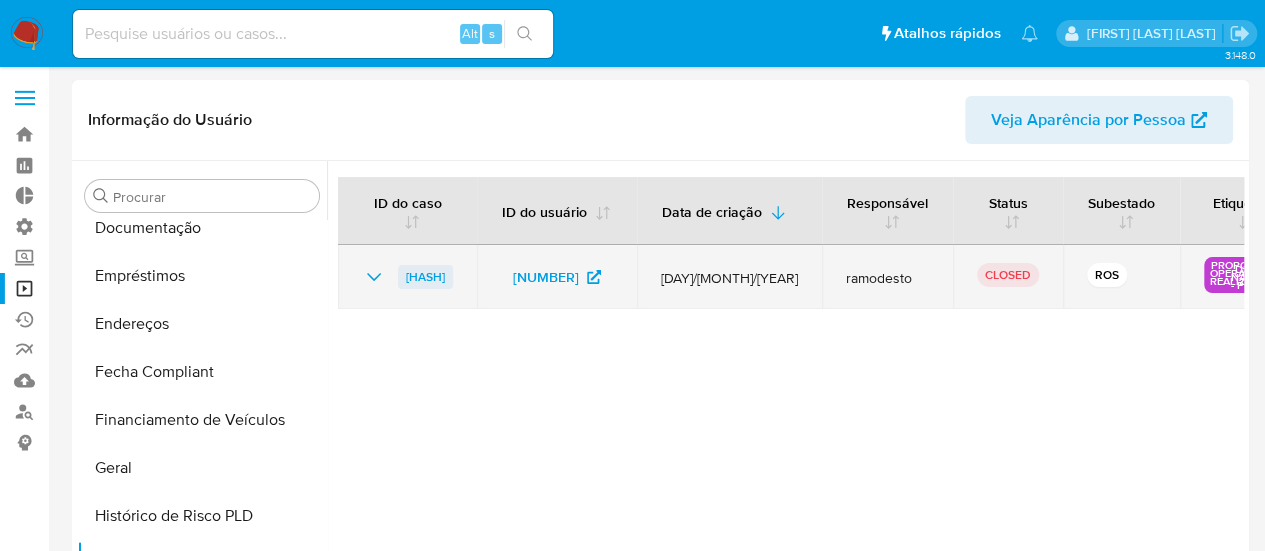 click on "ZrBDGe42bdu2IHhfEBzHdC1k" at bounding box center [425, 277] 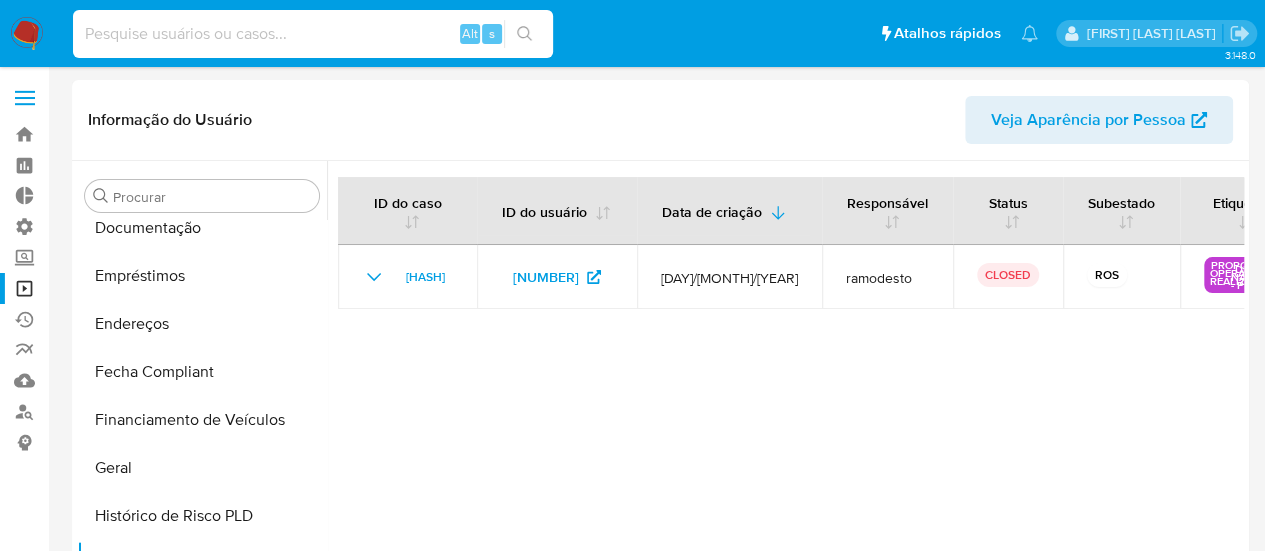 click at bounding box center [313, 34] 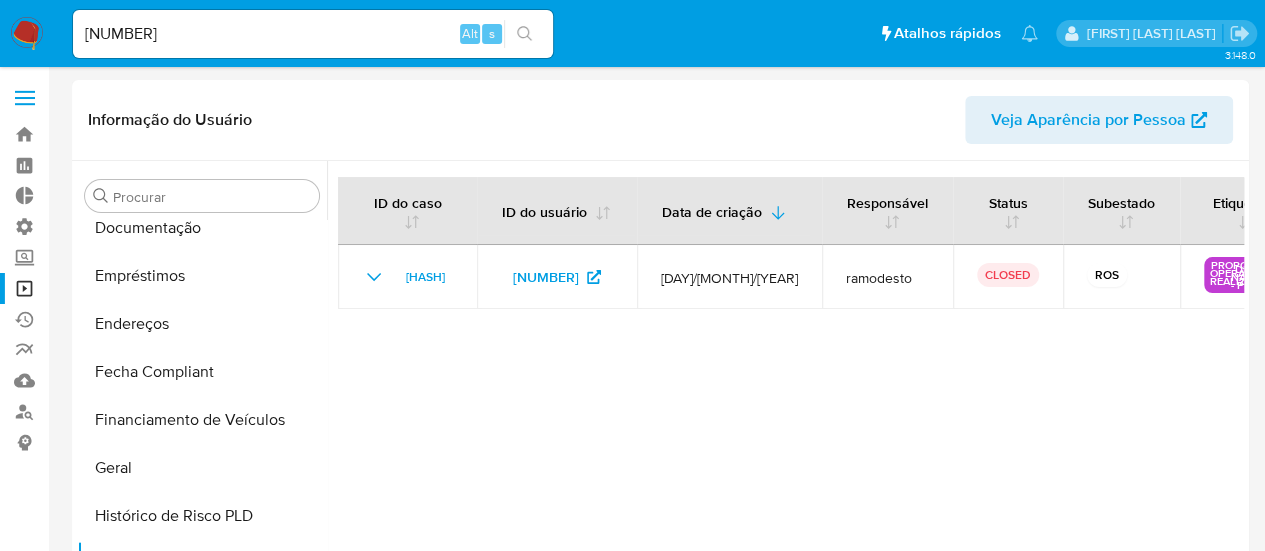click at bounding box center [524, 34] 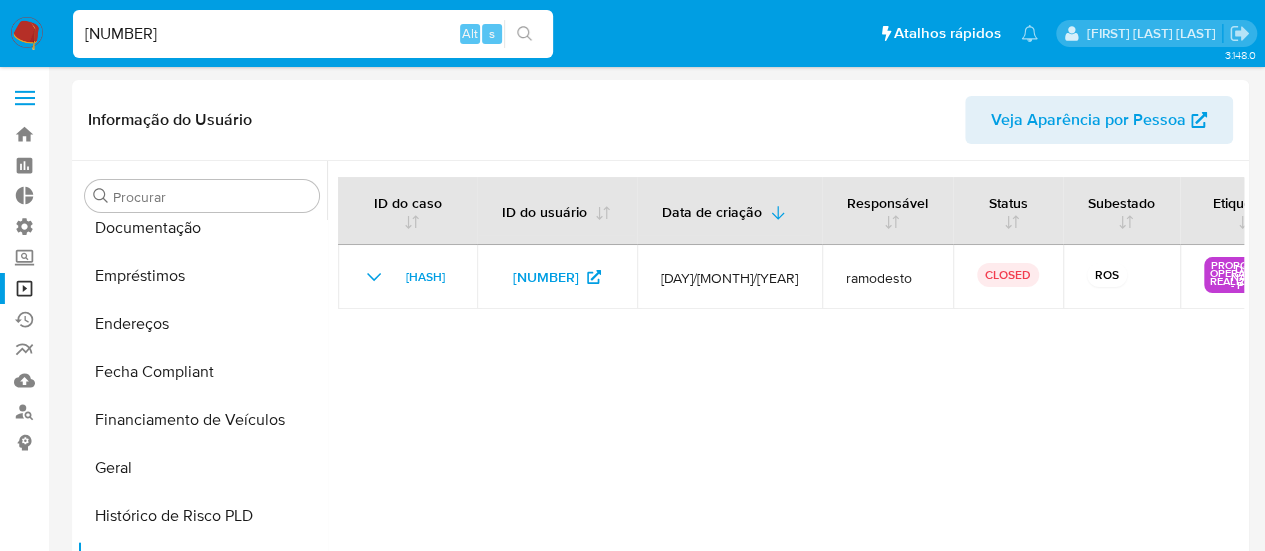 drag, startPoint x: 186, startPoint y: 32, endPoint x: 0, endPoint y: 31, distance: 186.00269 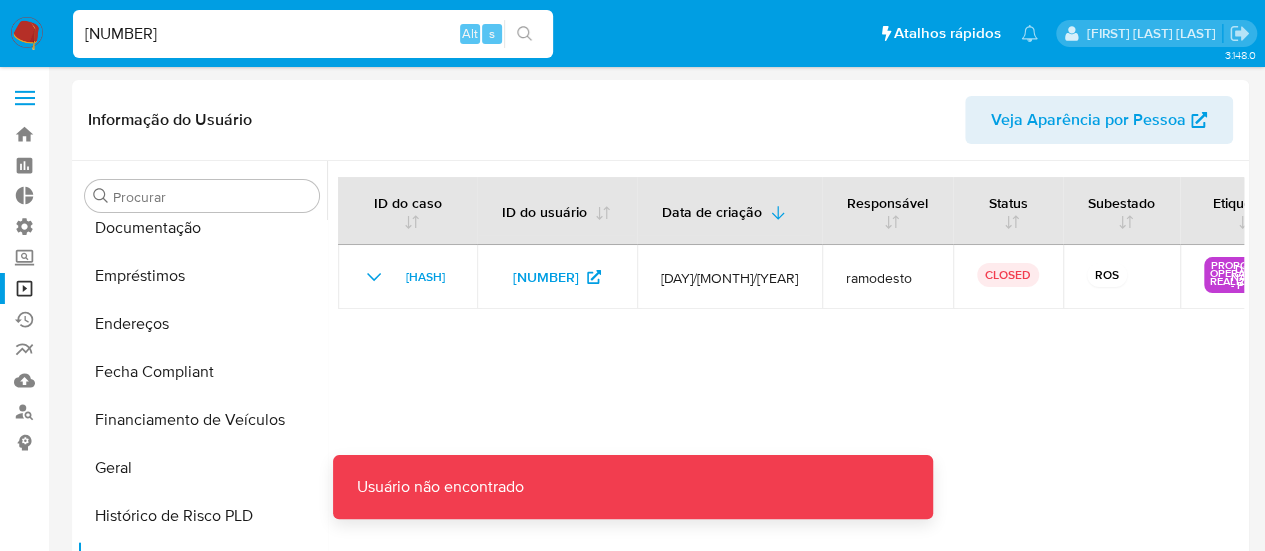 click on "256900498" at bounding box center (313, 34) 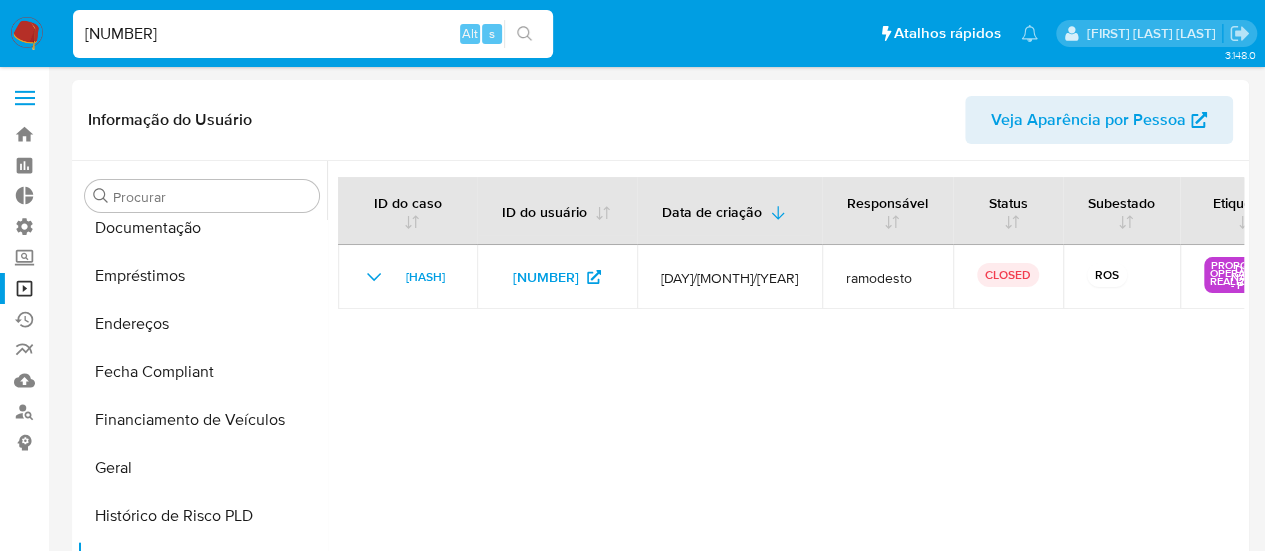 type on "256900498" 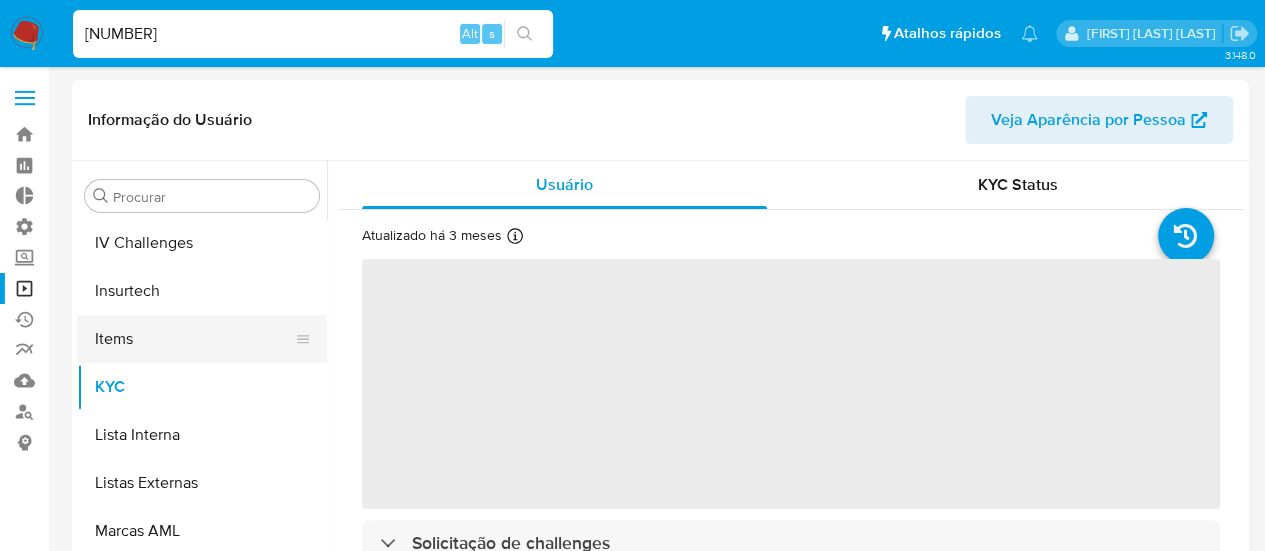 scroll, scrollTop: 845, scrollLeft: 0, axis: vertical 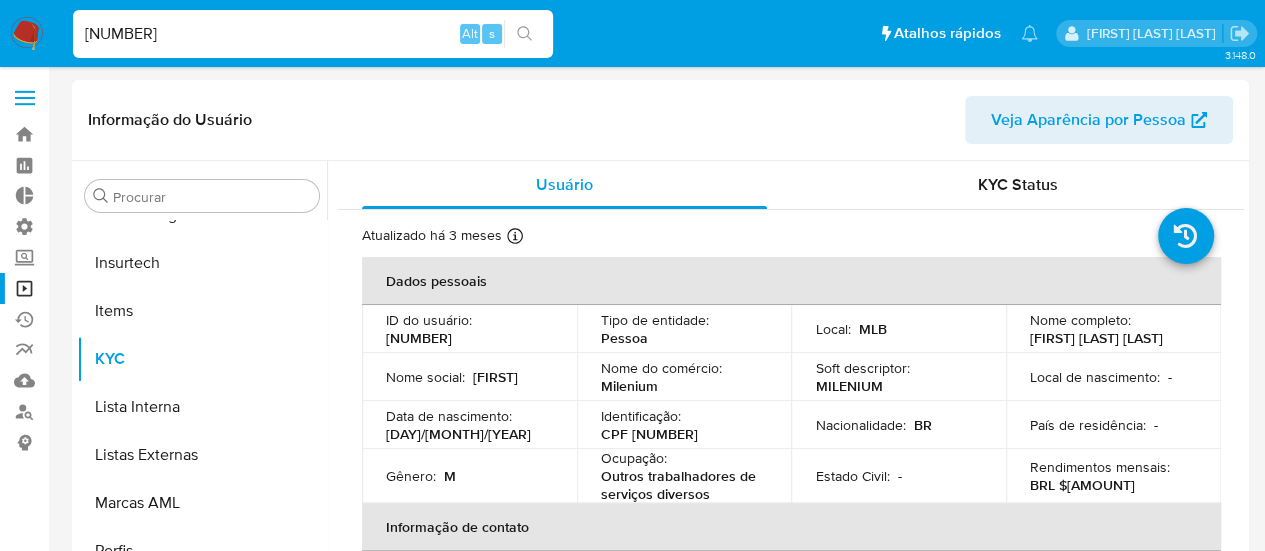 select on "10" 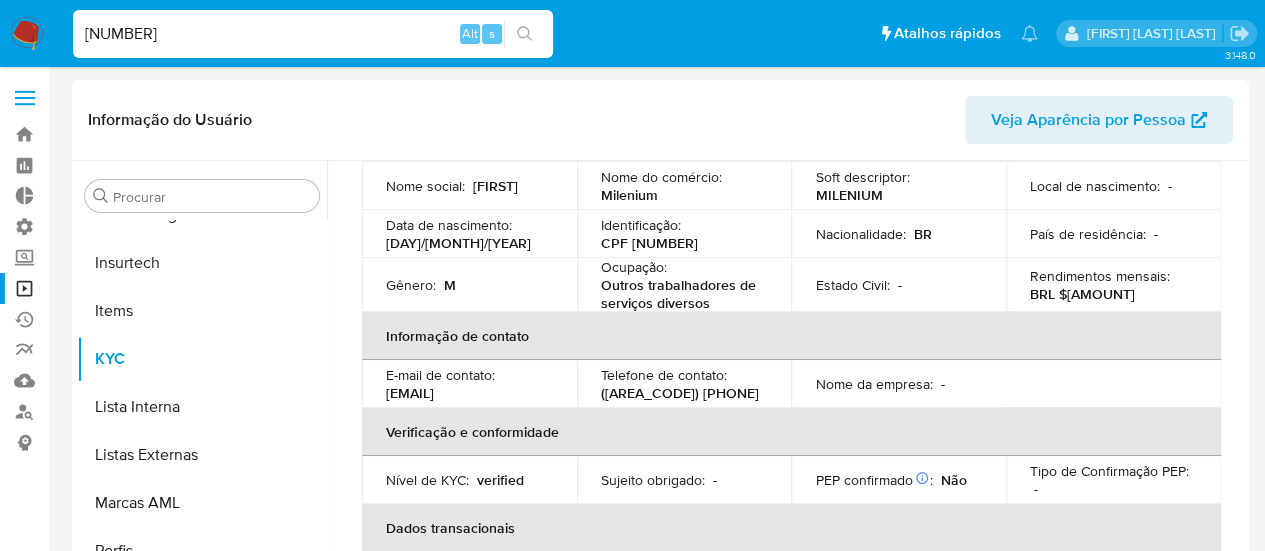 scroll, scrollTop: 200, scrollLeft: 0, axis: vertical 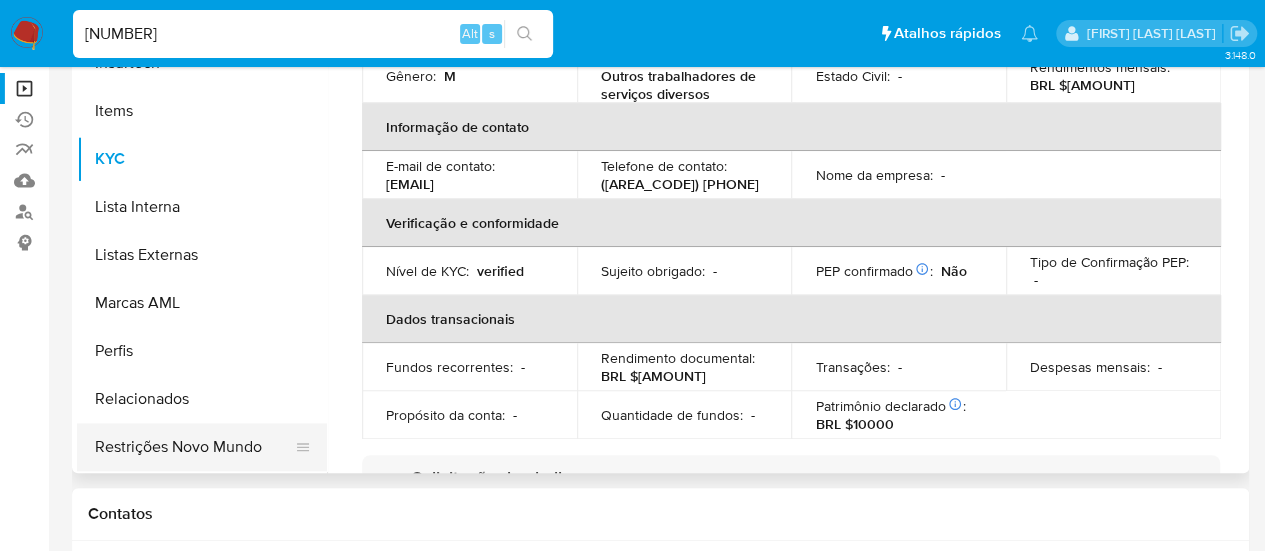 click on "Restrições Novo Mundo" at bounding box center [194, 447] 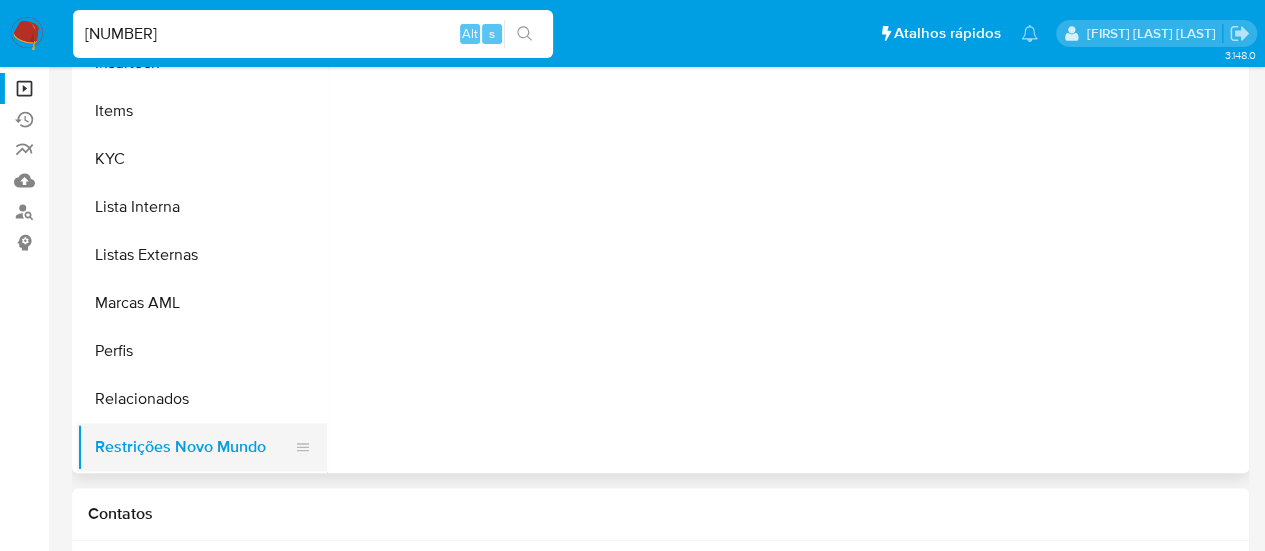 scroll, scrollTop: 0, scrollLeft: 0, axis: both 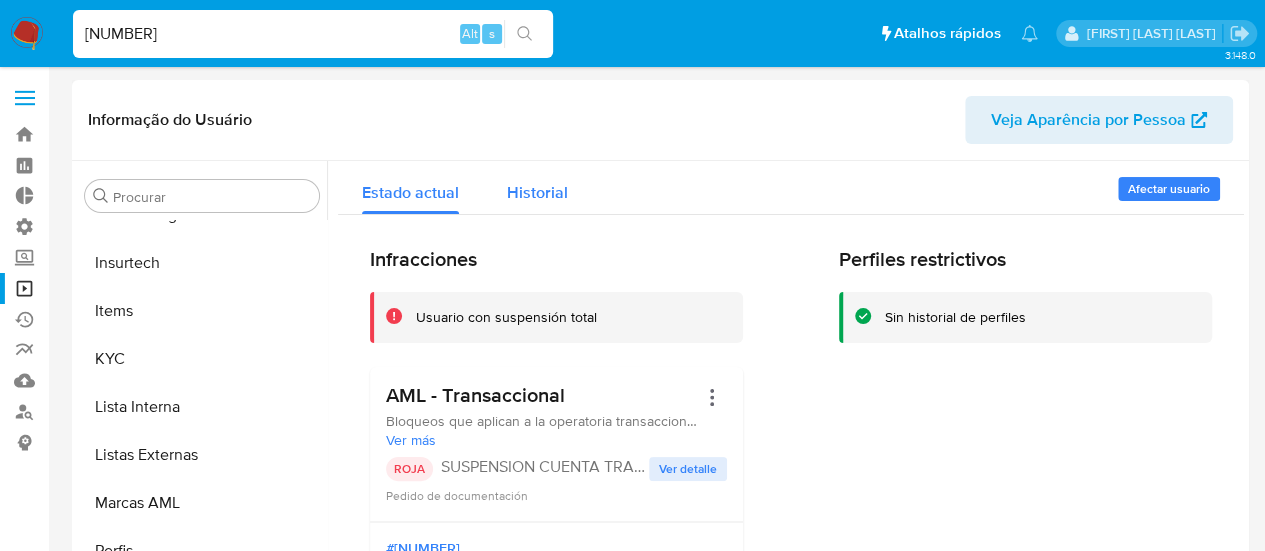 click on "Historial" at bounding box center [537, 192] 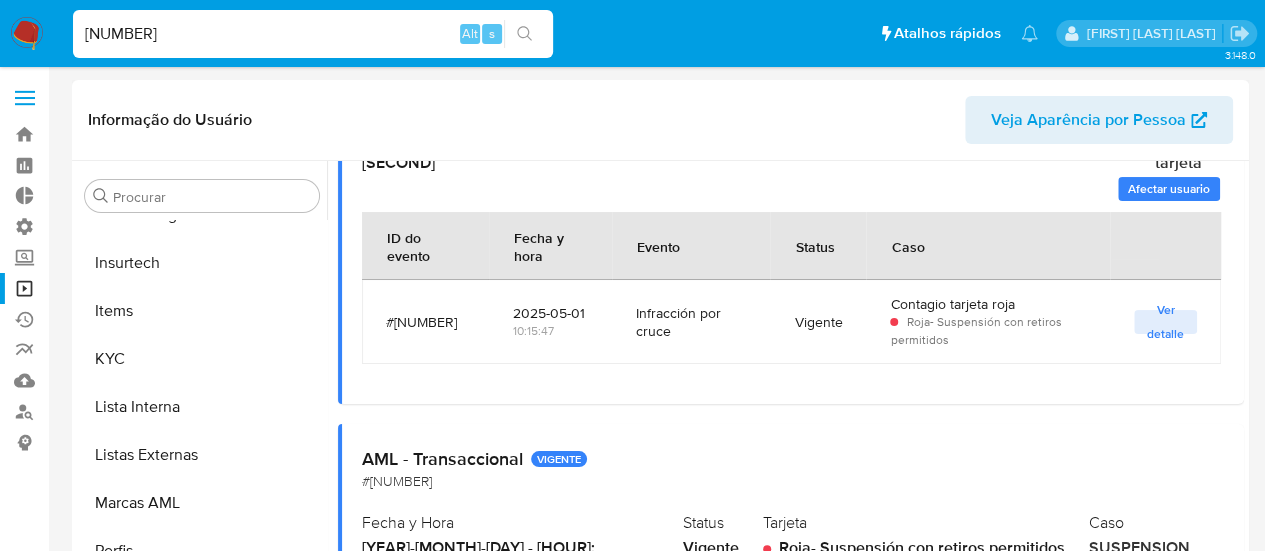 scroll, scrollTop: 1124, scrollLeft: 0, axis: vertical 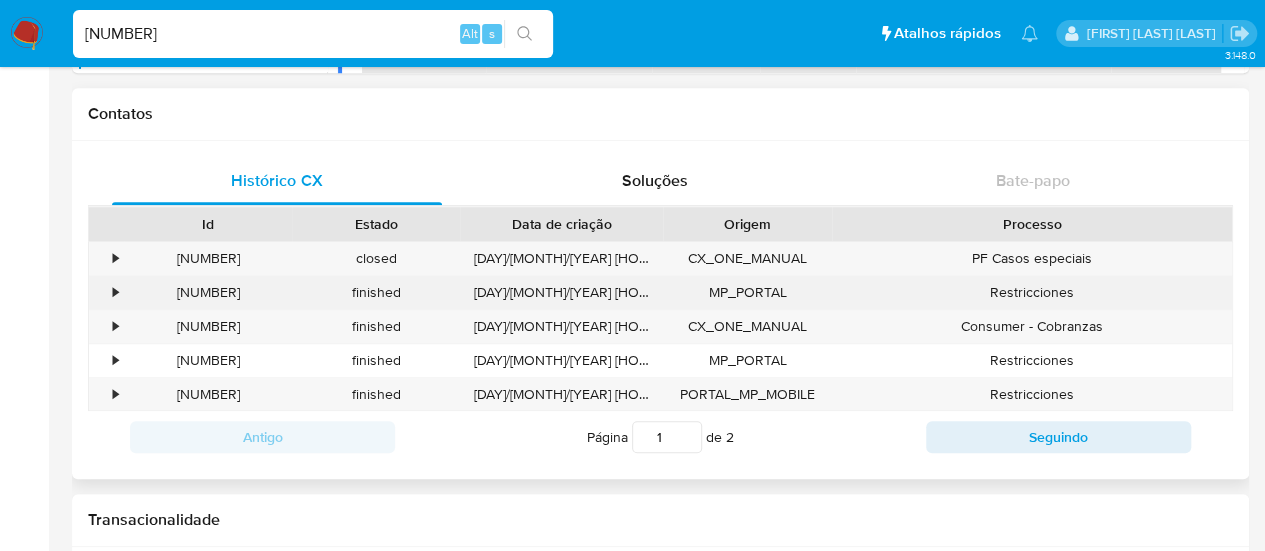 click on "•" at bounding box center (115, 292) 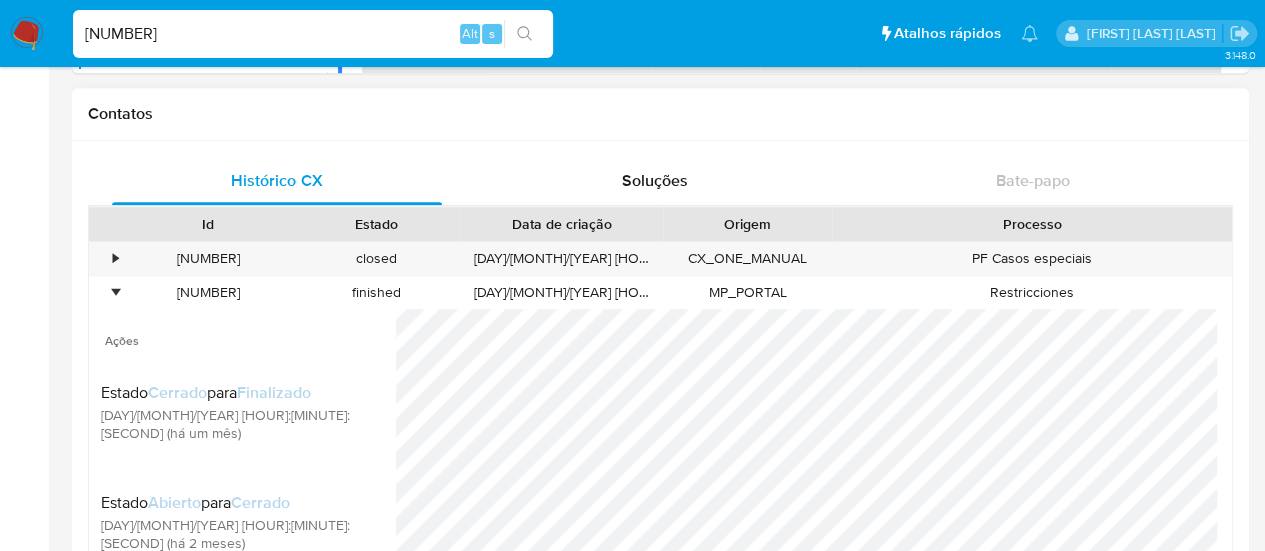 scroll, scrollTop: 322, scrollLeft: 0, axis: vertical 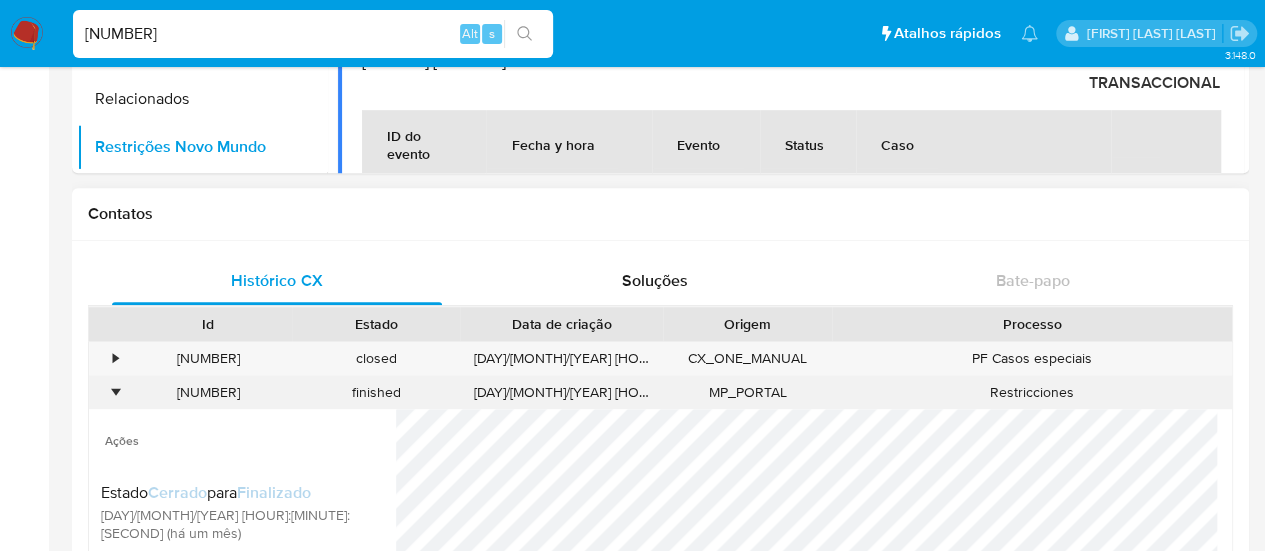 click on "•" at bounding box center (106, 392) 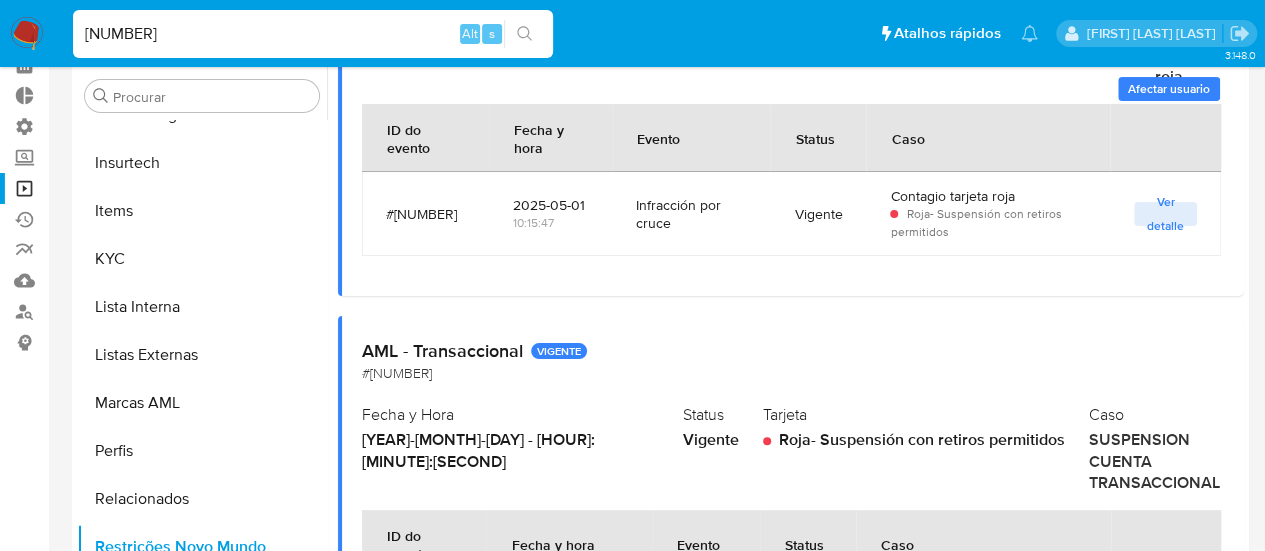 scroll, scrollTop: 200, scrollLeft: 0, axis: vertical 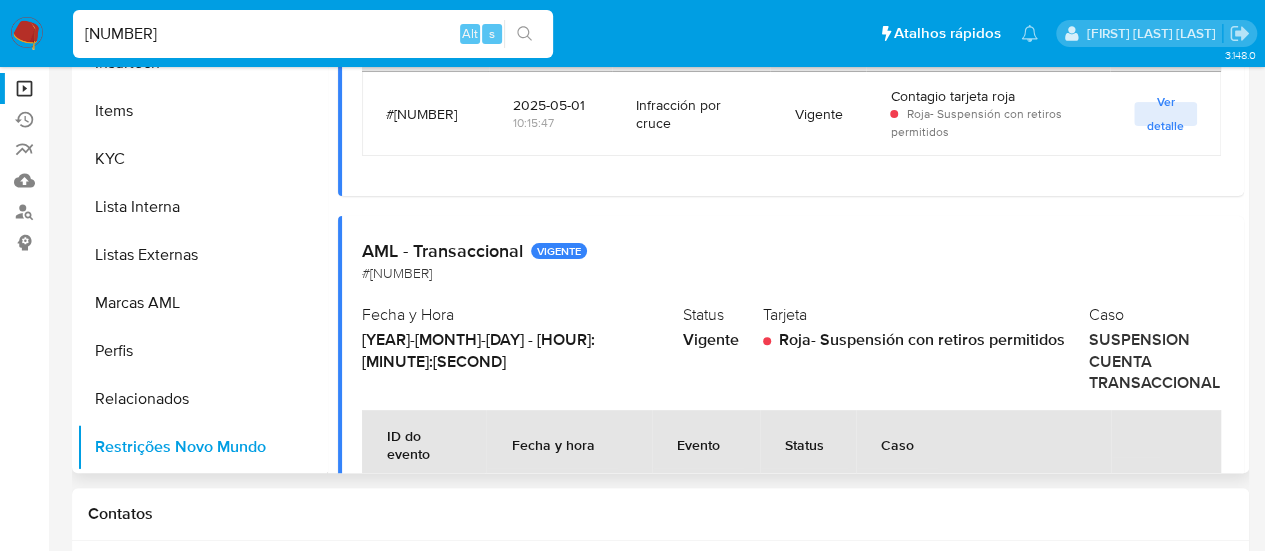 click on "Ver detalle" at bounding box center [1166, 529] 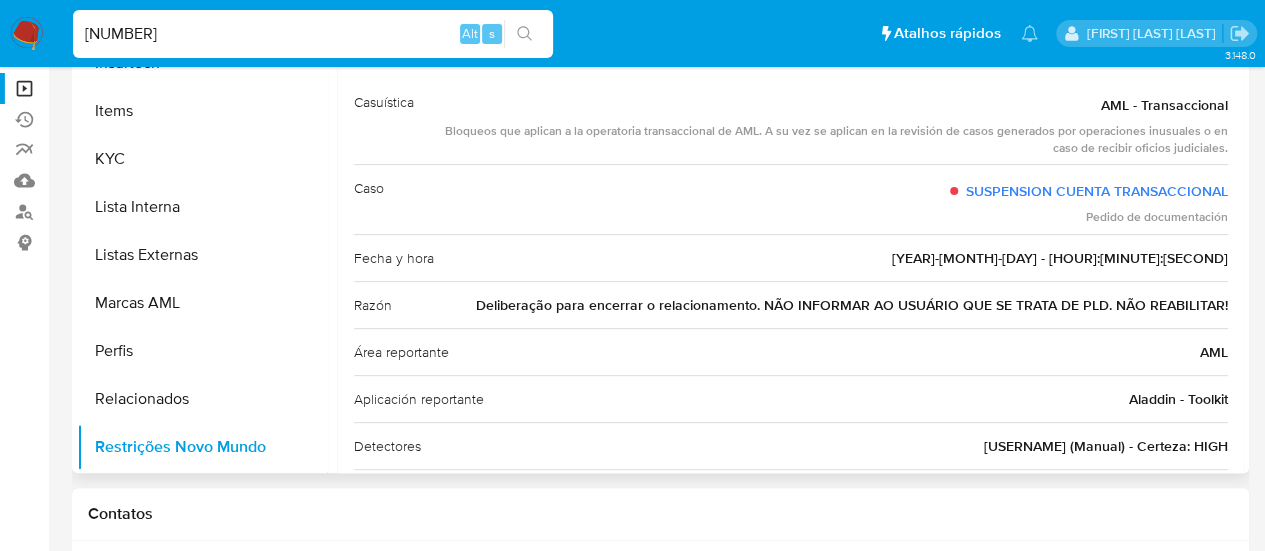 scroll, scrollTop: 100, scrollLeft: 0, axis: vertical 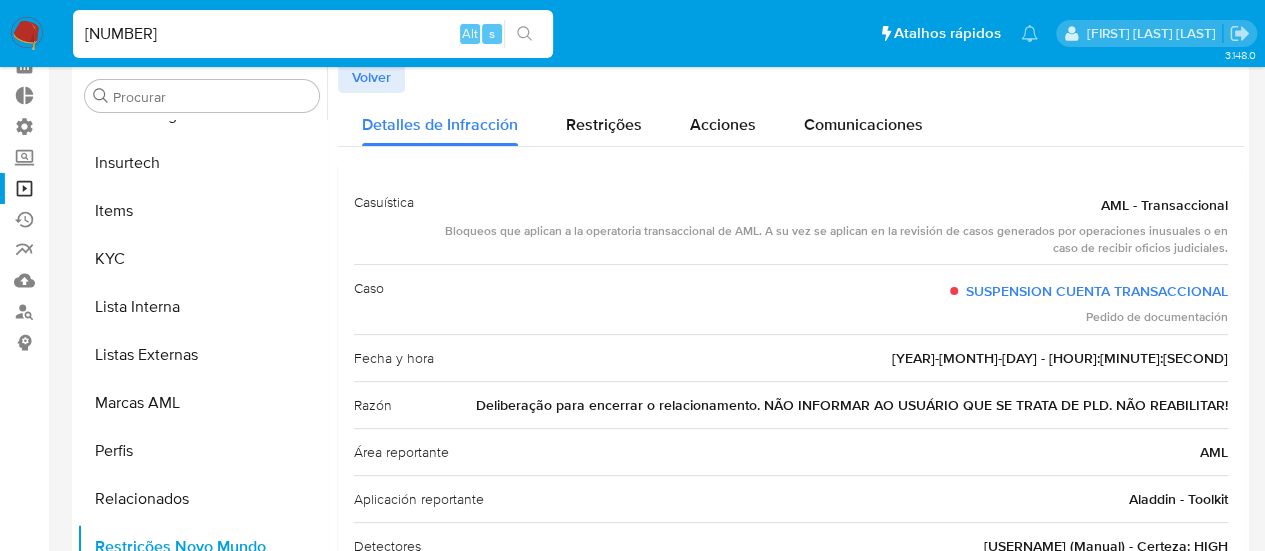 click on "Volver" at bounding box center (371, 77) 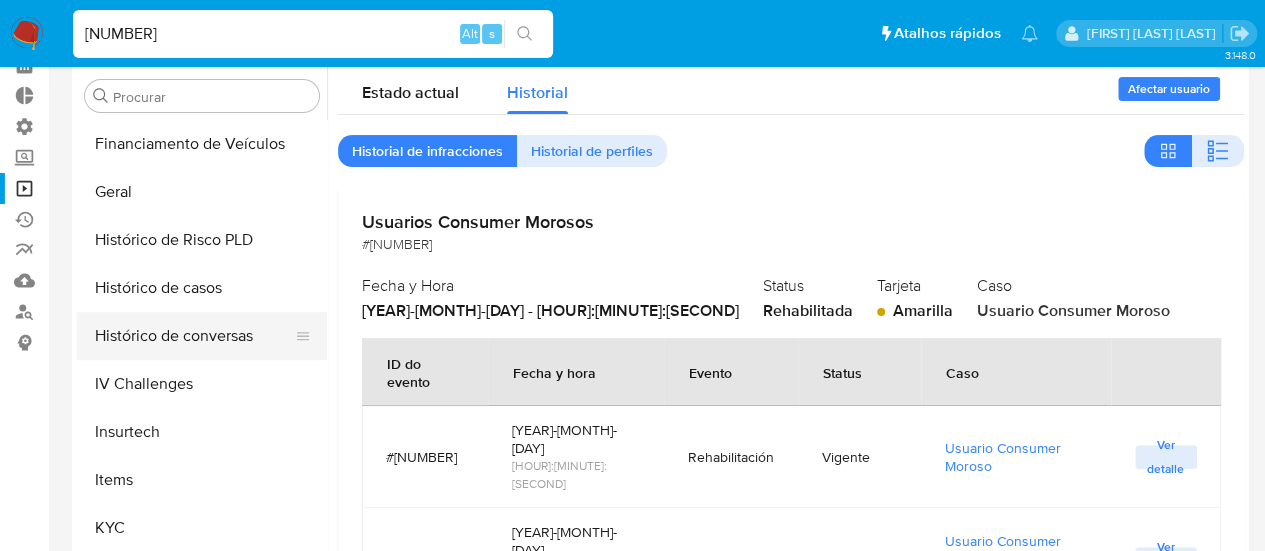 scroll, scrollTop: 545, scrollLeft: 0, axis: vertical 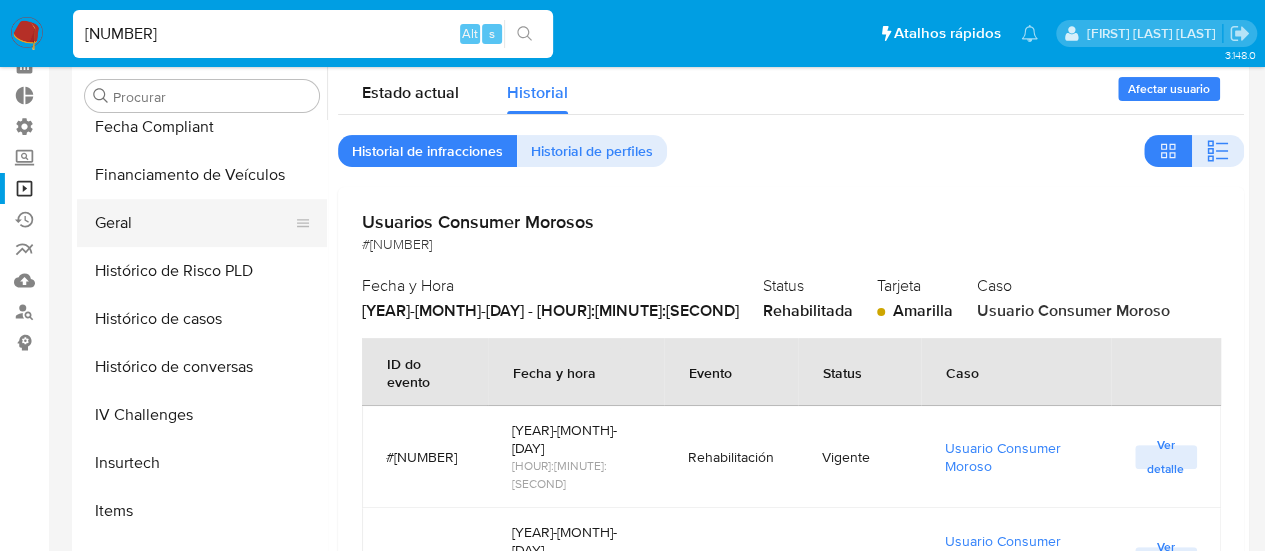 click on "Geral" at bounding box center (194, 223) 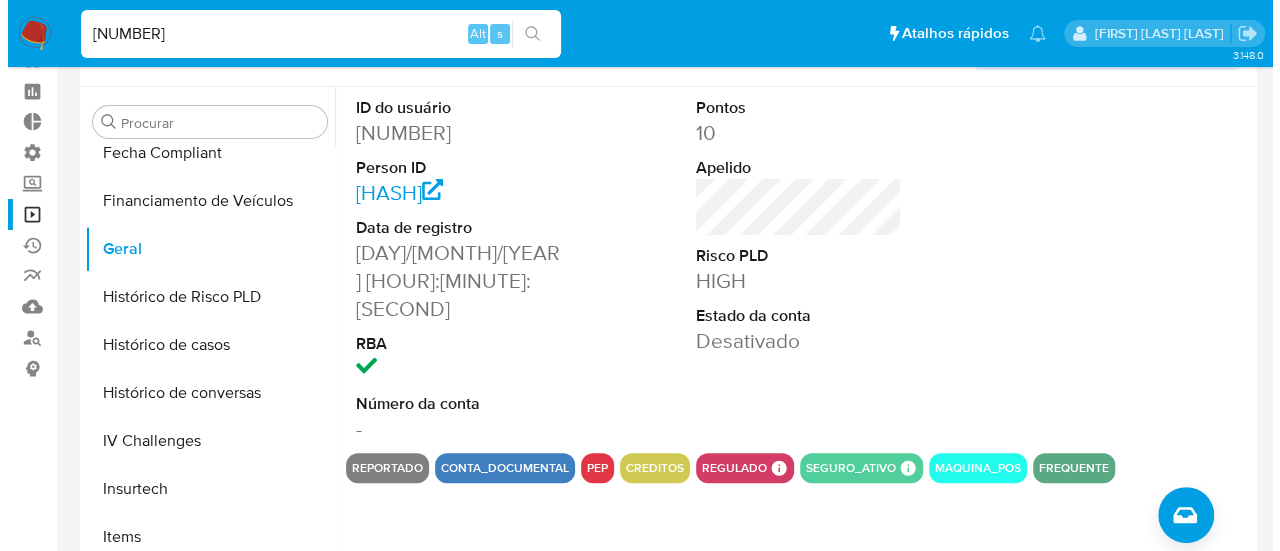 scroll, scrollTop: 100, scrollLeft: 0, axis: vertical 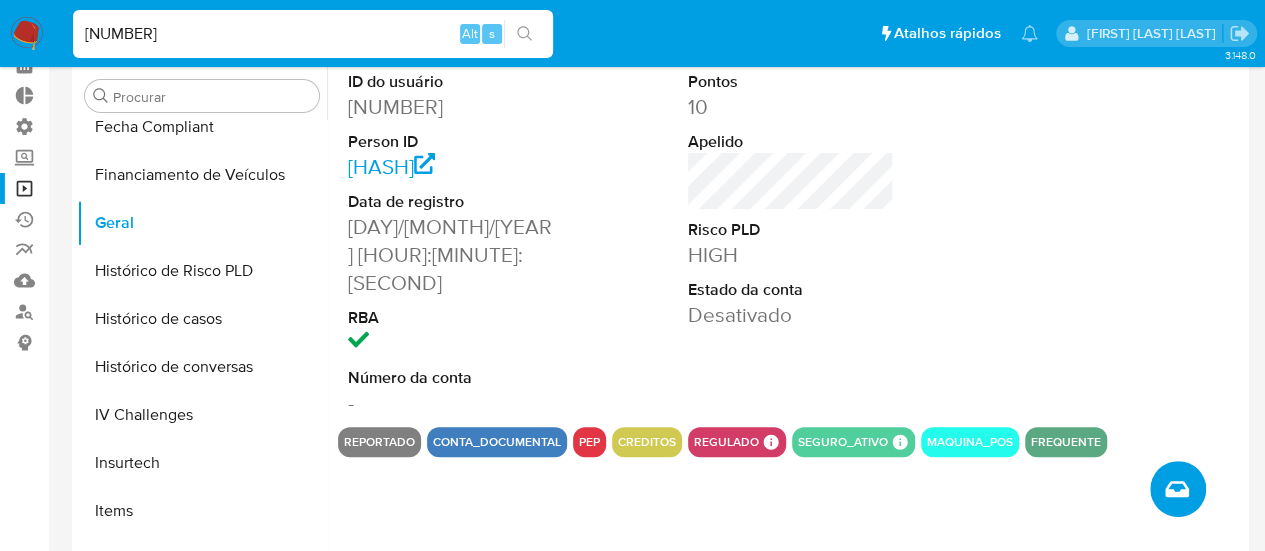 click 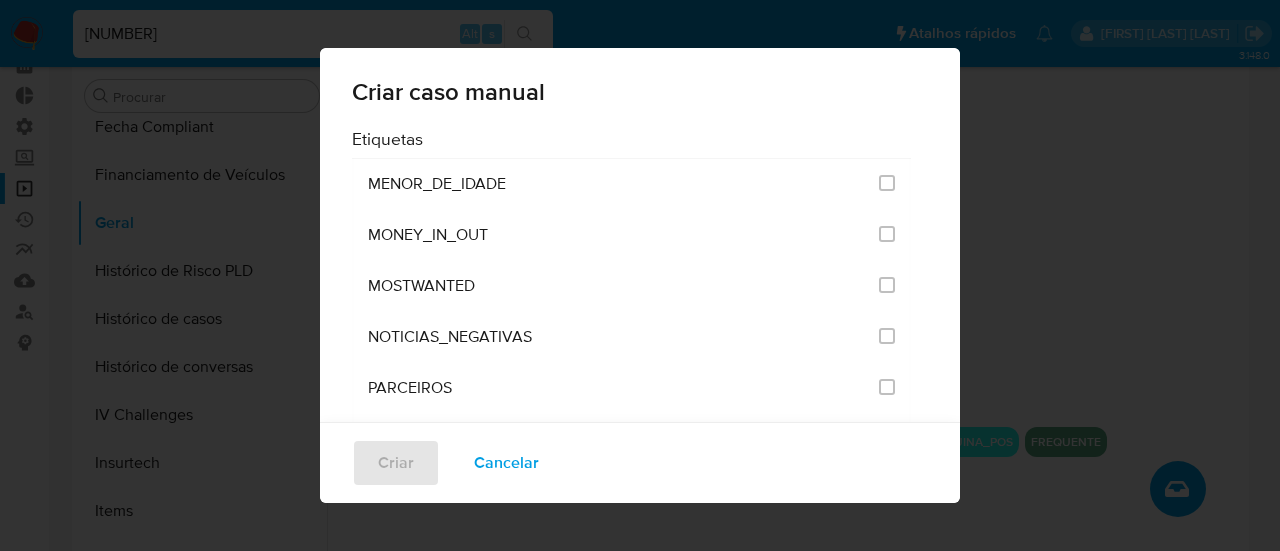 scroll, scrollTop: 2400, scrollLeft: 0, axis: vertical 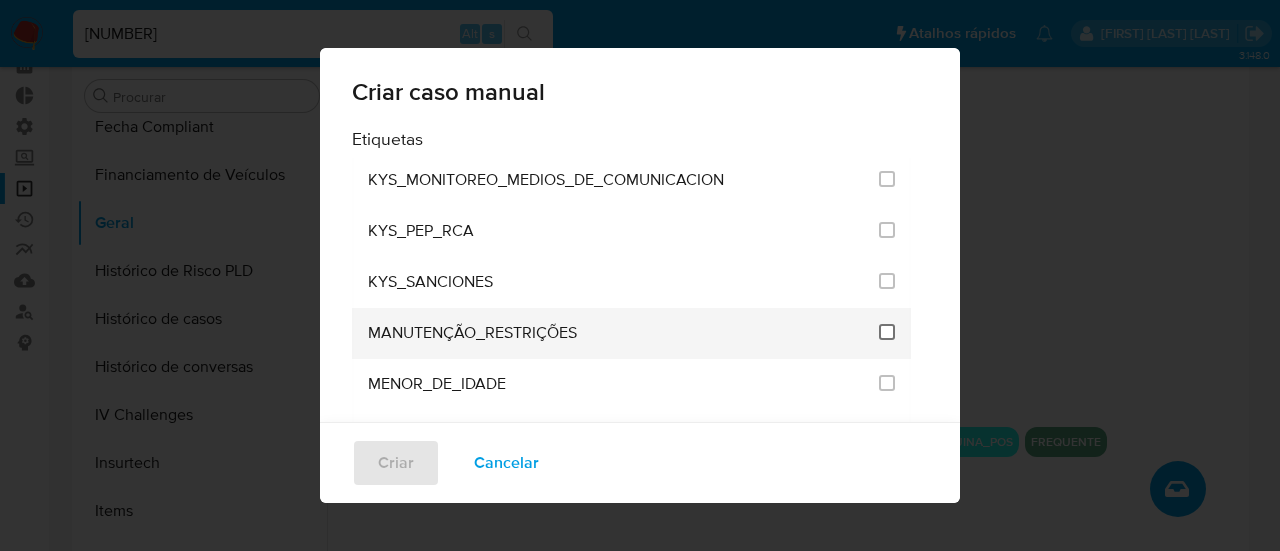 click at bounding box center [887, 332] 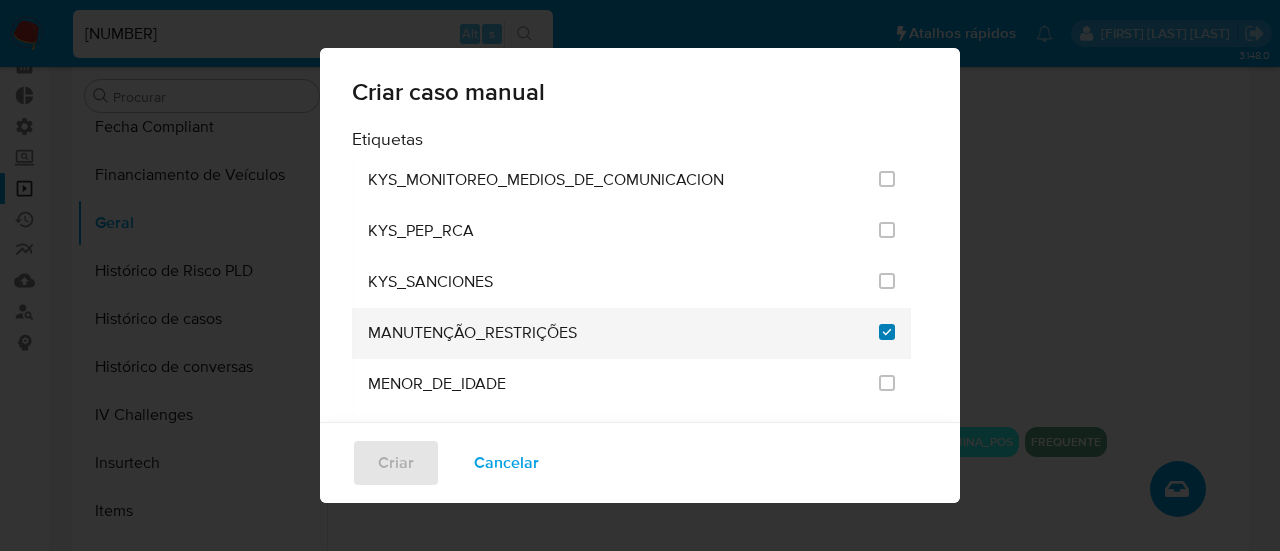 checkbox on "true" 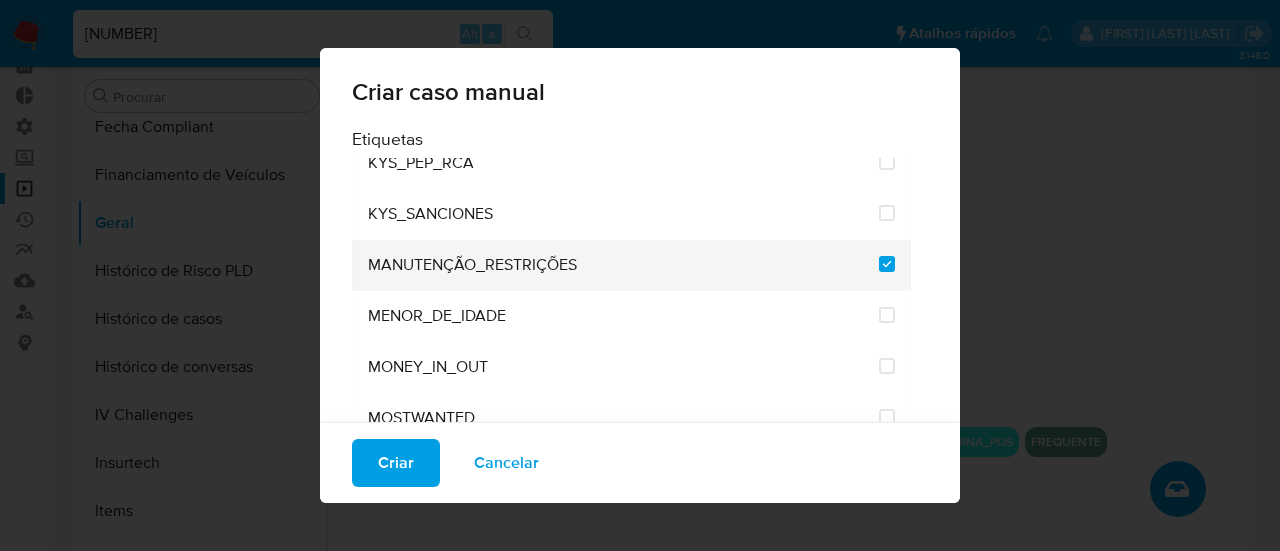 scroll, scrollTop: 2500, scrollLeft: 0, axis: vertical 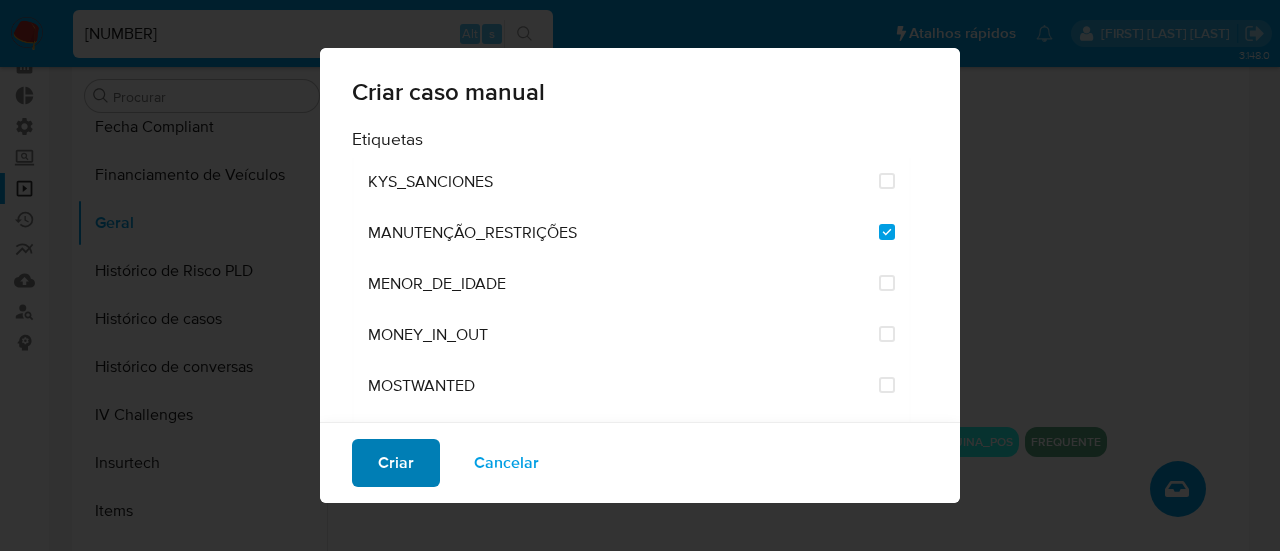 click on "Criar" at bounding box center (396, 463) 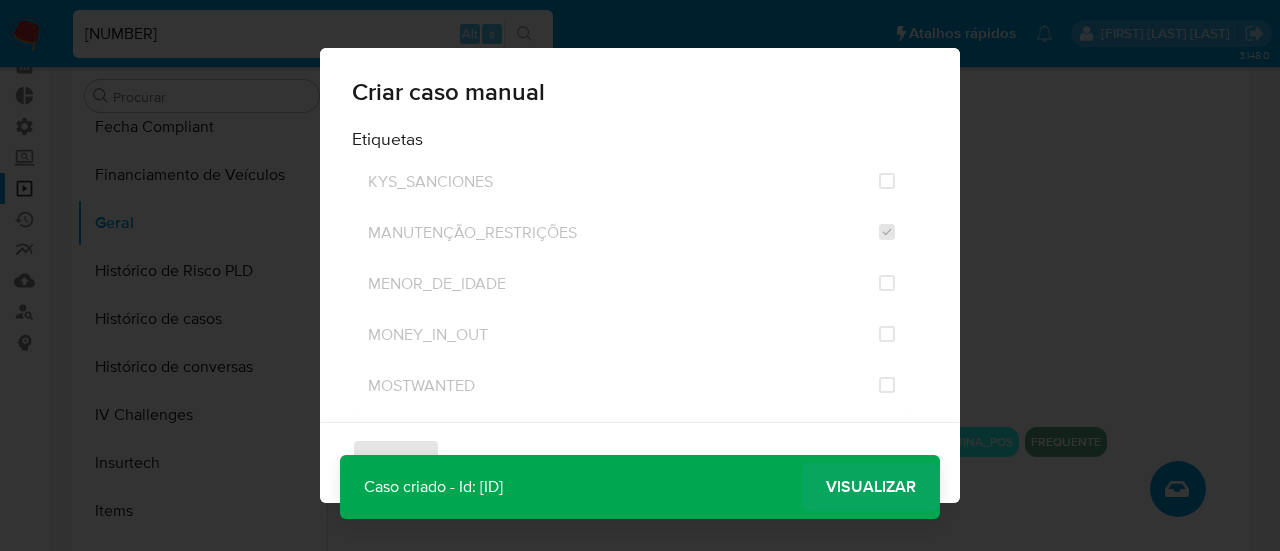 click on "Visualizar" at bounding box center [871, 487] 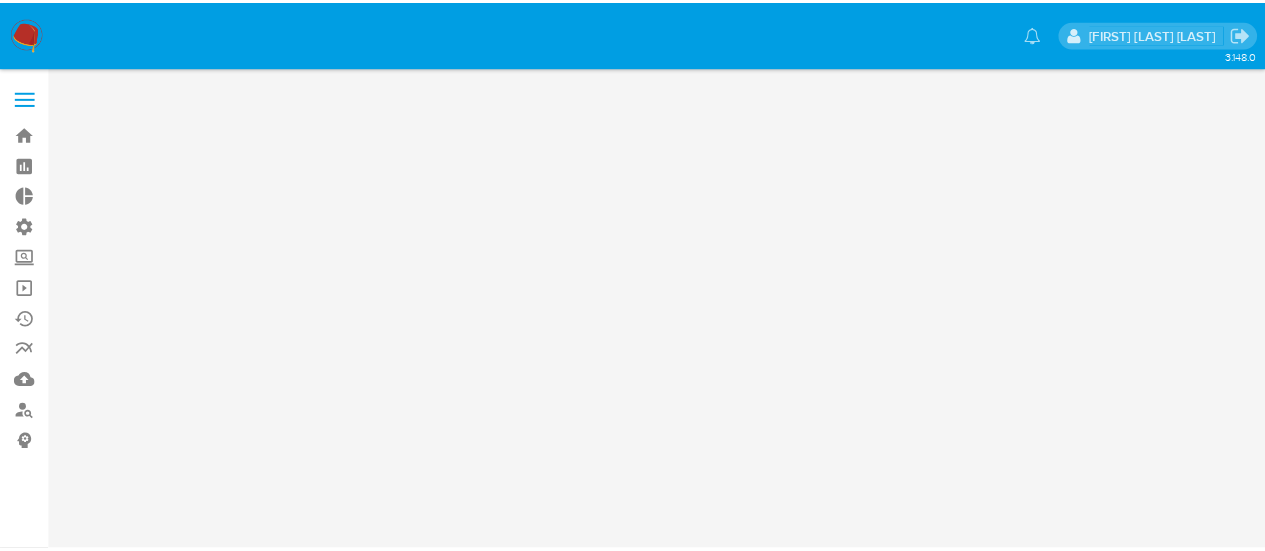 scroll, scrollTop: 0, scrollLeft: 0, axis: both 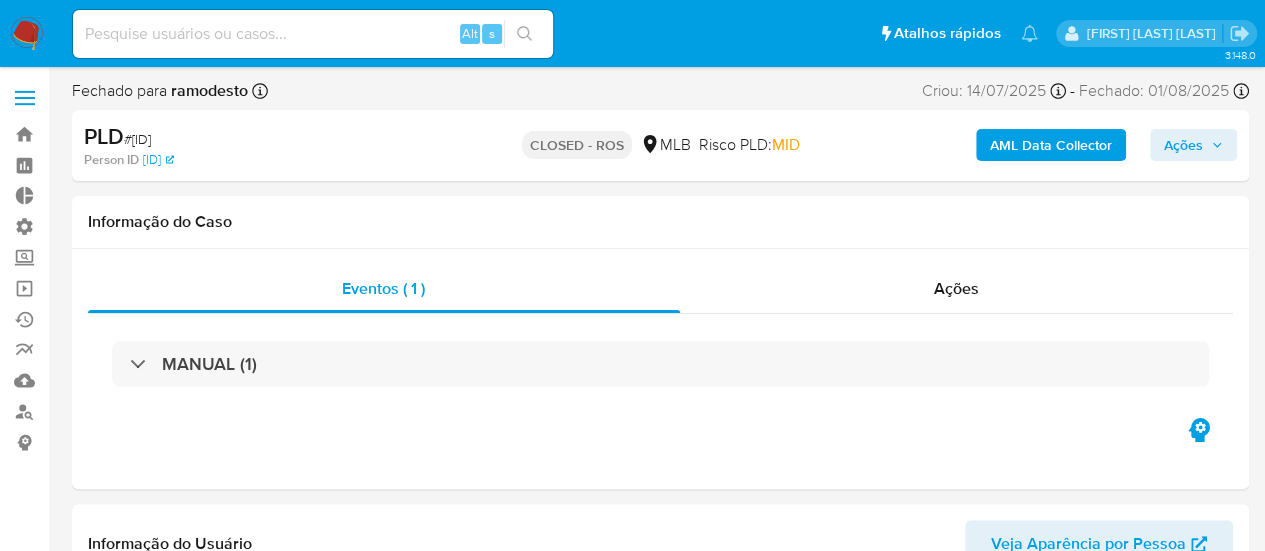 drag, startPoint x: 132, startPoint y: 141, endPoint x: 317, endPoint y: 139, distance: 185.0108 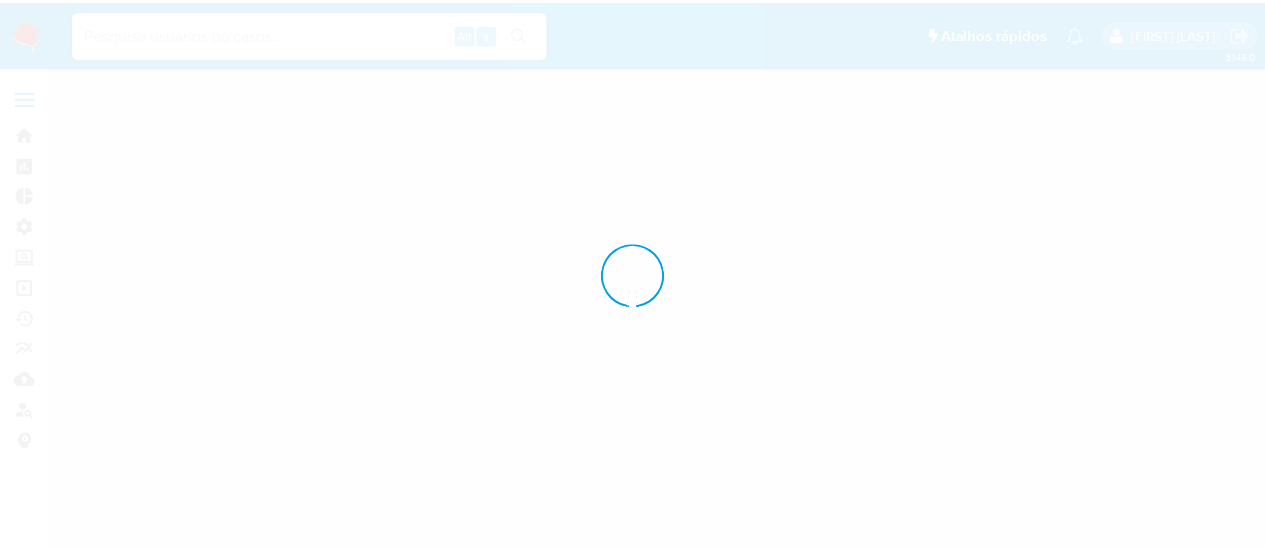 scroll, scrollTop: 0, scrollLeft: 0, axis: both 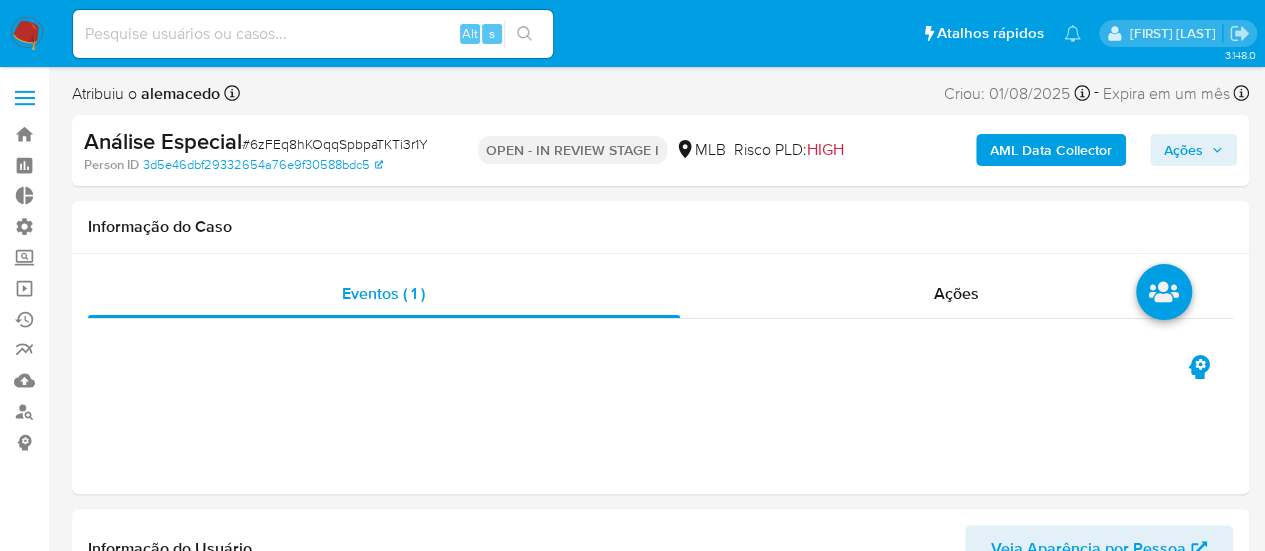 select on "10" 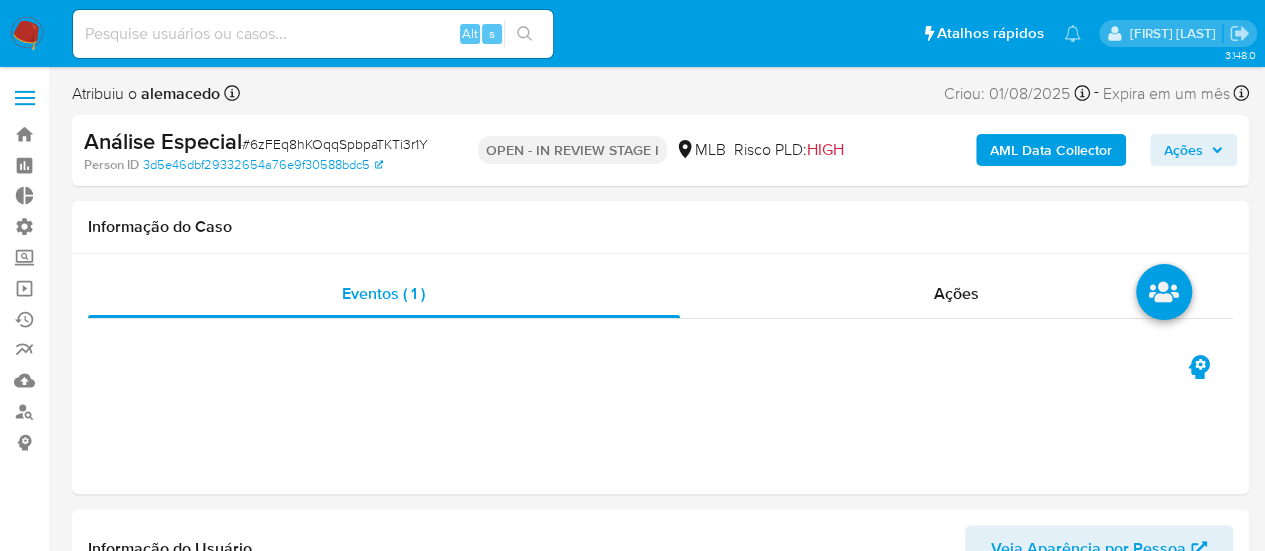 scroll, scrollTop: 845, scrollLeft: 0, axis: vertical 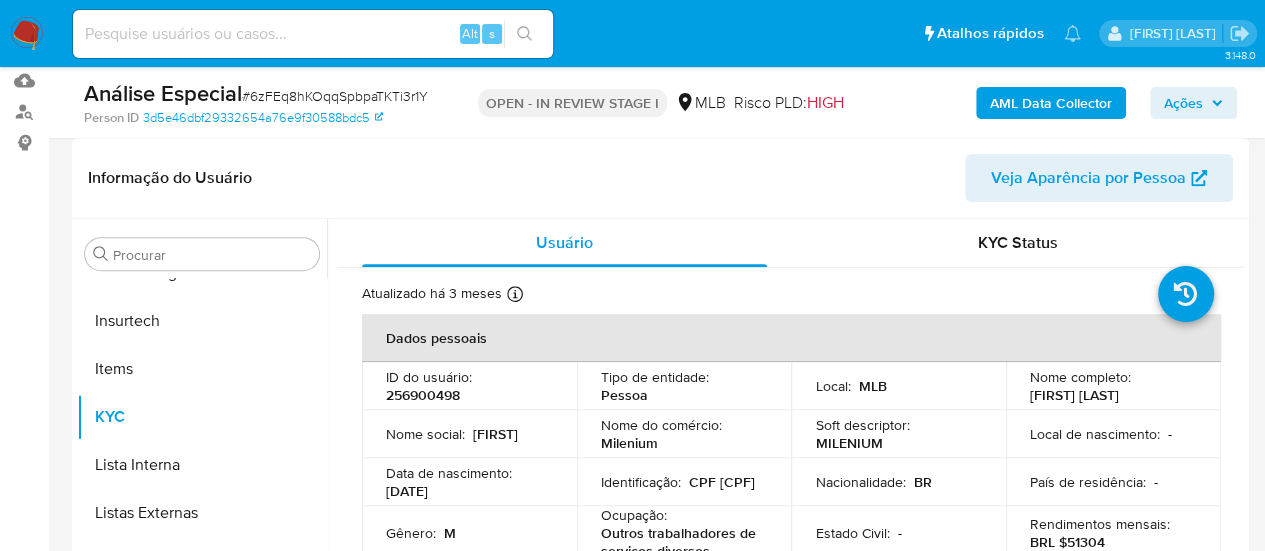 drag, startPoint x: 1016, startPoint y: 392, endPoint x: 1178, endPoint y: 394, distance: 162.01234 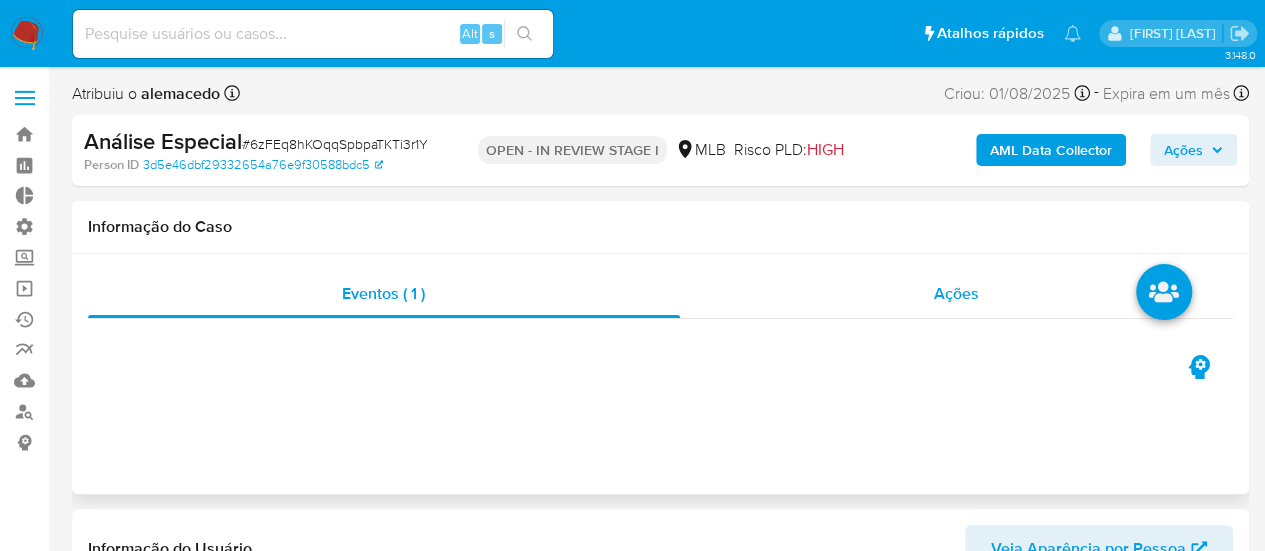 scroll, scrollTop: 300, scrollLeft: 0, axis: vertical 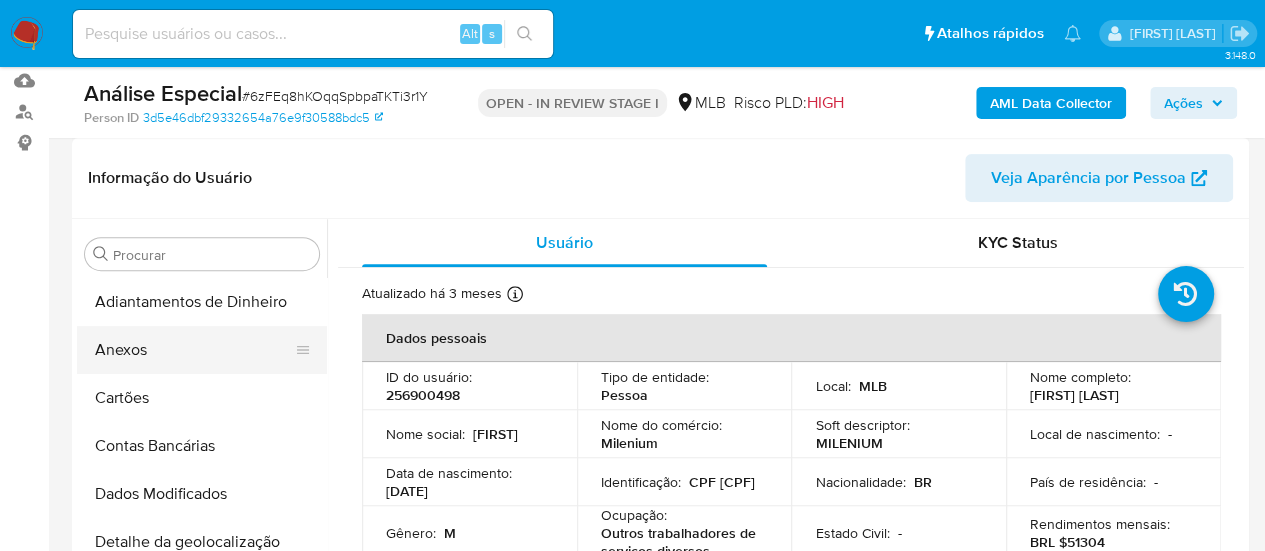 click on "Anexos" at bounding box center [194, 350] 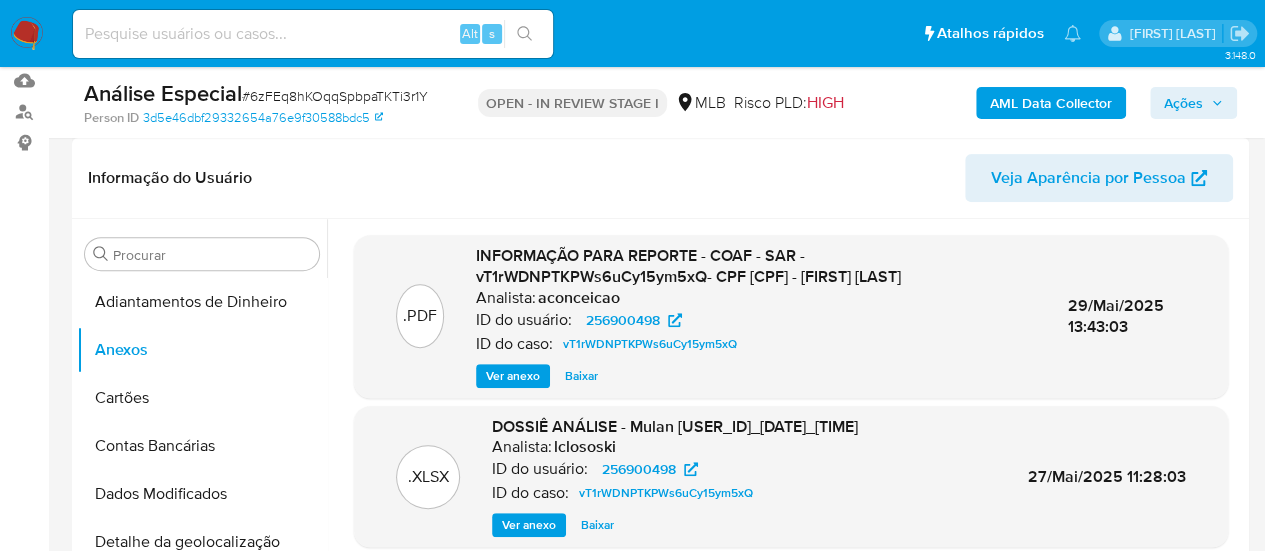 scroll, scrollTop: 6, scrollLeft: 0, axis: vertical 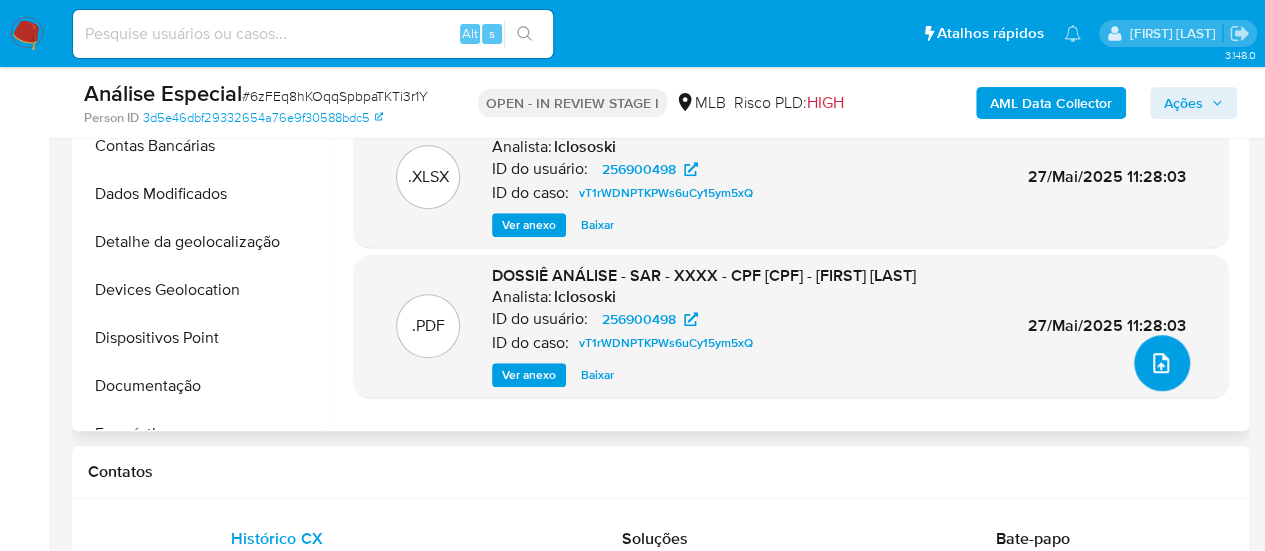 click 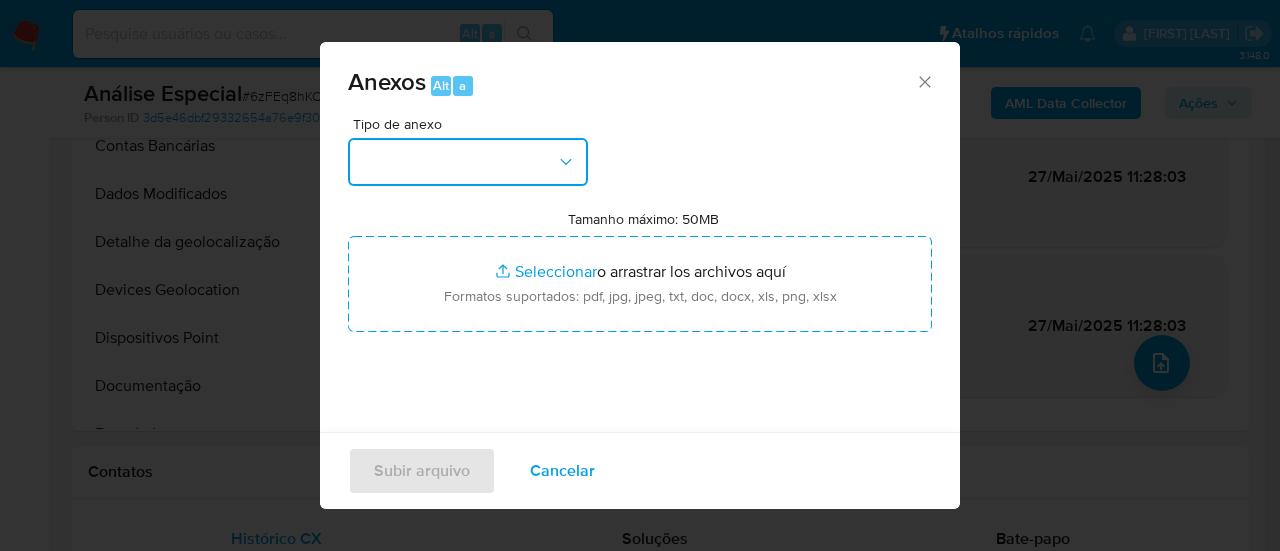 click at bounding box center [468, 162] 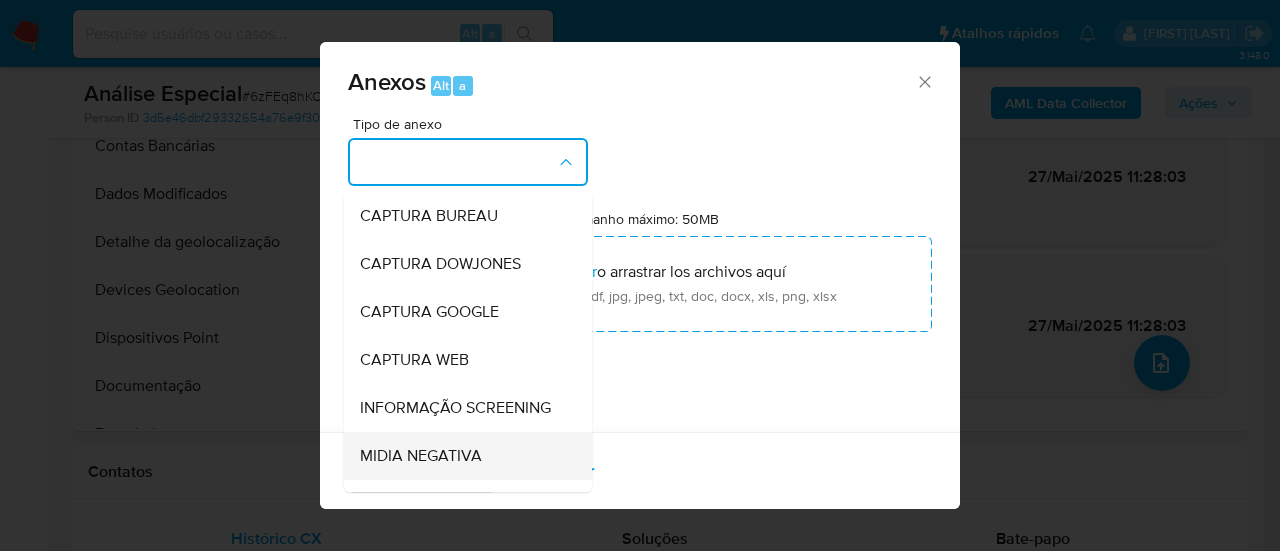 scroll, scrollTop: 308, scrollLeft: 0, axis: vertical 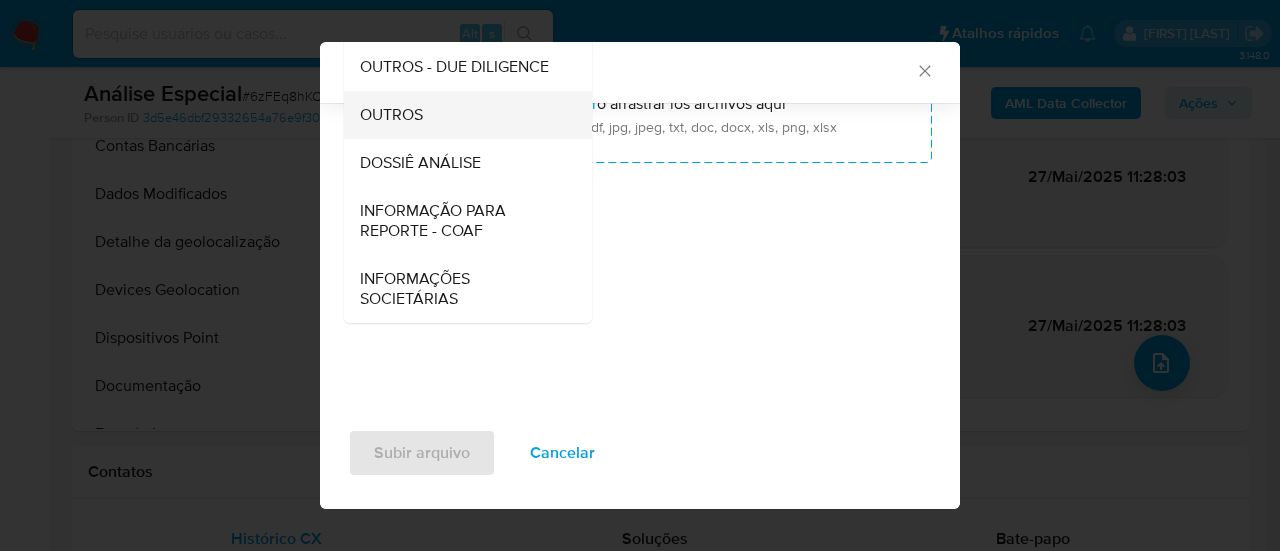 click on "OUTROS" at bounding box center (462, 115) 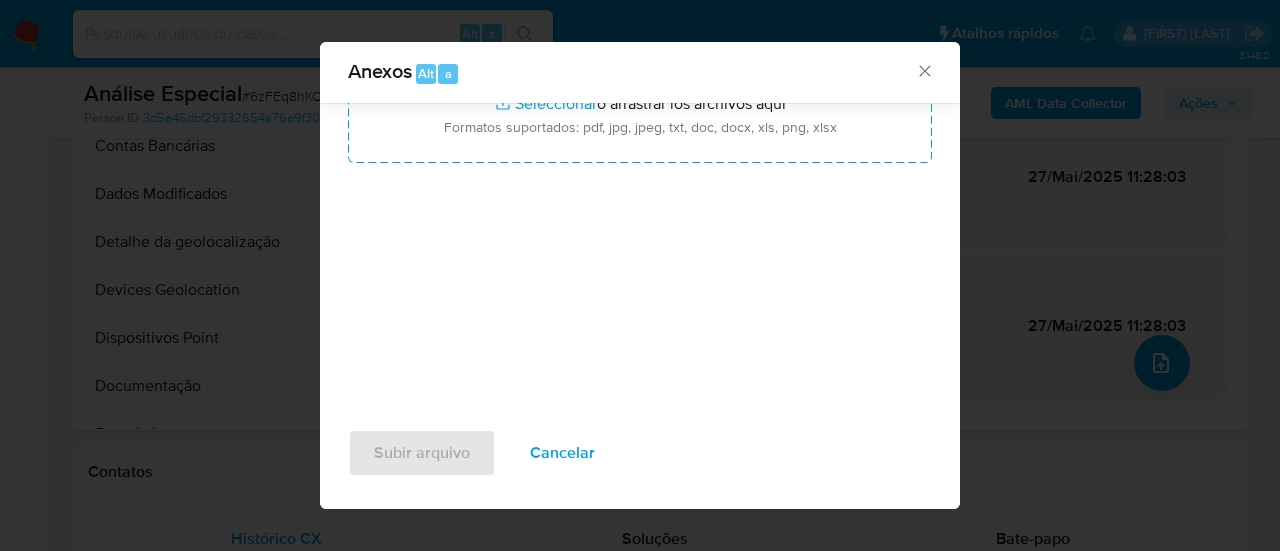 scroll, scrollTop: 0, scrollLeft: 0, axis: both 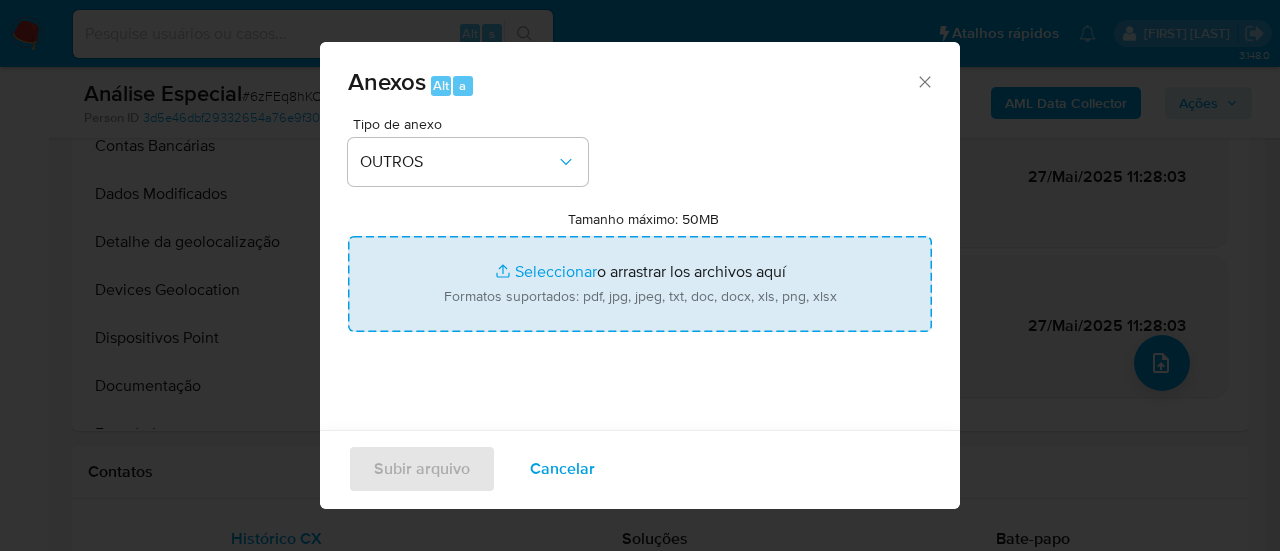 click on "Tamanho máximo: 50MB Seleccionar archivos" at bounding box center (640, 284) 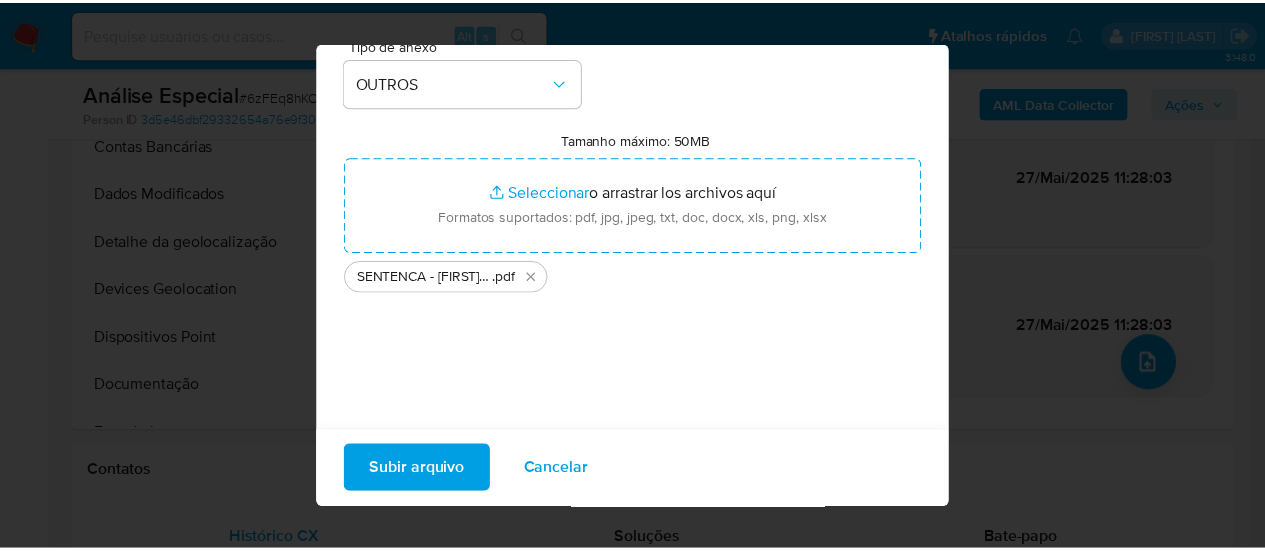 scroll, scrollTop: 157, scrollLeft: 0, axis: vertical 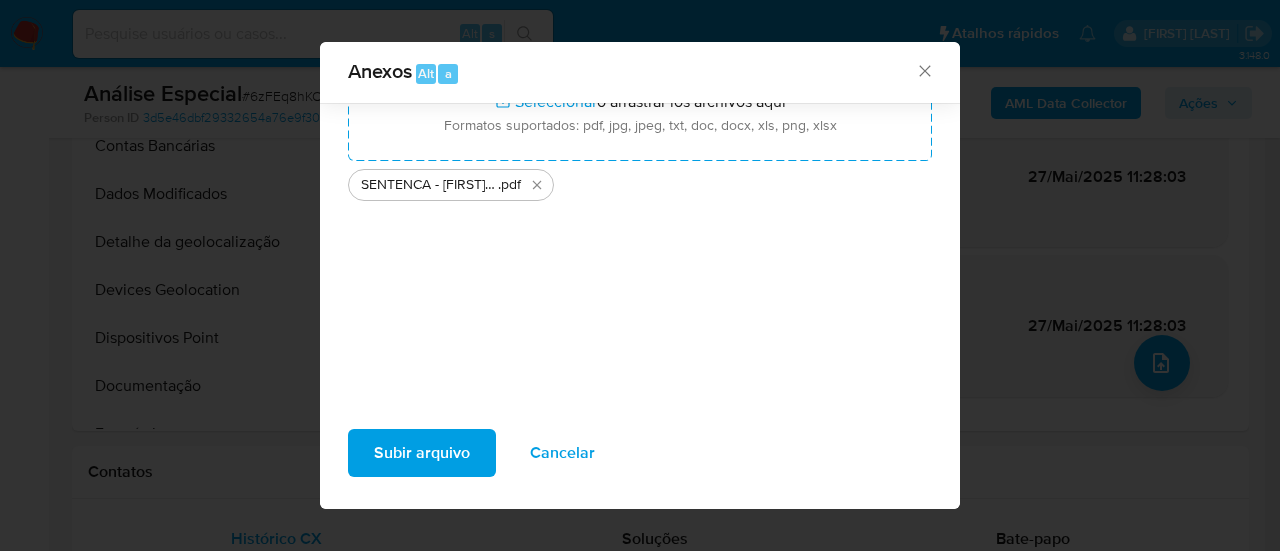 click on "Subir arquivo" at bounding box center [422, 453] 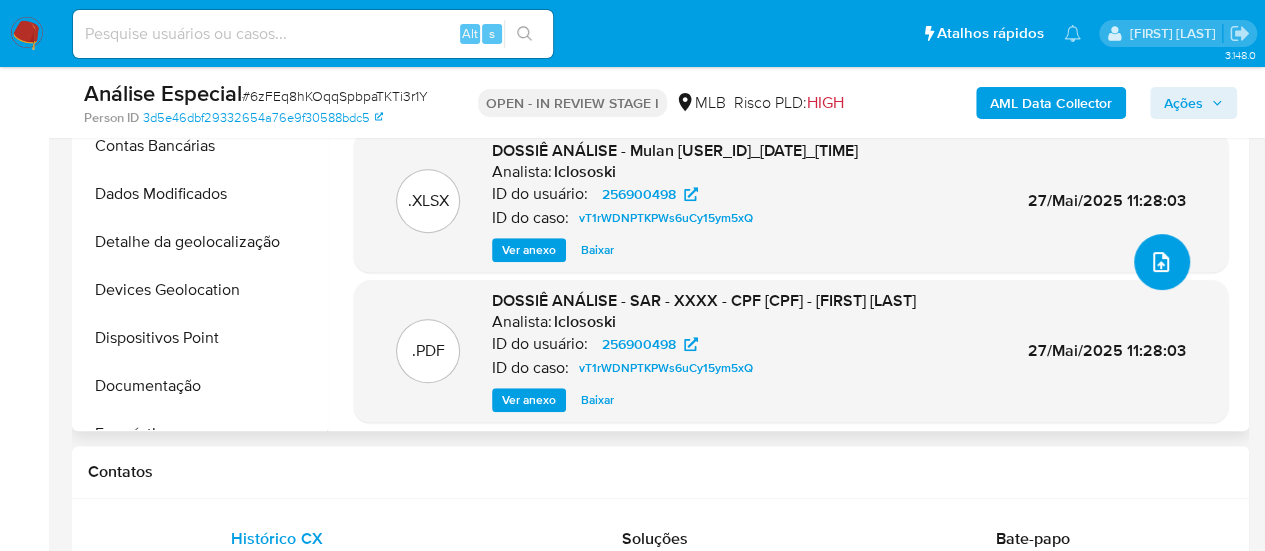 scroll, scrollTop: 131, scrollLeft: 0, axis: vertical 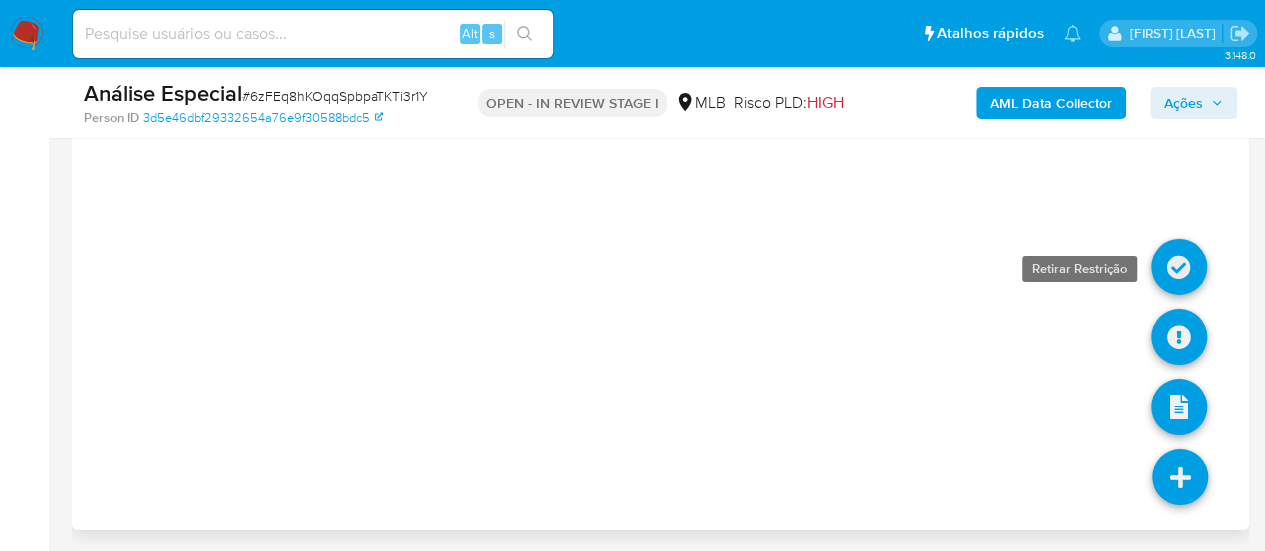 click at bounding box center [1179, 267] 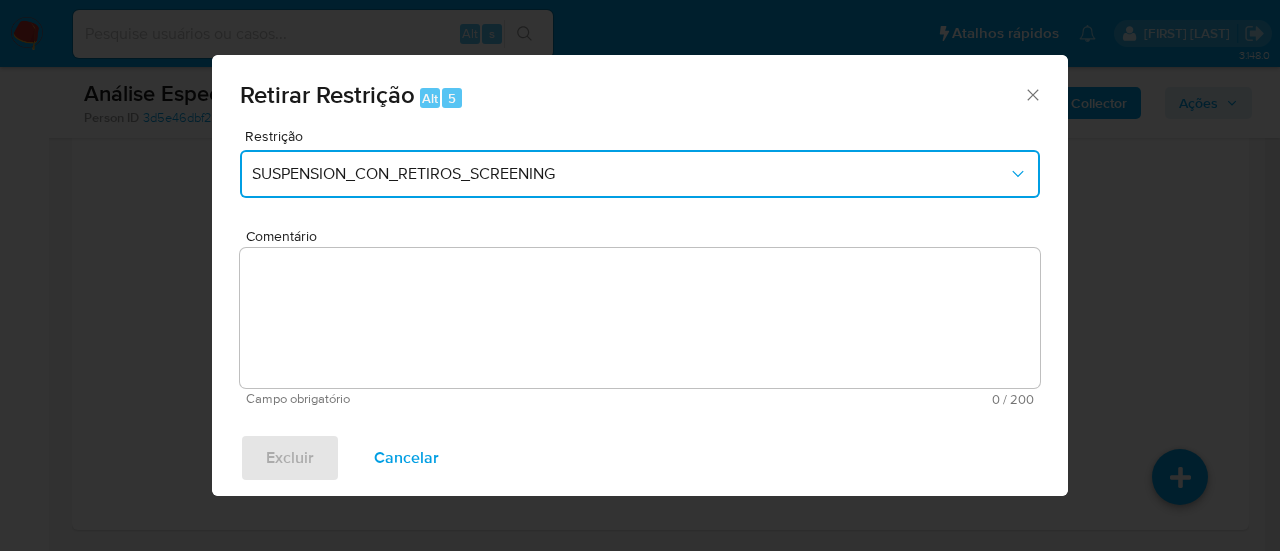 click on "SUSPENSION_CON_RETIROS_SCREENING" at bounding box center (630, 174) 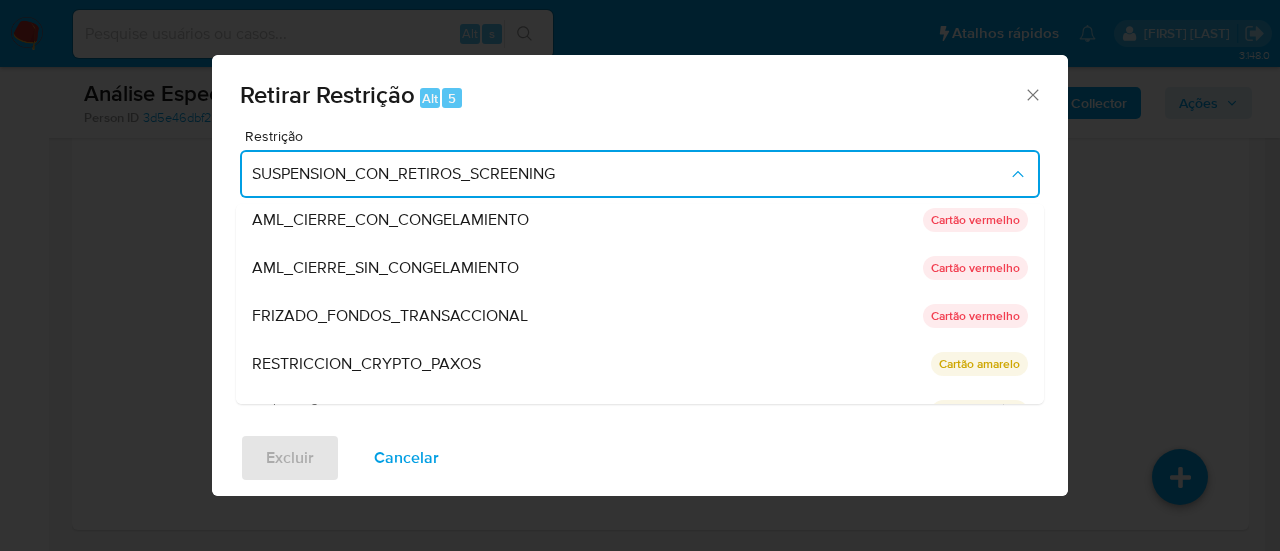 scroll, scrollTop: 280, scrollLeft: 0, axis: vertical 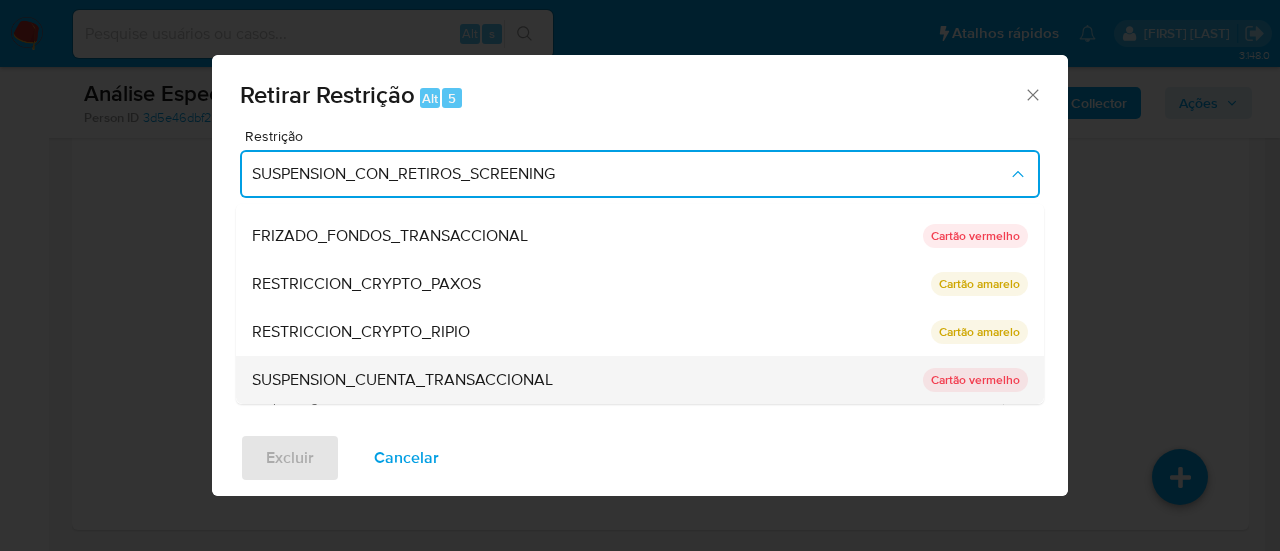 click on "SUSPENSION_CUENTA_TRANSACCIONAL" at bounding box center (402, 380) 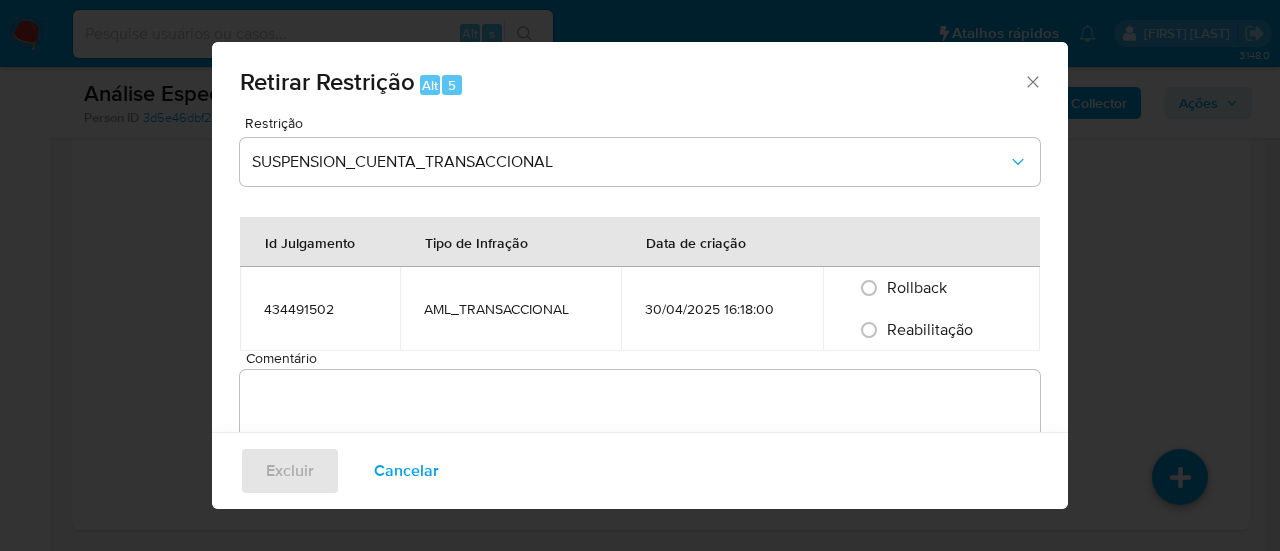 click on "434491502" at bounding box center [320, 309] 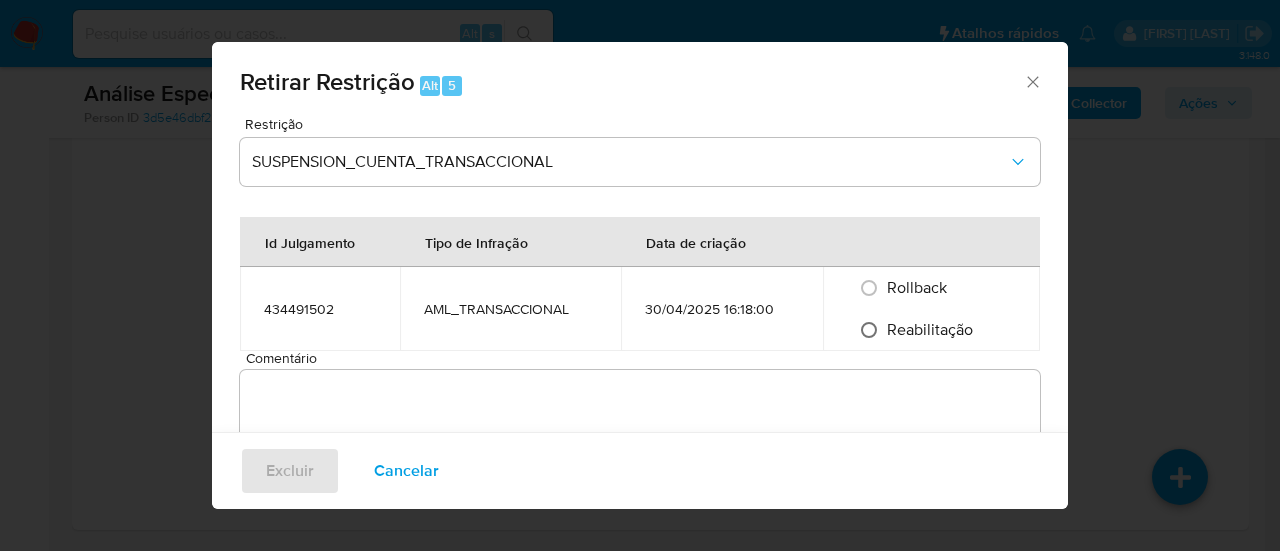 click on "Reabilitação" at bounding box center (869, 330) 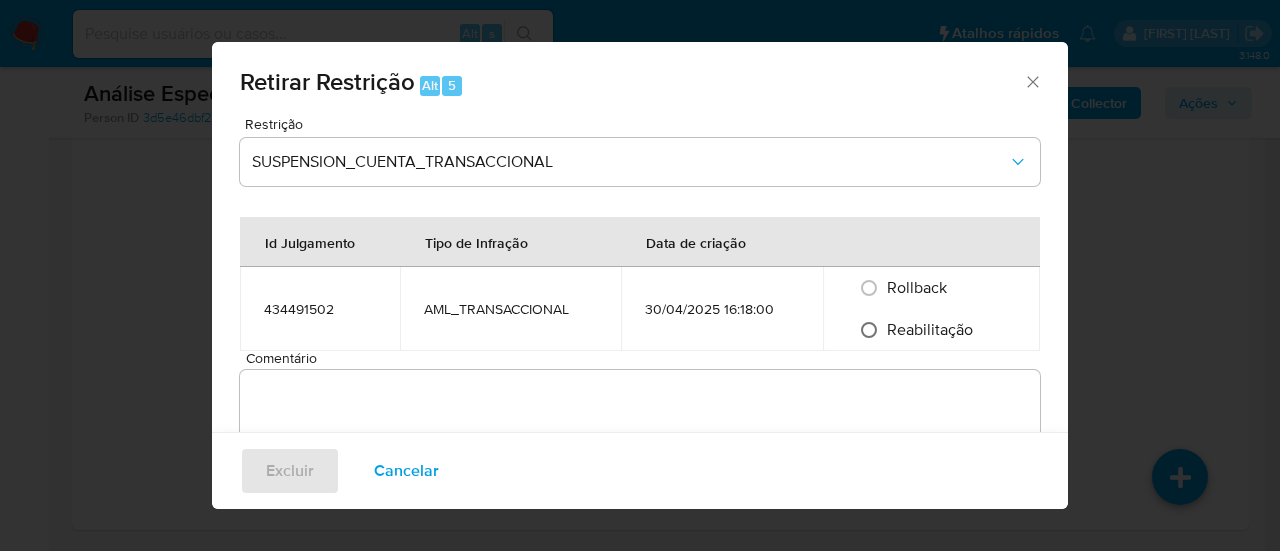 radio on "true" 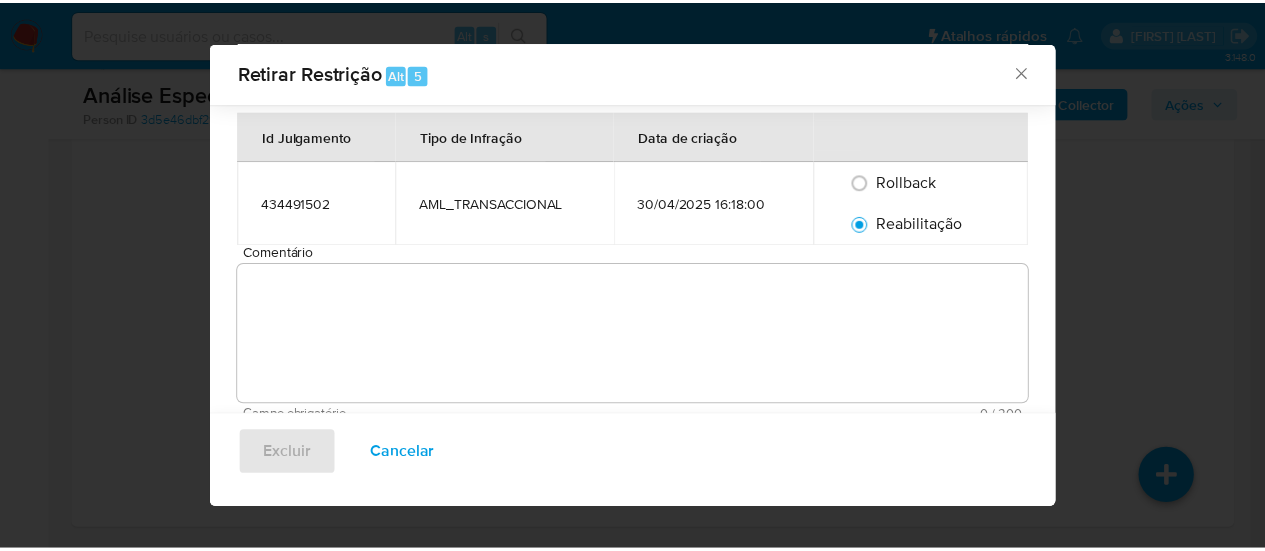 scroll, scrollTop: 94, scrollLeft: 0, axis: vertical 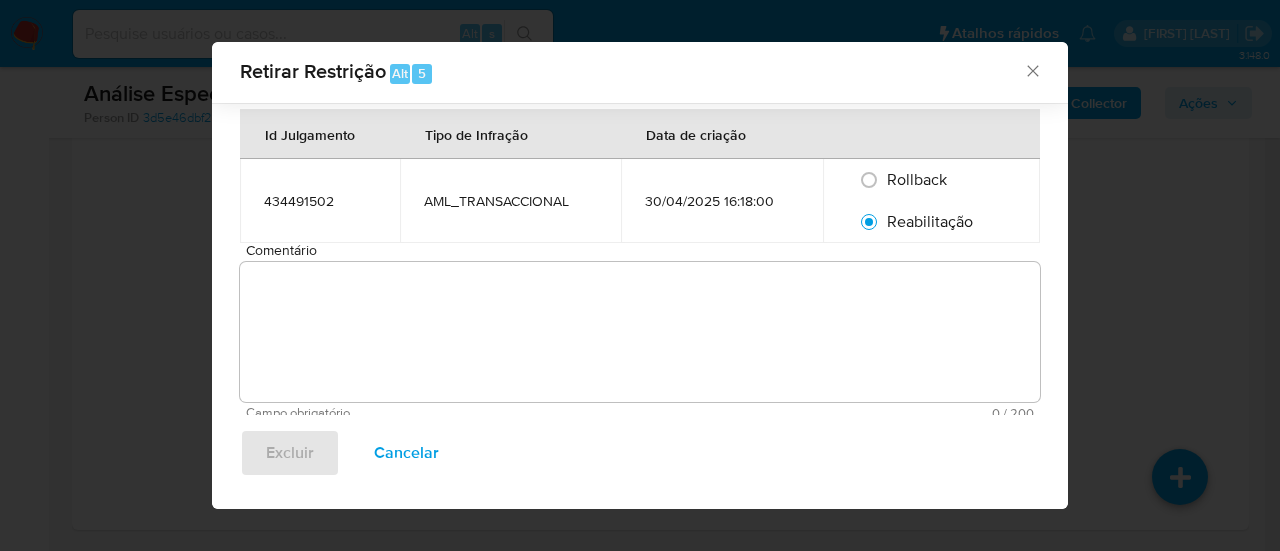 click on "Comentário" at bounding box center [640, 332] 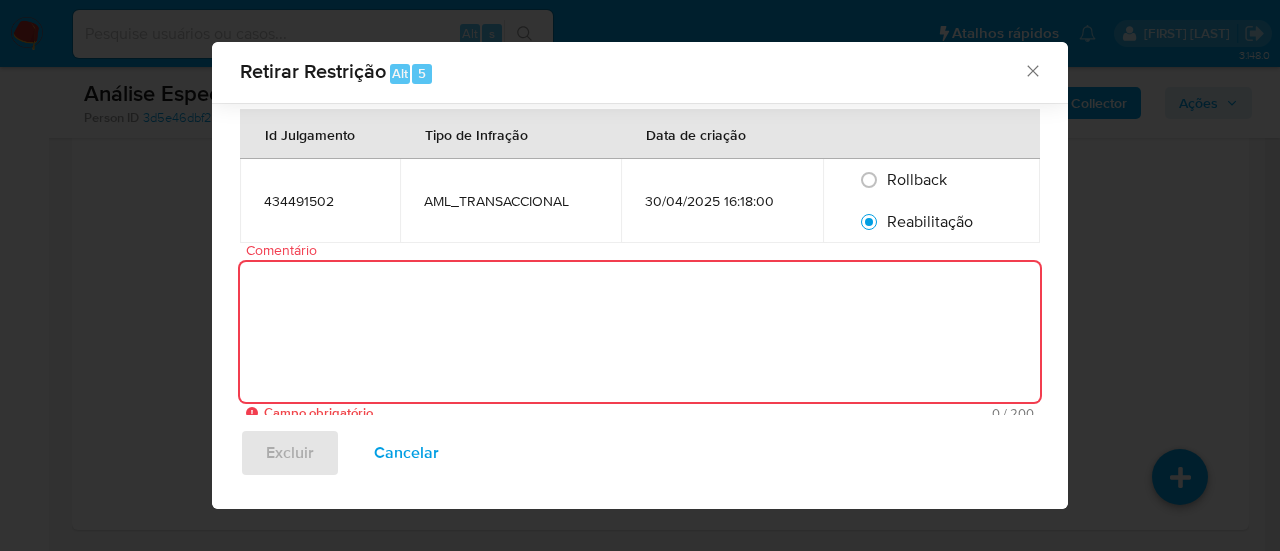 click on "Comentário" at bounding box center [640, 332] 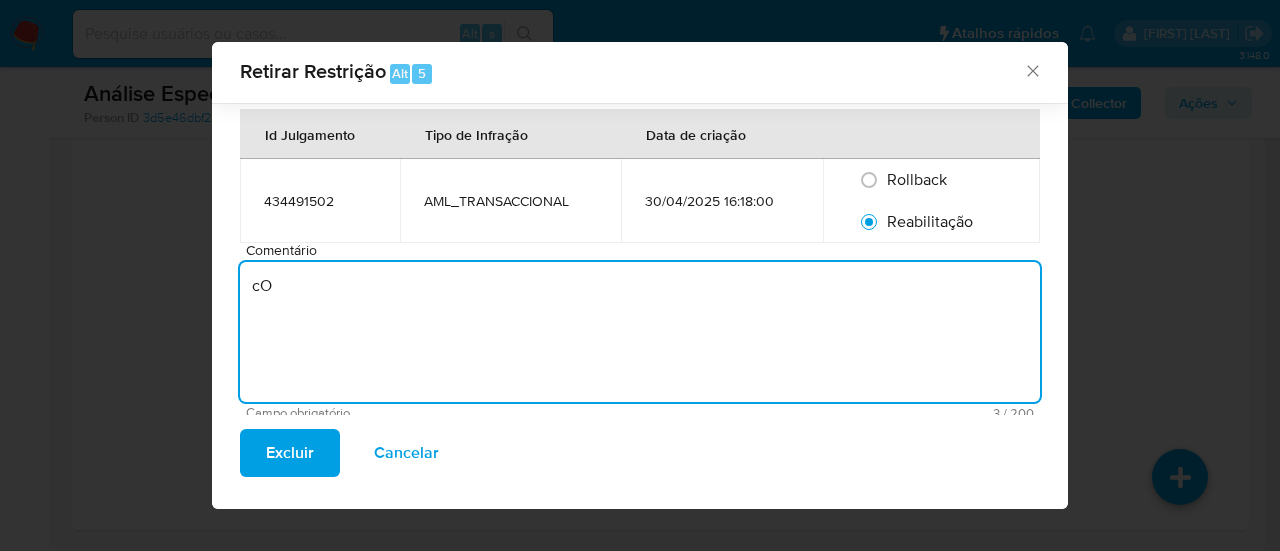 type on "c" 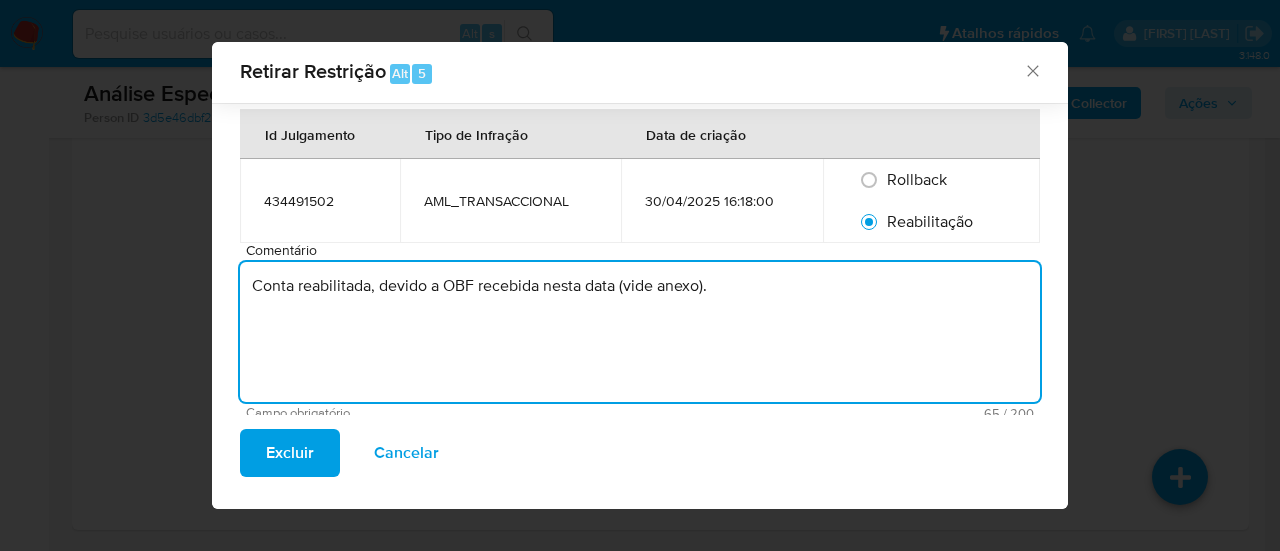 drag, startPoint x: 729, startPoint y: 287, endPoint x: 229, endPoint y: 279, distance: 500.064 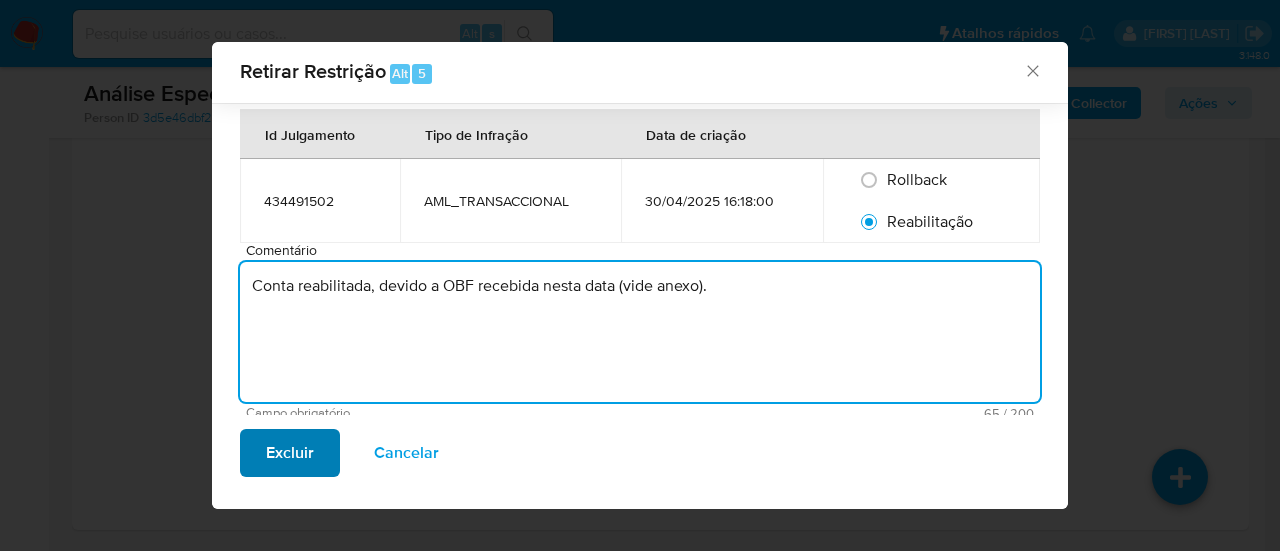 type on "Conta reabilitada, devido a OBF recebida nesta data (vide anexo)." 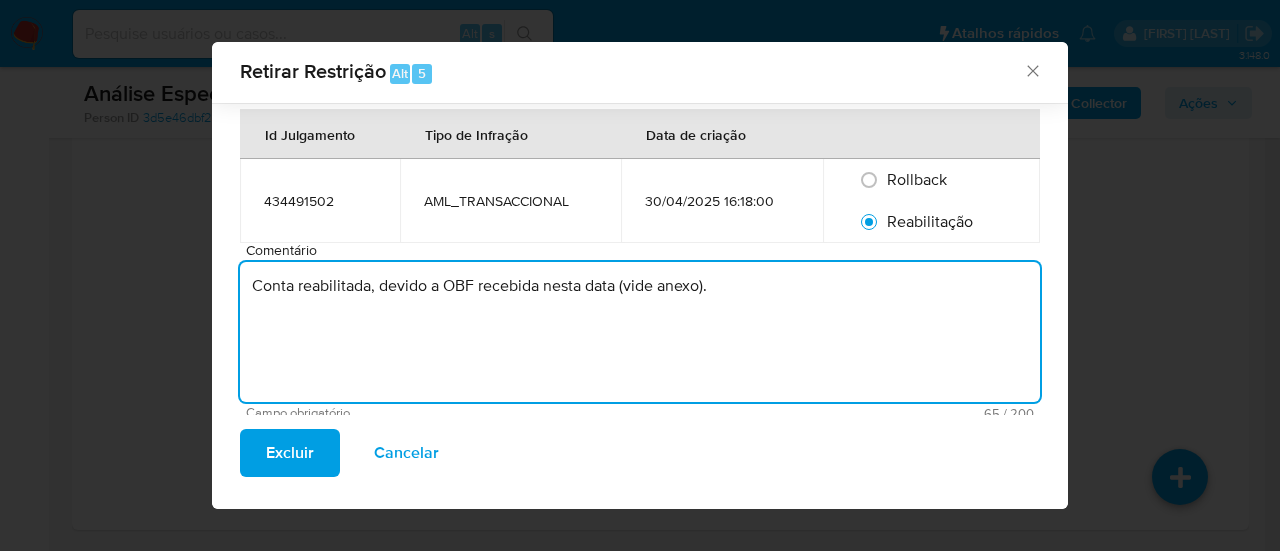 click on "Excluir" at bounding box center (290, 453) 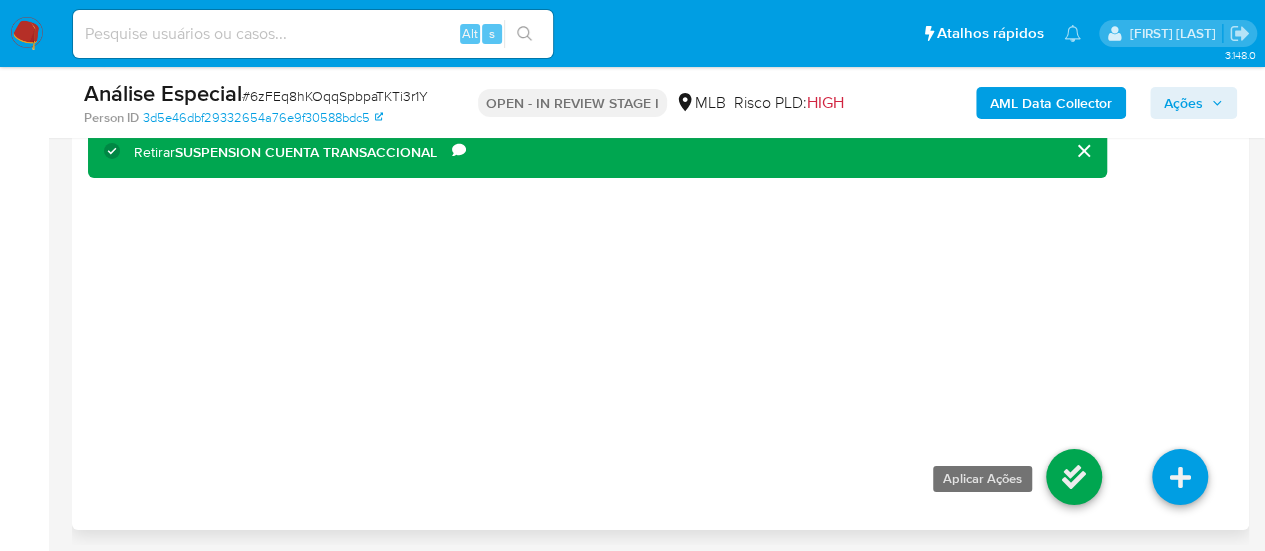 click at bounding box center (1074, 477) 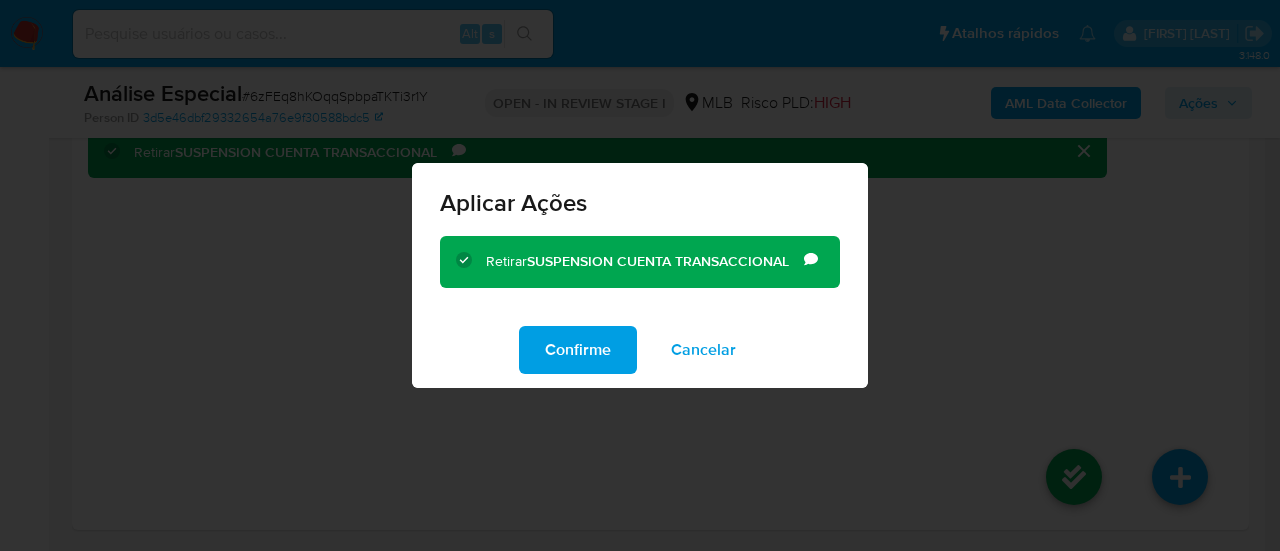 click on "Confirme" at bounding box center (578, 350) 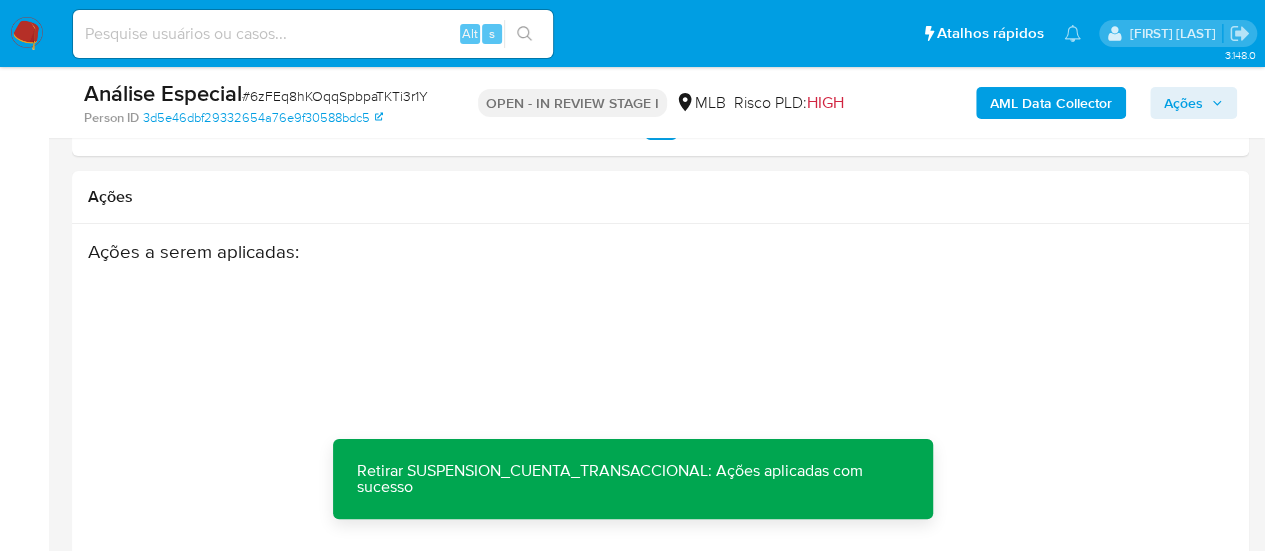 scroll, scrollTop: 3298, scrollLeft: 0, axis: vertical 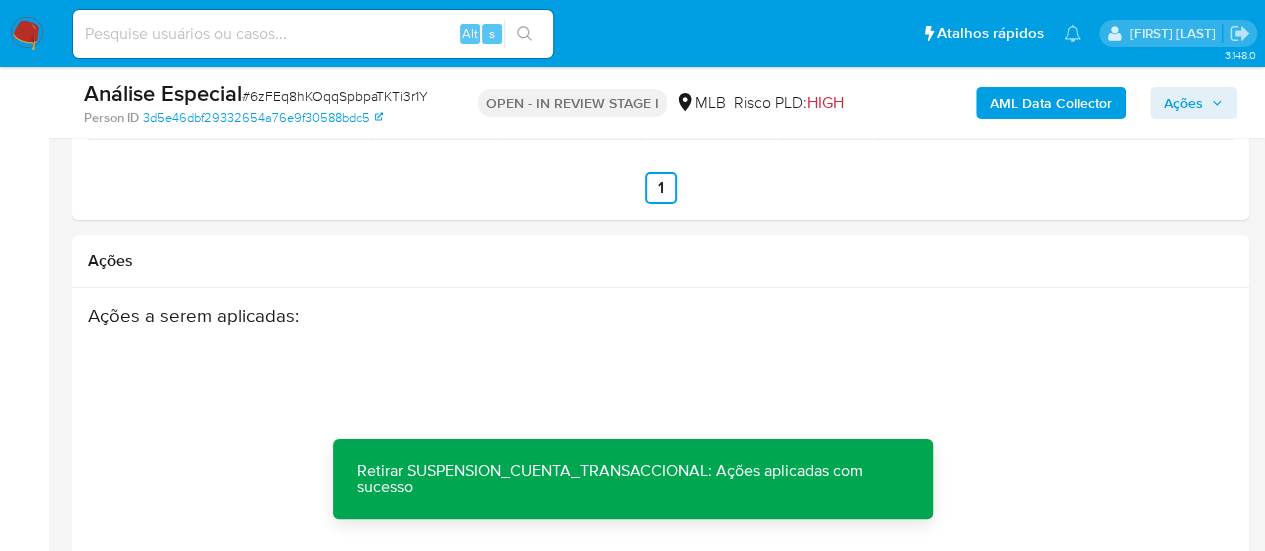 click at bounding box center (313, 34) 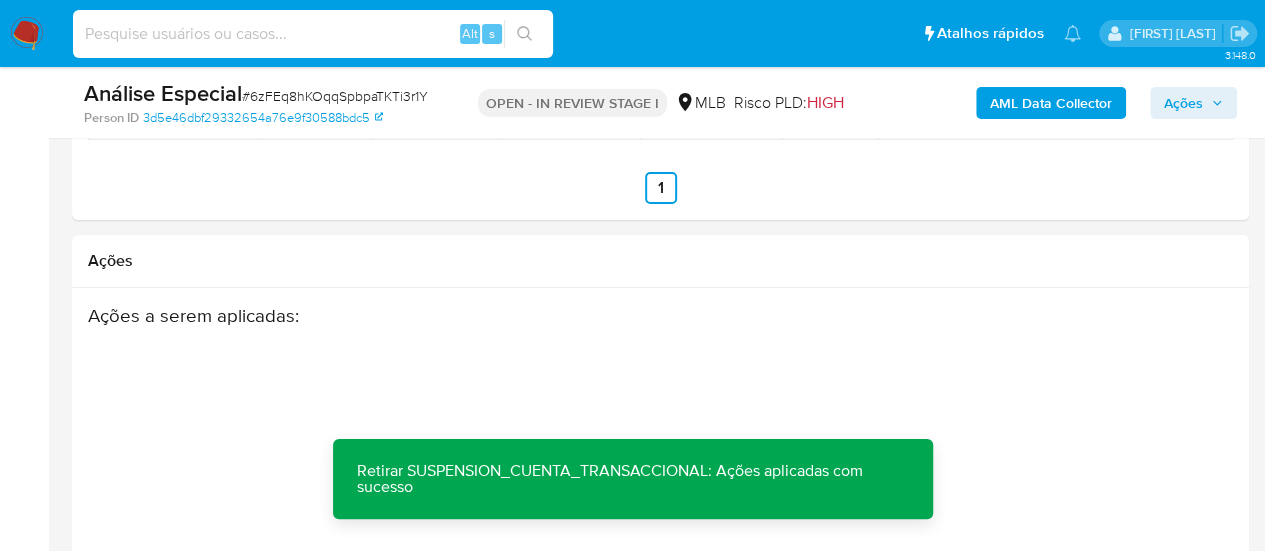 paste on "1641621552" 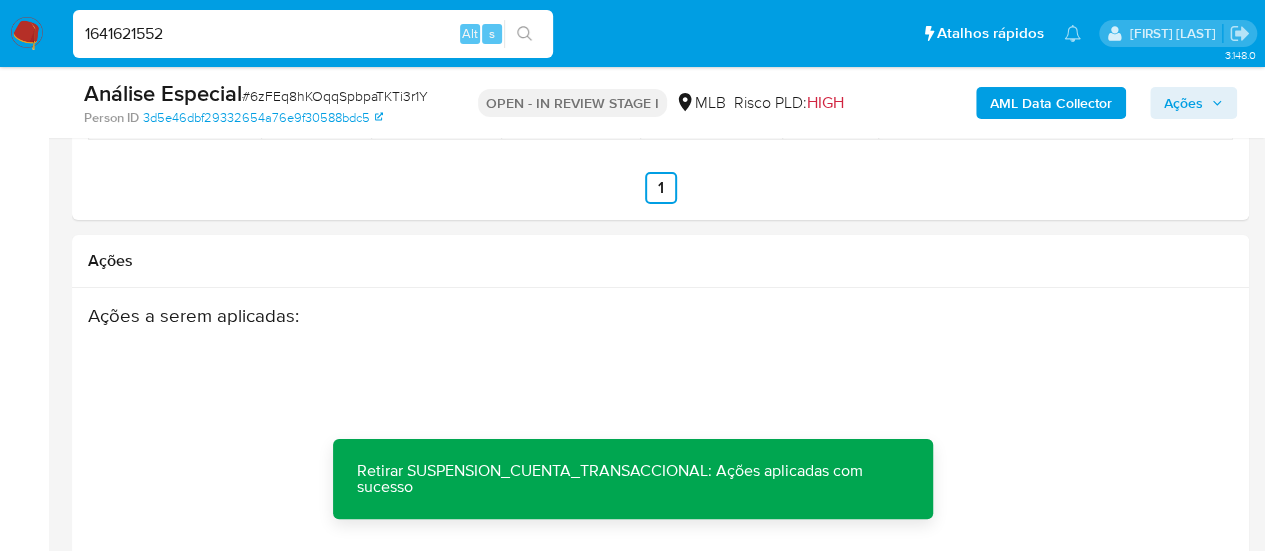 type on "1641621552" 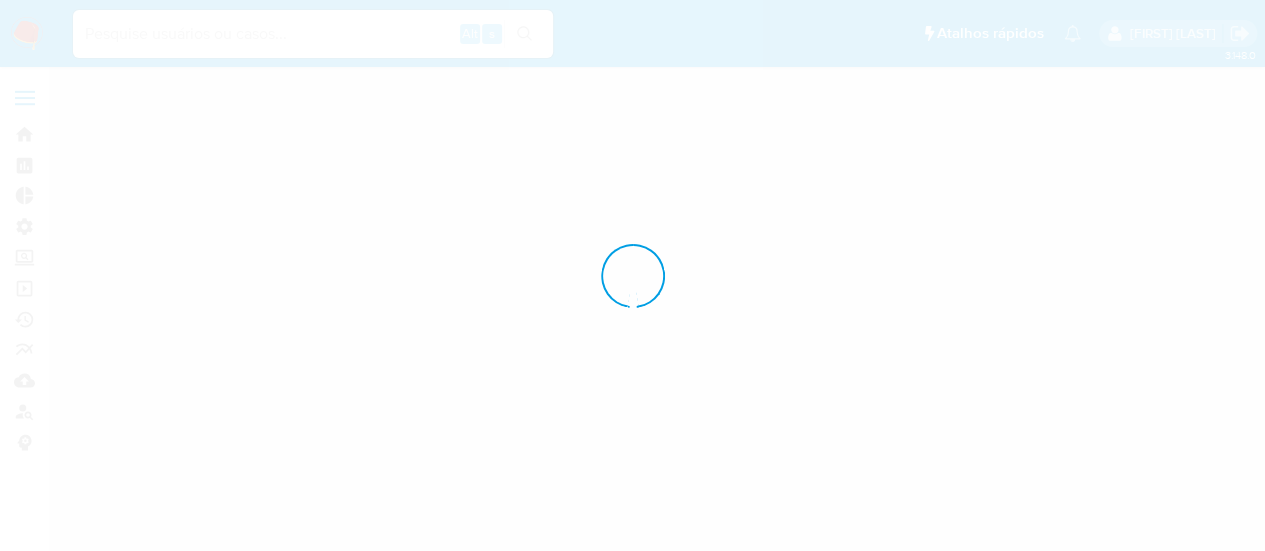 scroll, scrollTop: 0, scrollLeft: 0, axis: both 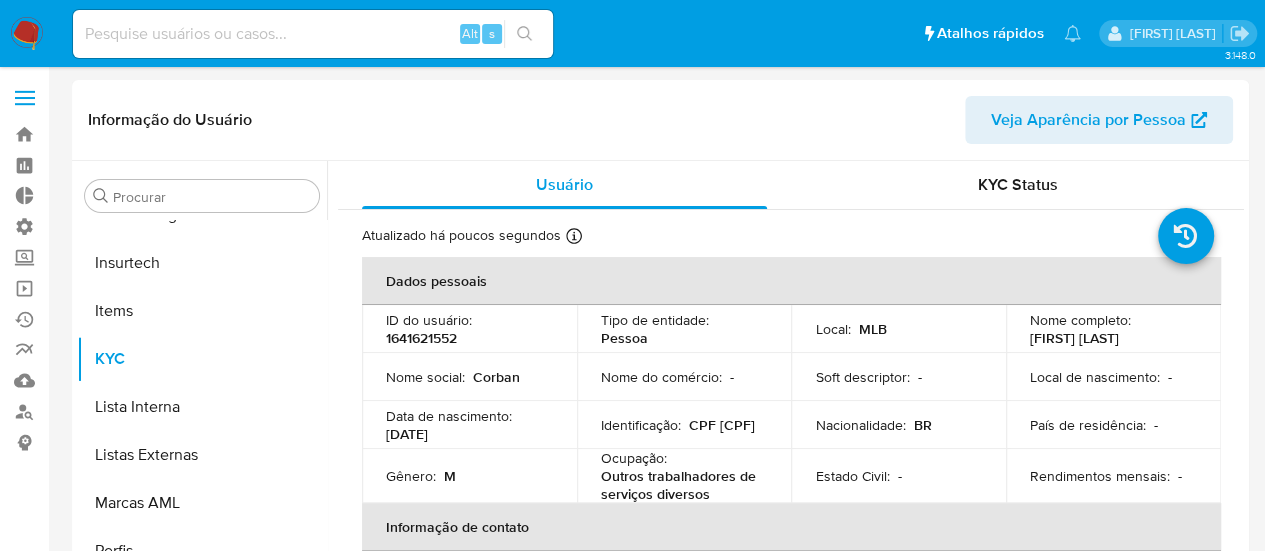 select on "10" 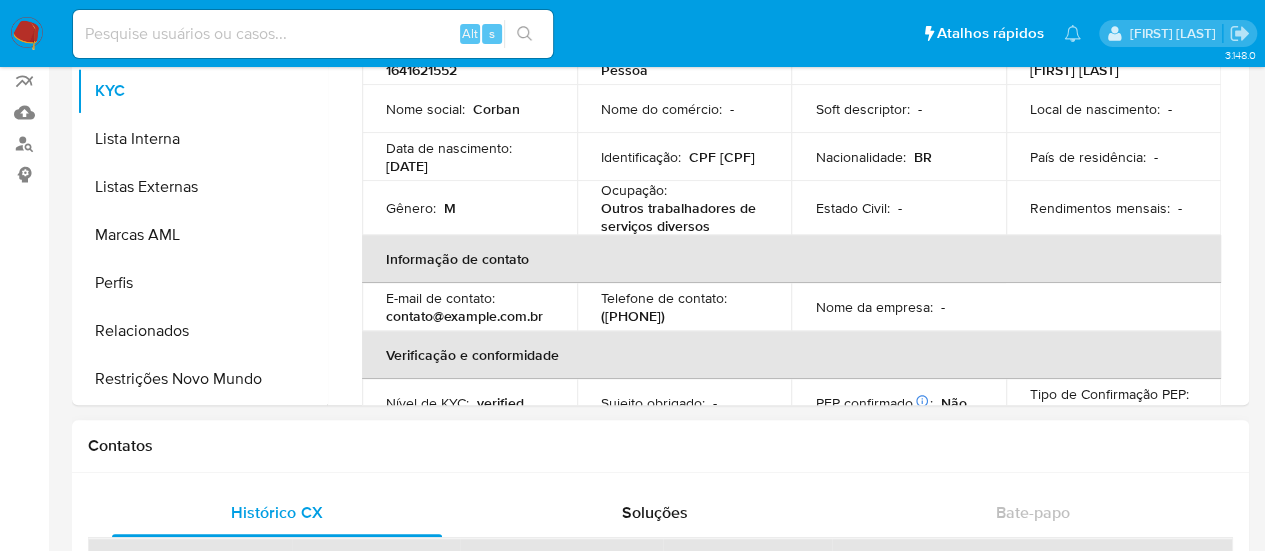 scroll, scrollTop: 300, scrollLeft: 0, axis: vertical 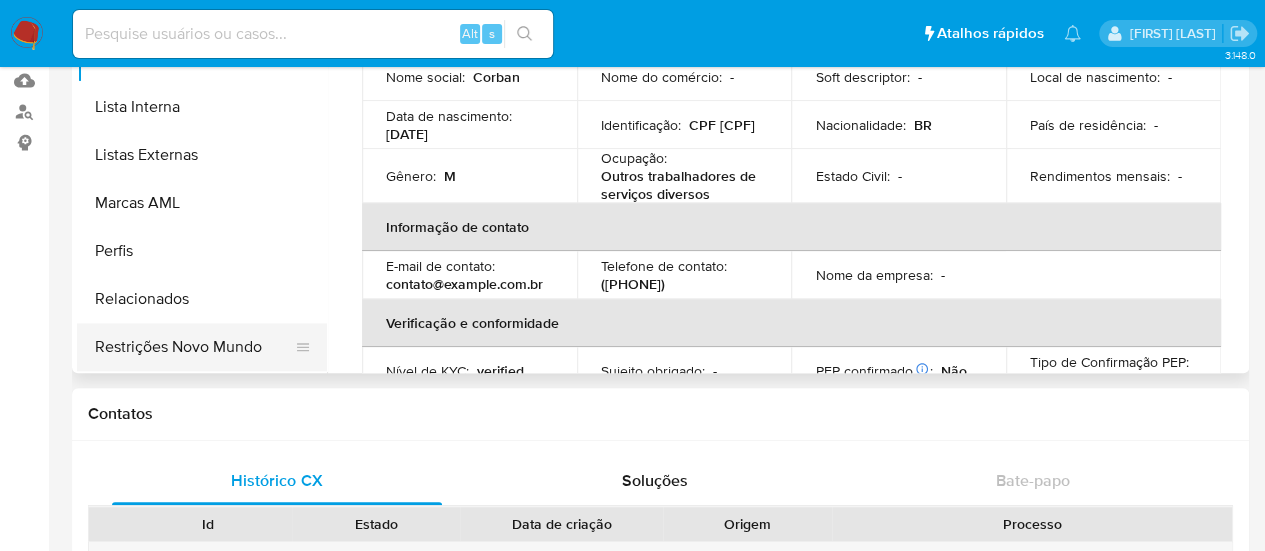 click on "Restrições Novo Mundo" at bounding box center [194, 347] 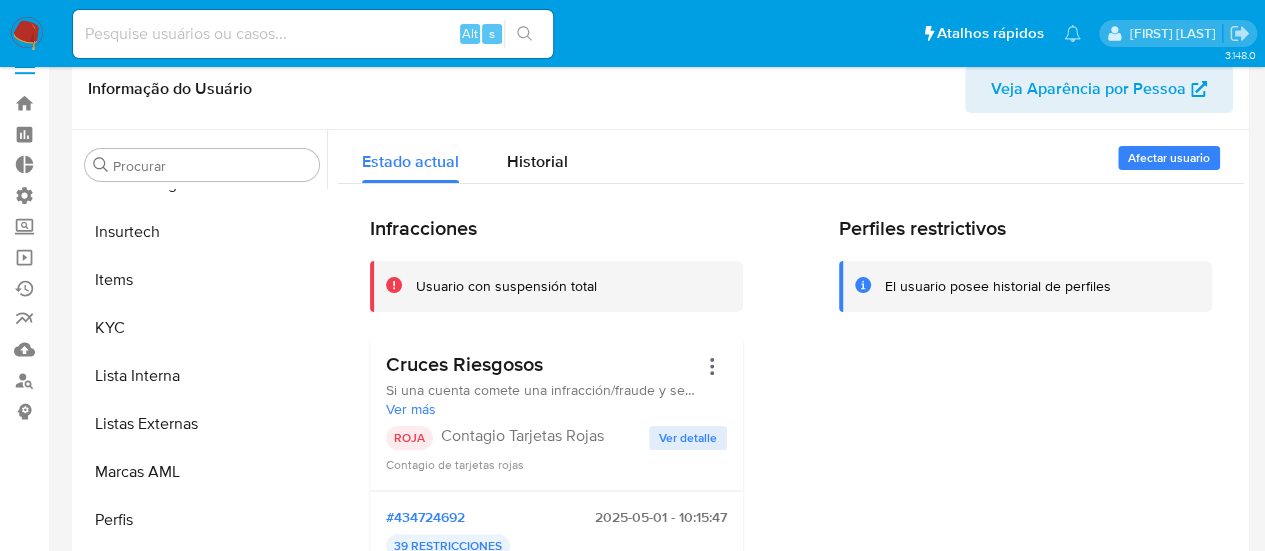 scroll, scrollTop: 0, scrollLeft: 0, axis: both 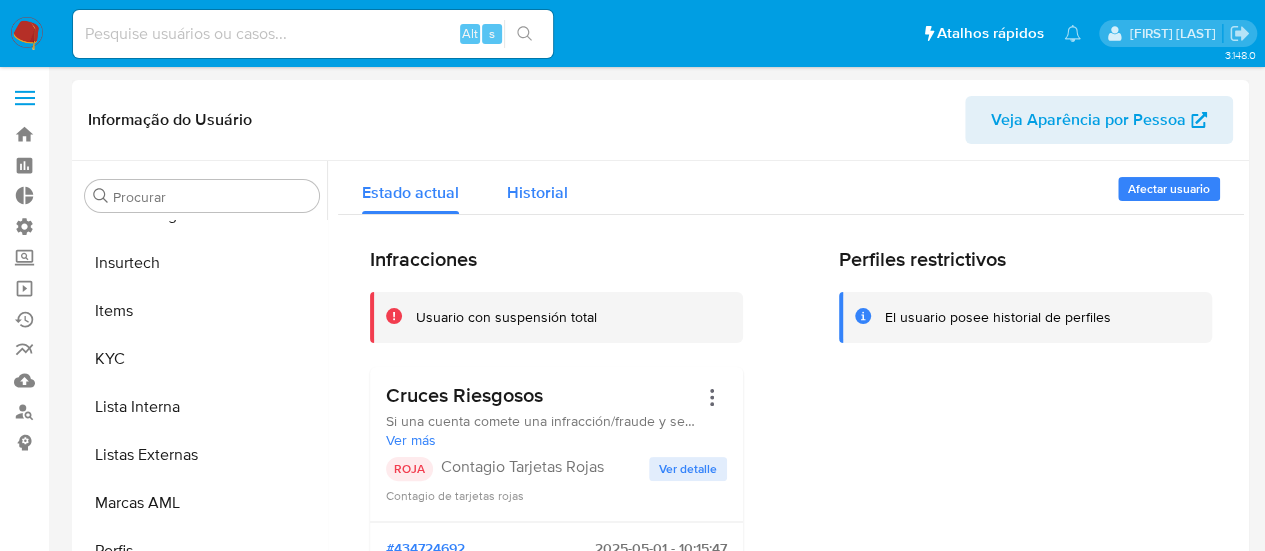 click on "Historial" at bounding box center (537, 187) 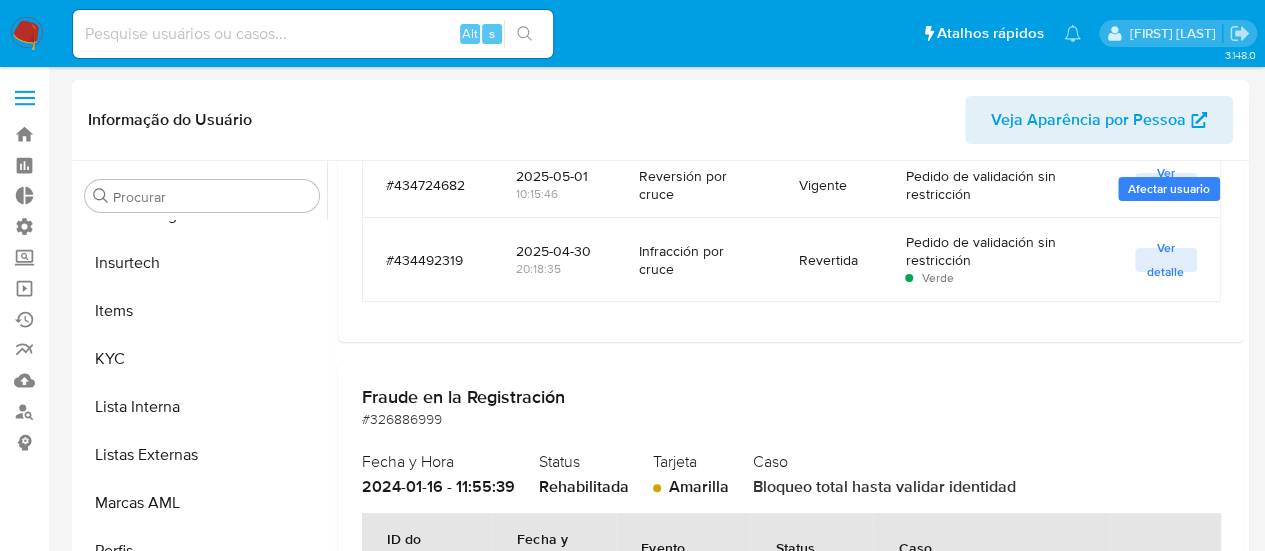 scroll, scrollTop: 900, scrollLeft: 0, axis: vertical 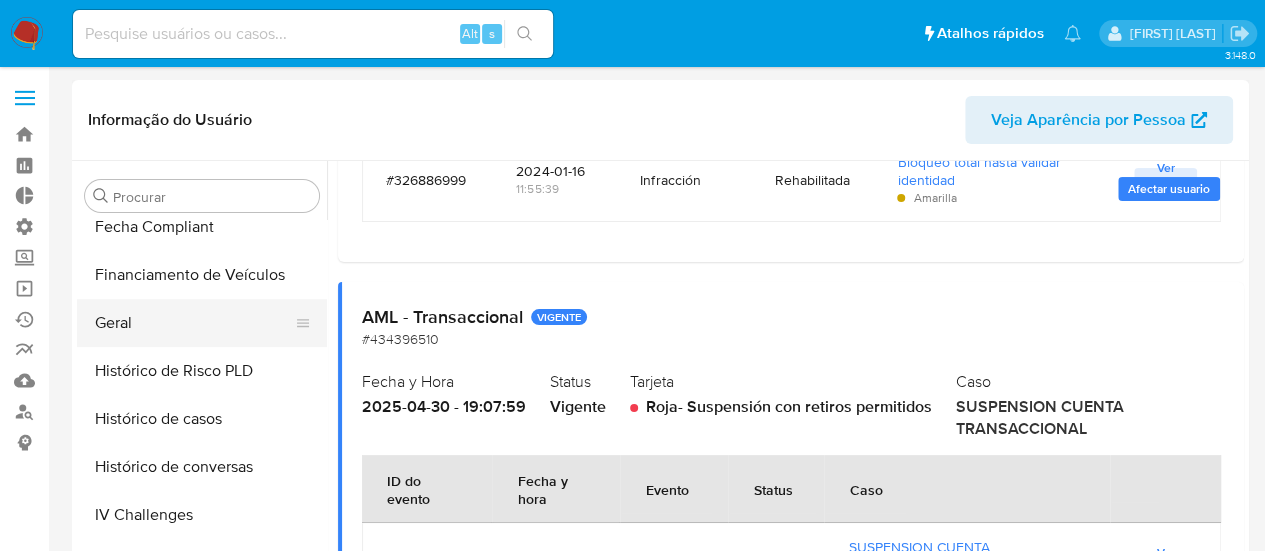 click on "Geral" at bounding box center [194, 323] 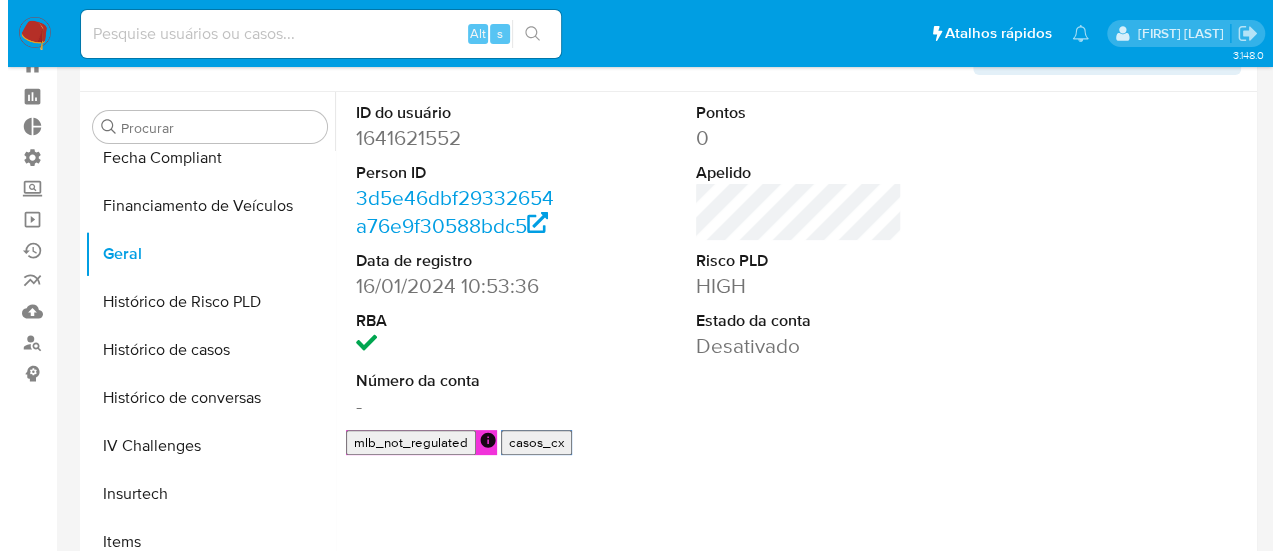 scroll, scrollTop: 100, scrollLeft: 0, axis: vertical 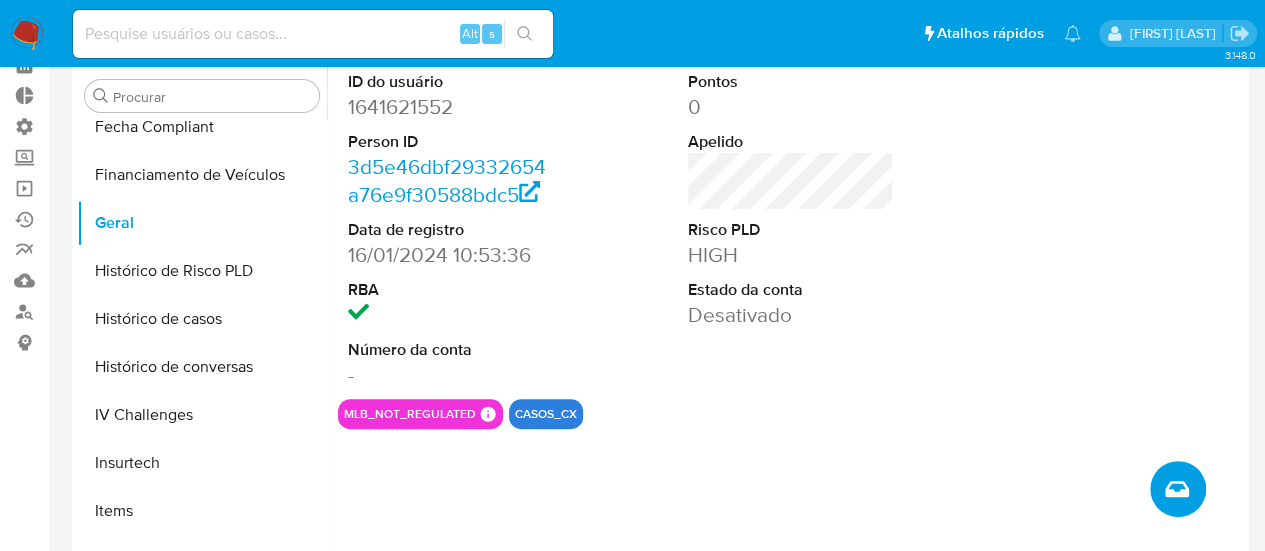 click 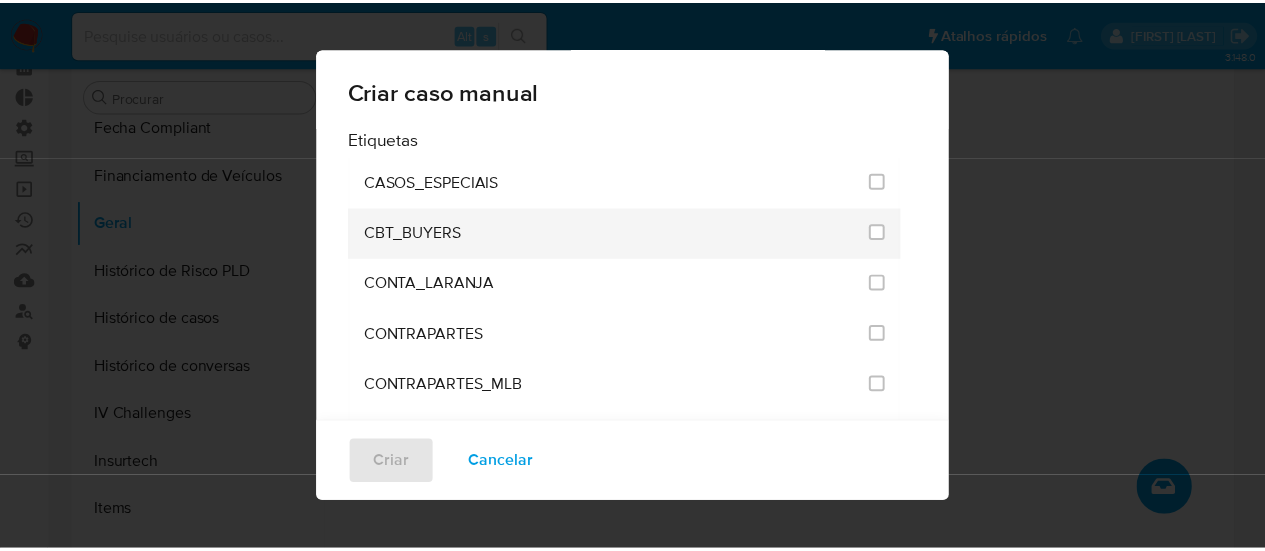 scroll, scrollTop: 300, scrollLeft: 0, axis: vertical 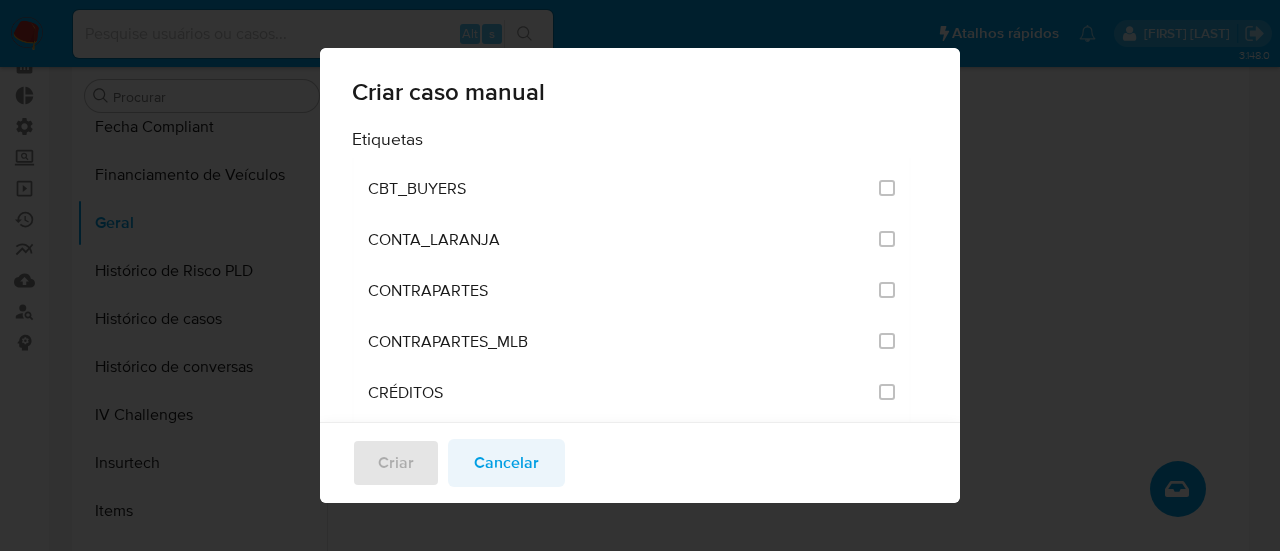 click on "Cancelar" at bounding box center [506, 463] 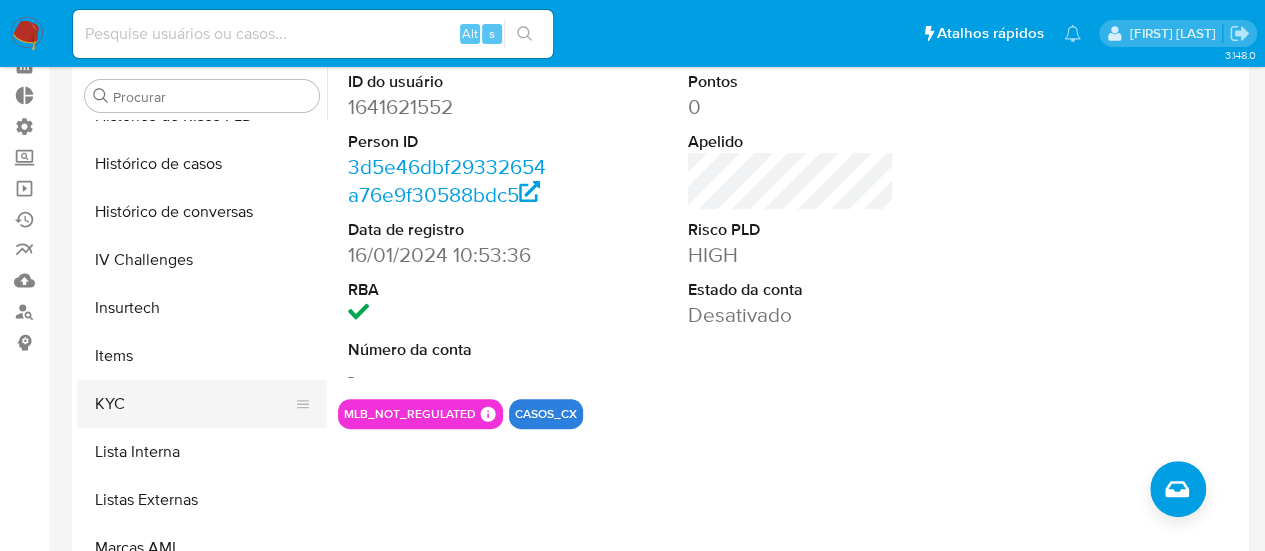 scroll, scrollTop: 845, scrollLeft: 0, axis: vertical 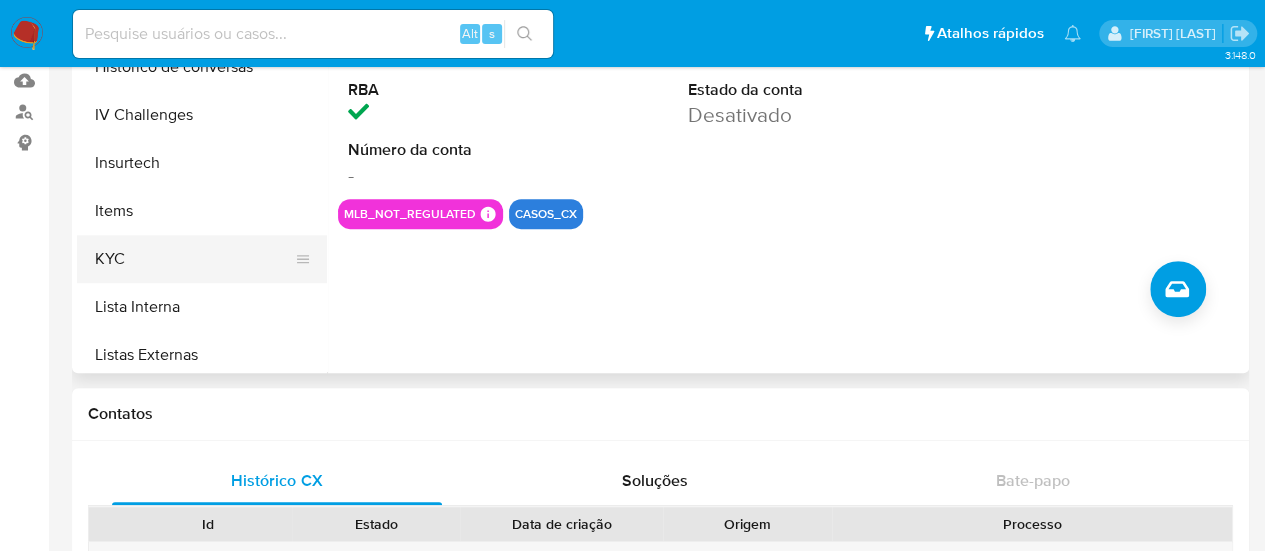 click on "KYC" at bounding box center [194, 259] 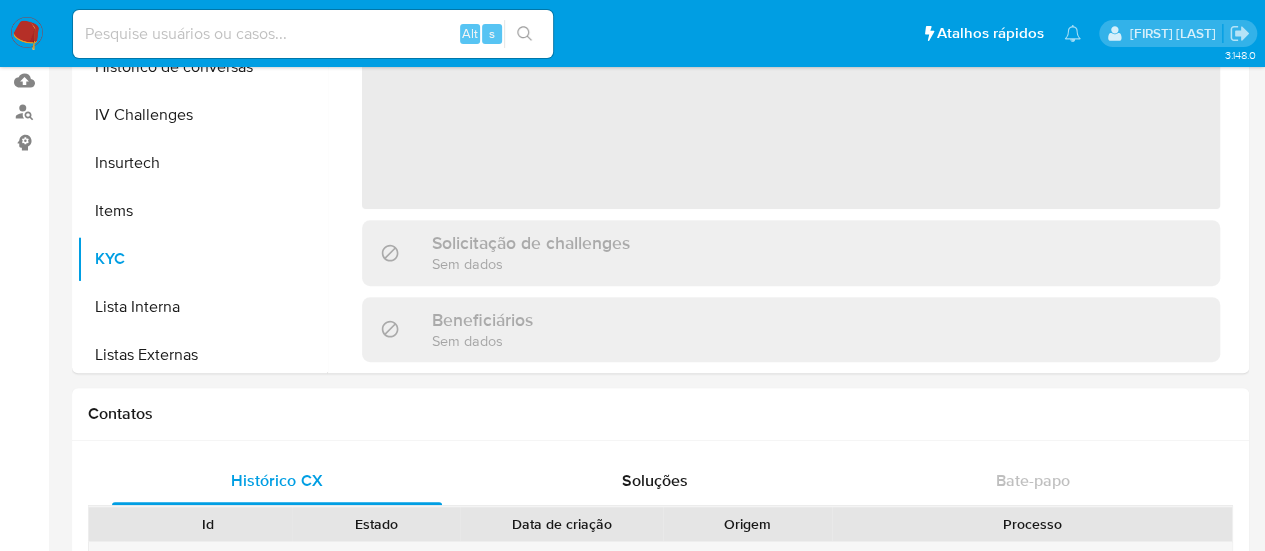 scroll, scrollTop: 100, scrollLeft: 0, axis: vertical 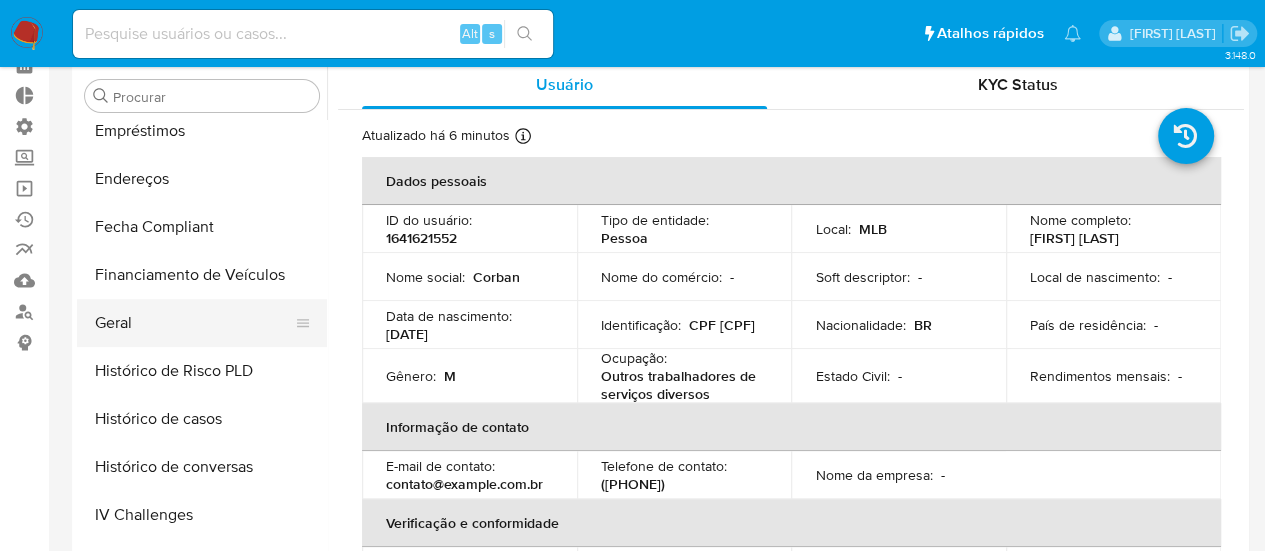 click on "Geral" at bounding box center [194, 323] 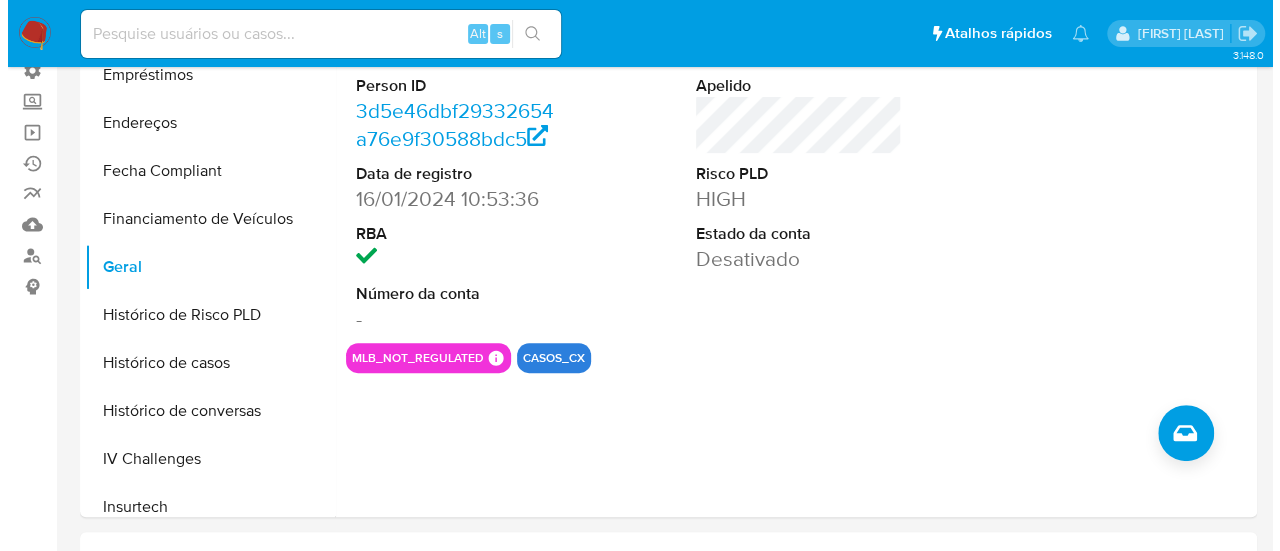 scroll, scrollTop: 200, scrollLeft: 0, axis: vertical 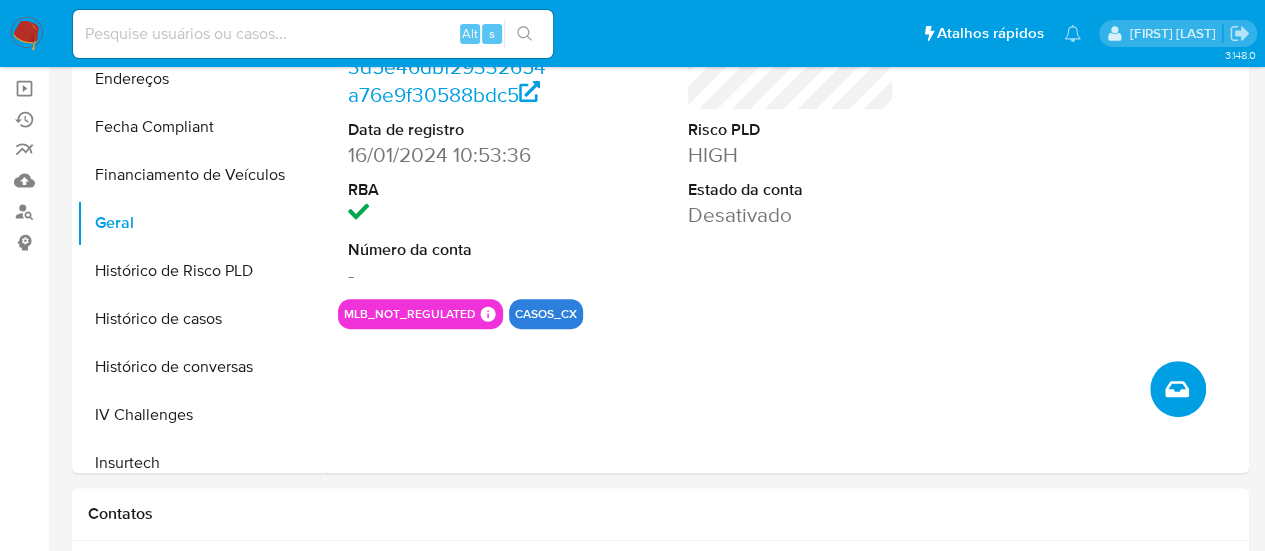 click 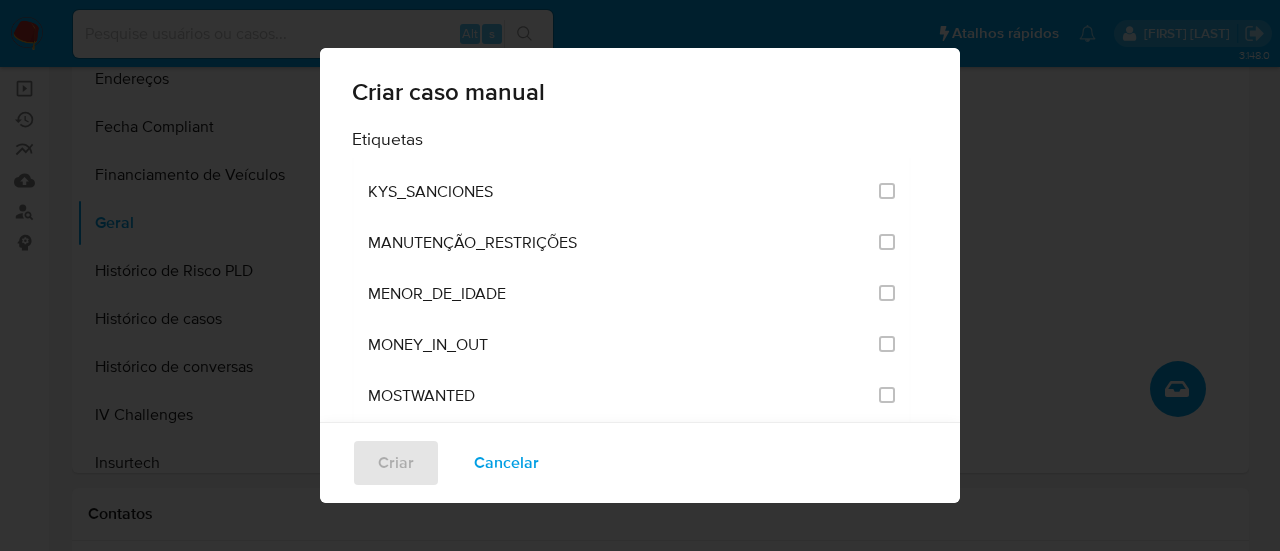 scroll, scrollTop: 2500, scrollLeft: 0, axis: vertical 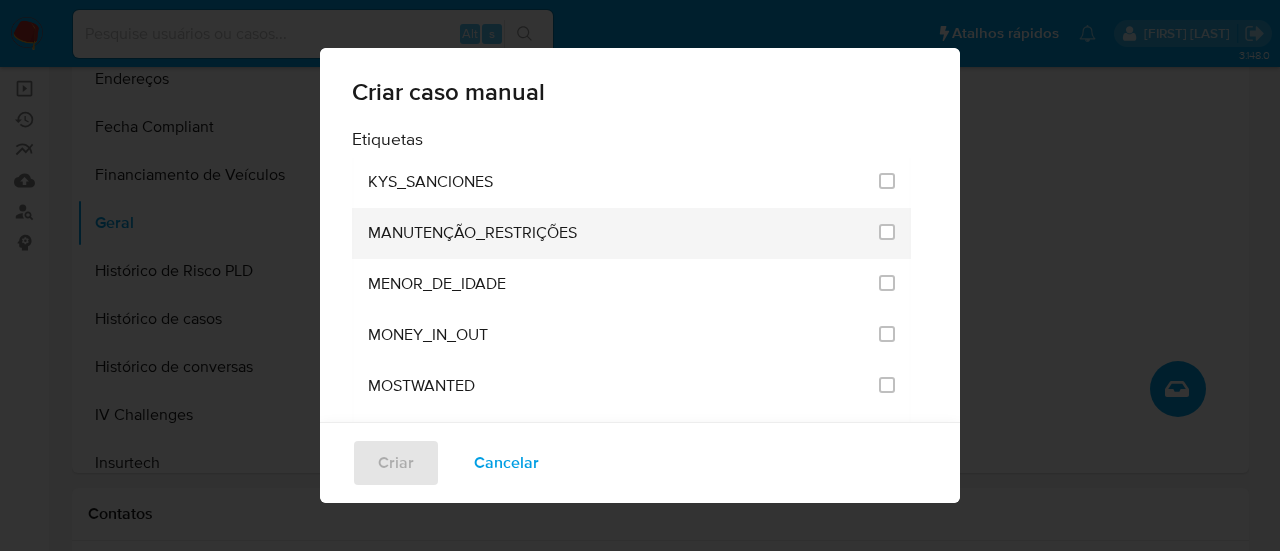 click on "MANUTENÇÃO_RESTRIÇÕES" at bounding box center (631, 233) 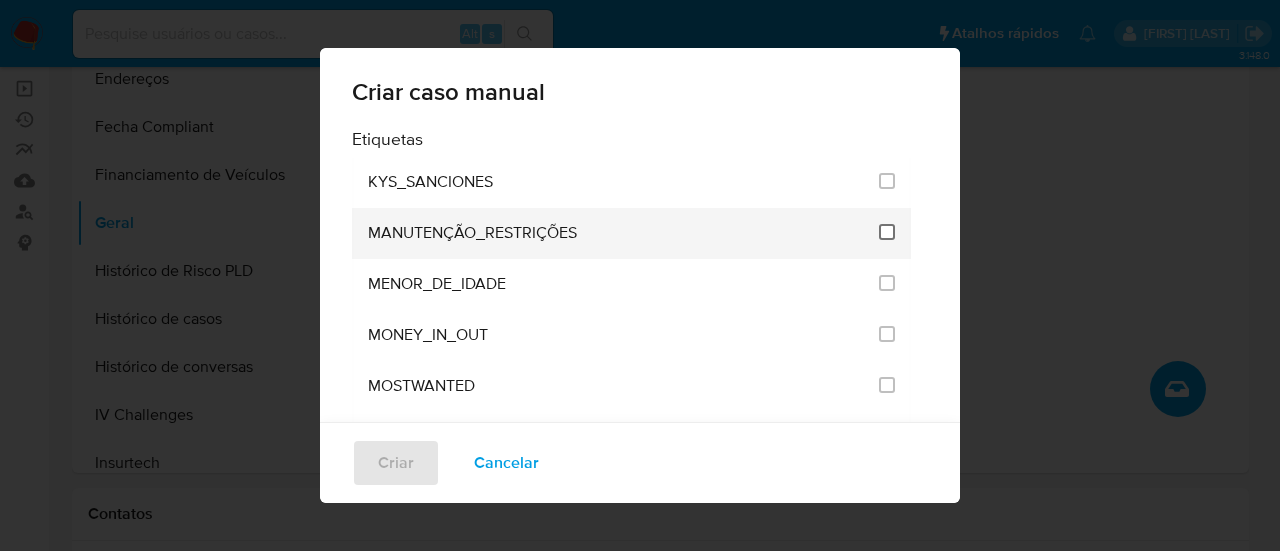 click at bounding box center (887, 232) 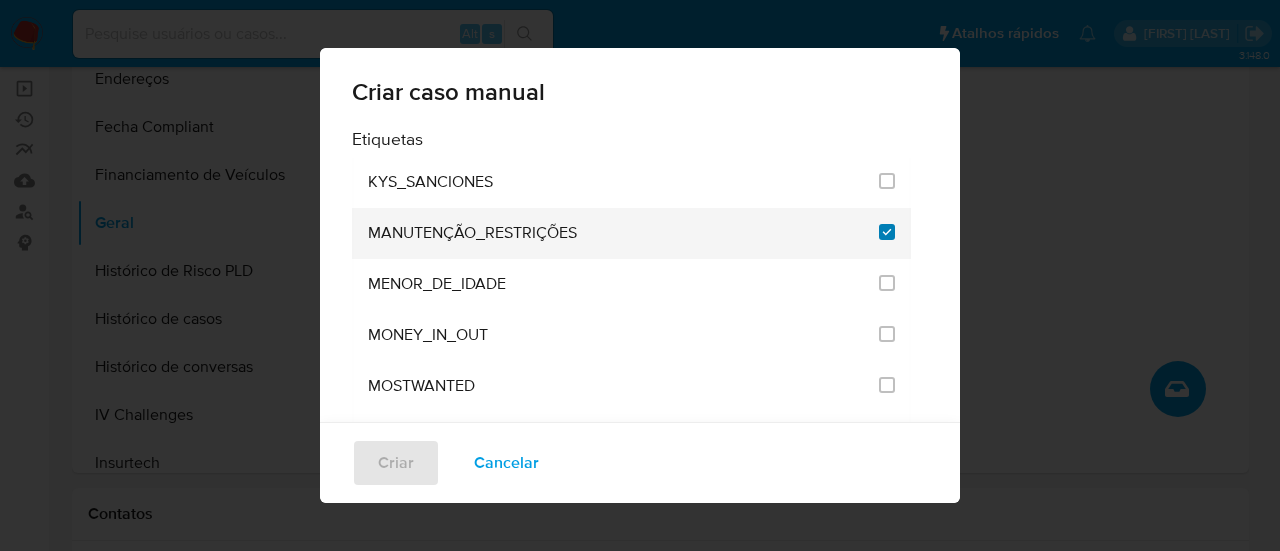 checkbox on "true" 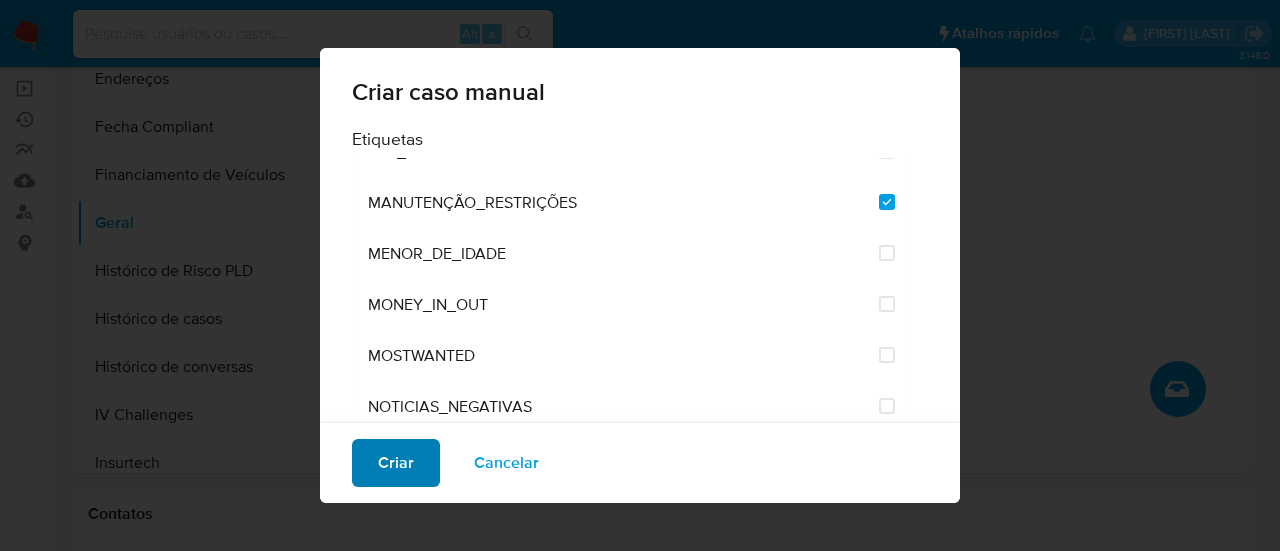 scroll, scrollTop: 2600, scrollLeft: 0, axis: vertical 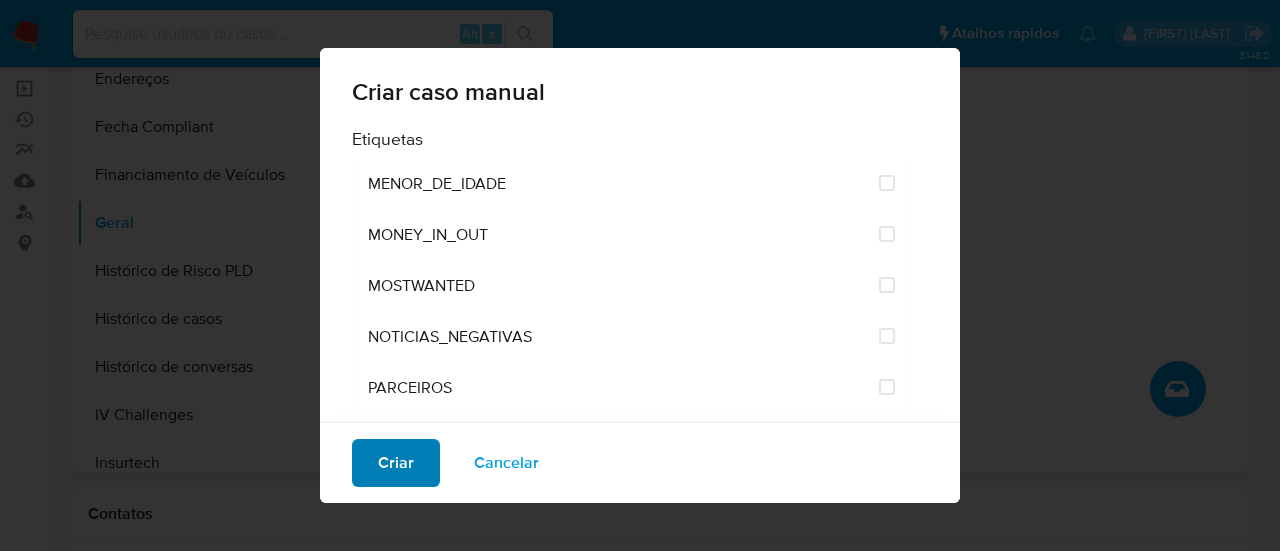 click on "Criar" at bounding box center [396, 463] 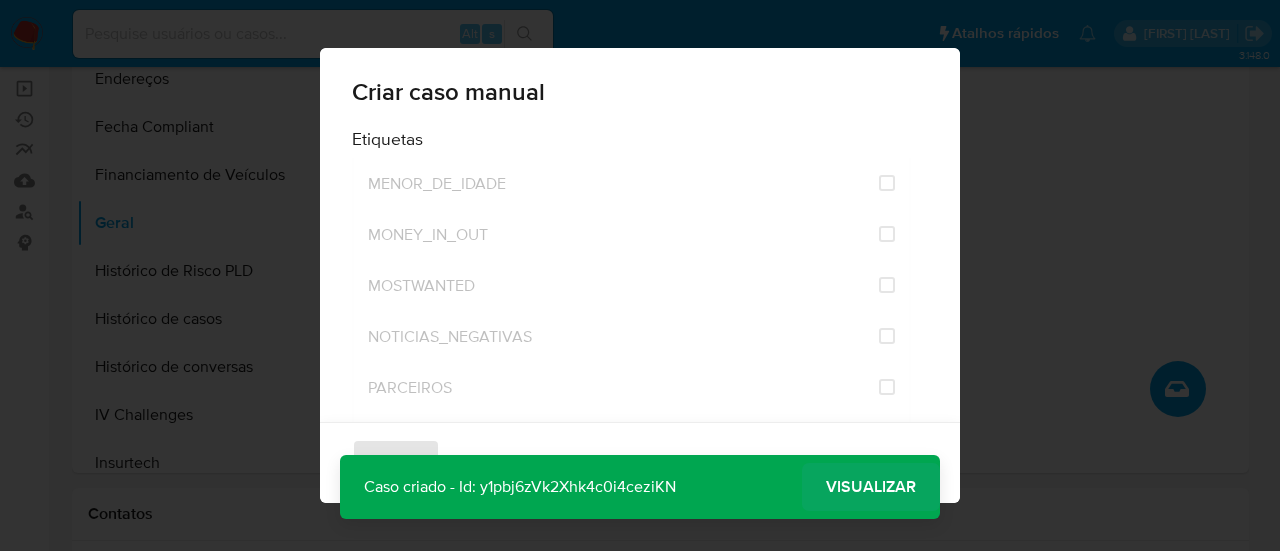 click on "Visualizar" at bounding box center [871, 487] 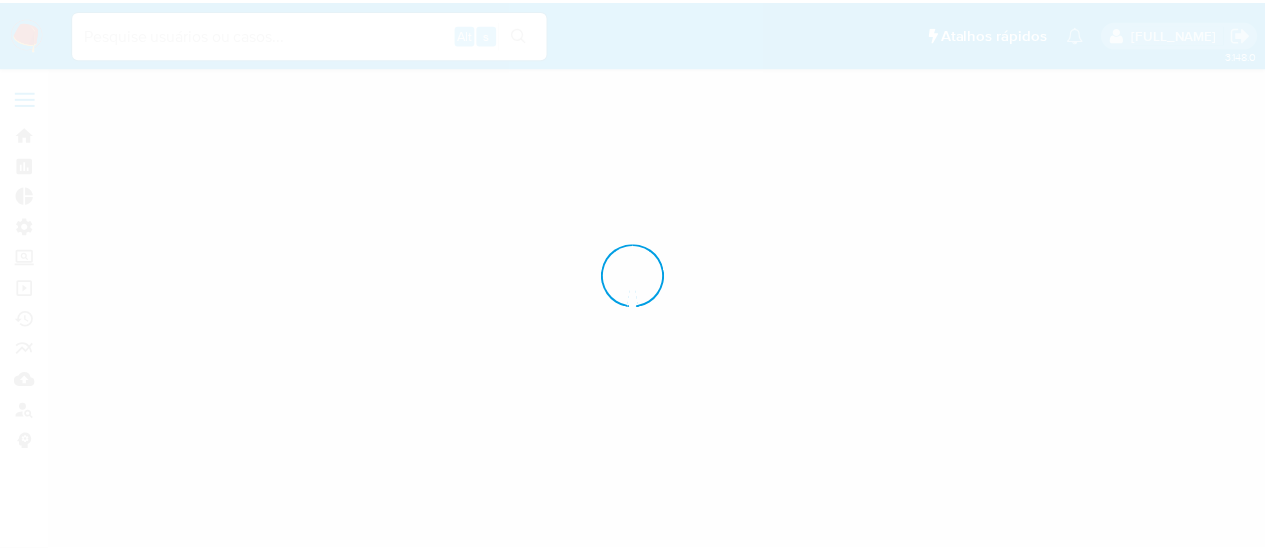 scroll, scrollTop: 0, scrollLeft: 0, axis: both 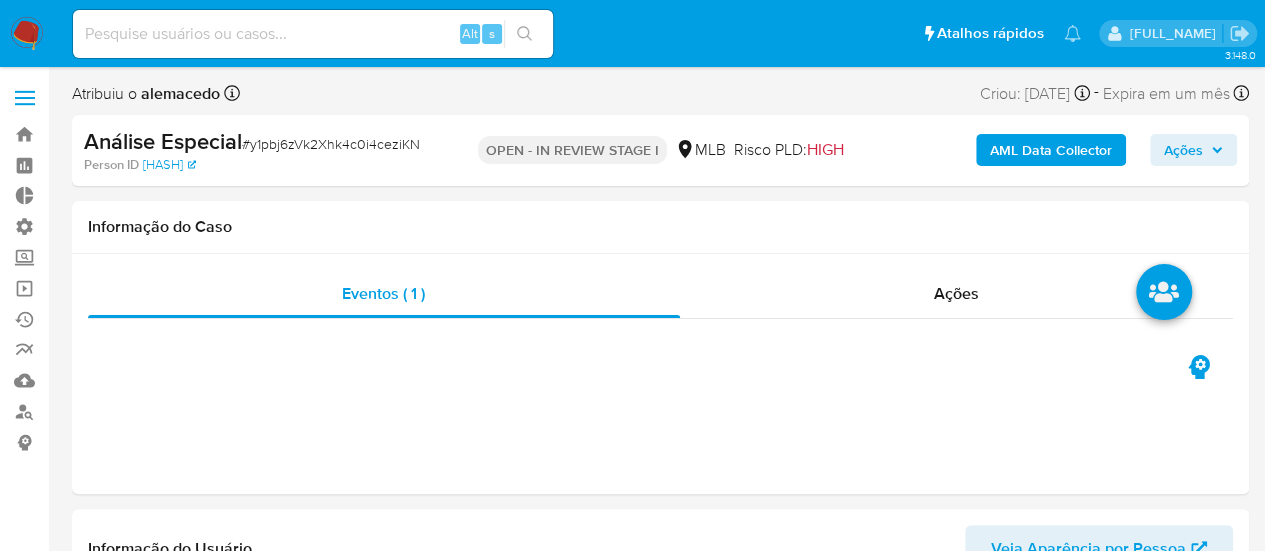 select on "10" 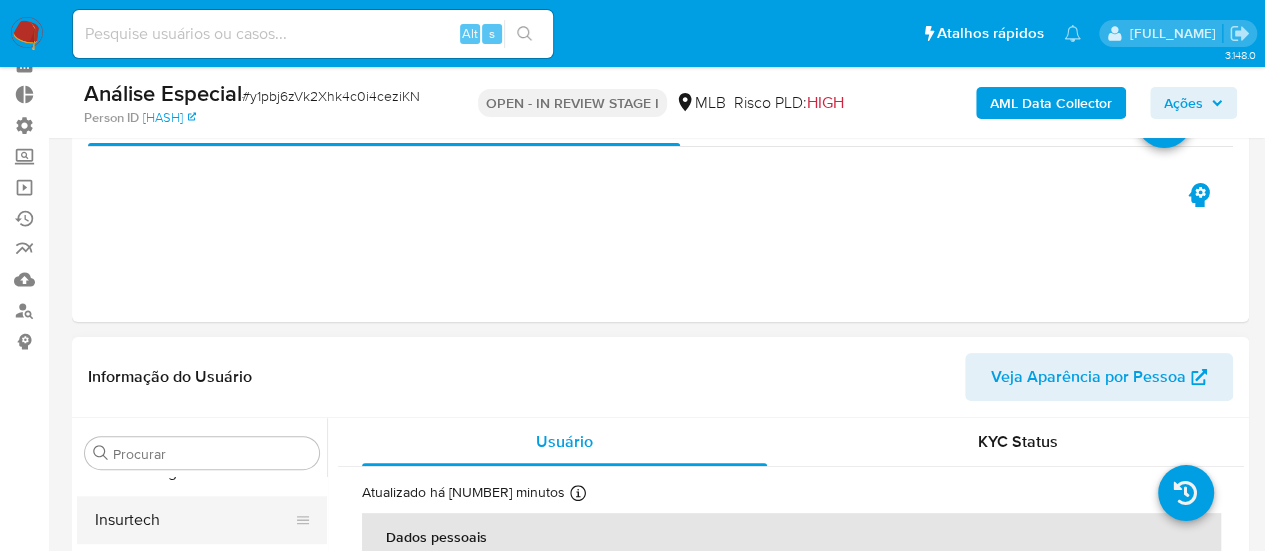 scroll, scrollTop: 200, scrollLeft: 0, axis: vertical 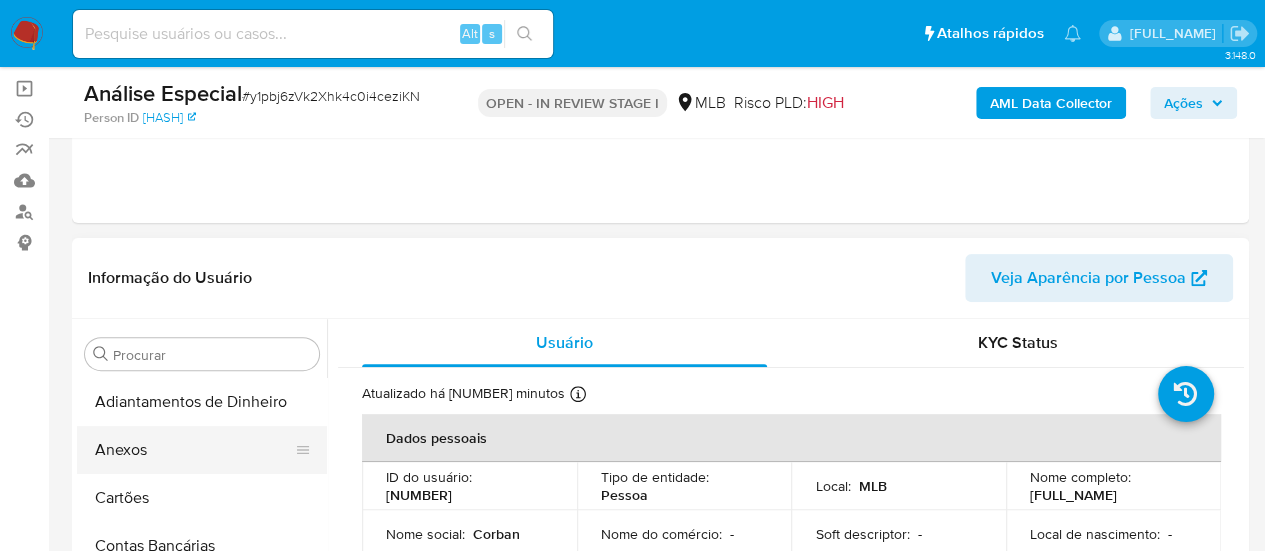 click on "Anexos" at bounding box center [194, 450] 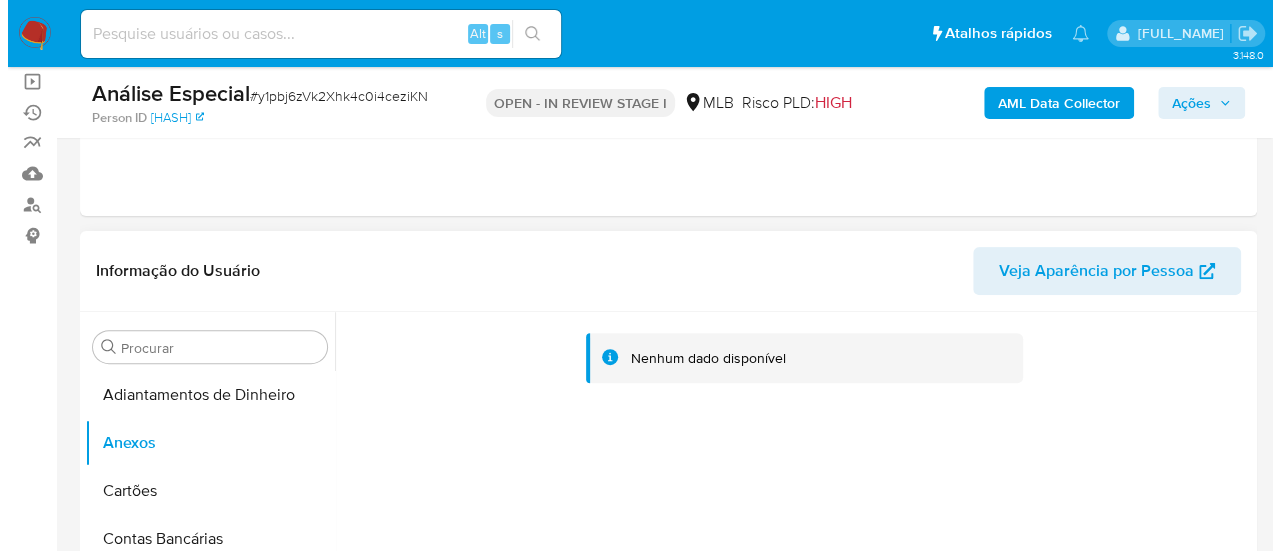 scroll, scrollTop: 500, scrollLeft: 0, axis: vertical 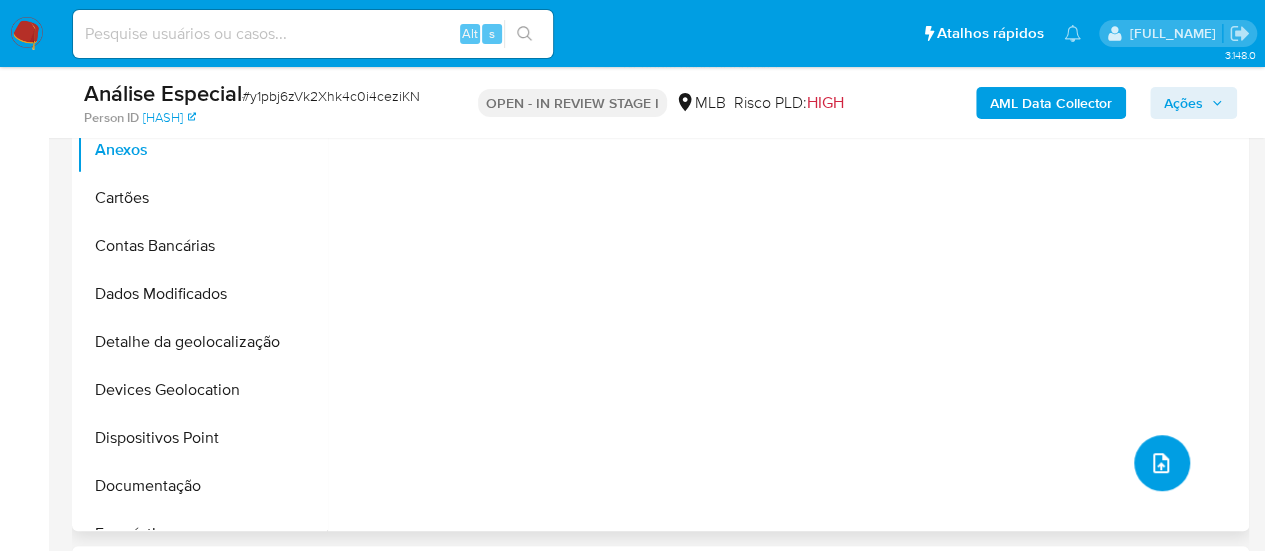 click 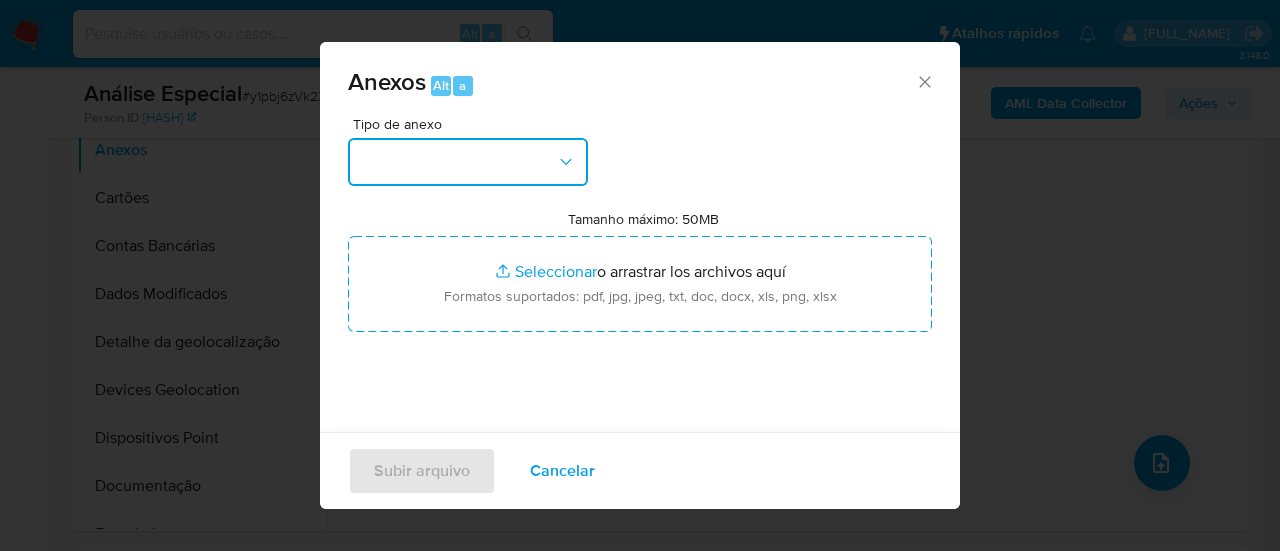 click at bounding box center [468, 162] 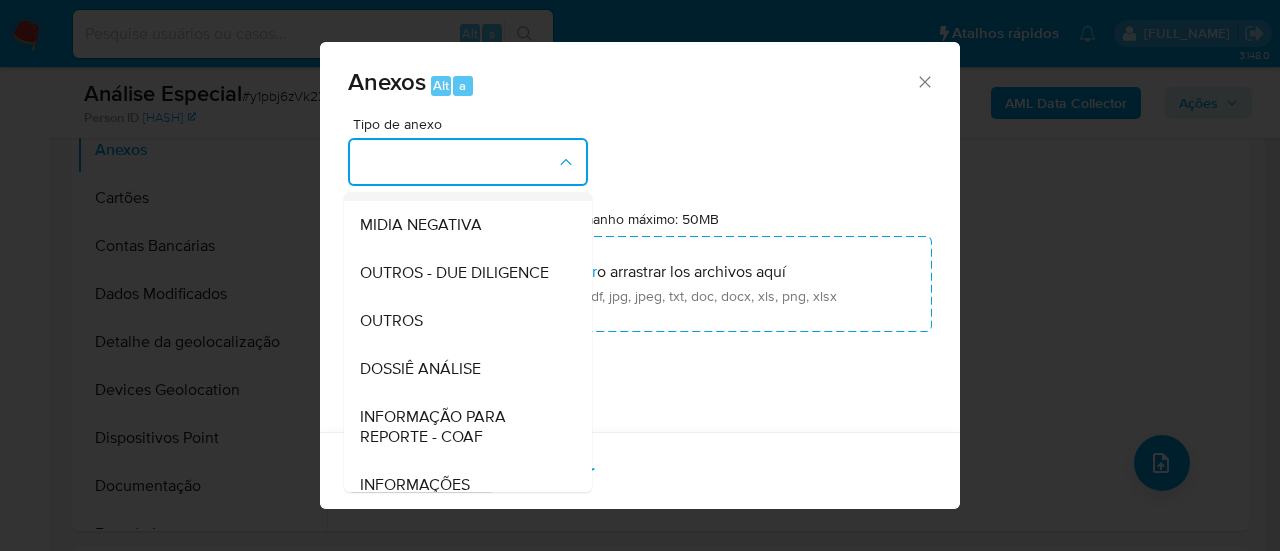scroll, scrollTop: 308, scrollLeft: 0, axis: vertical 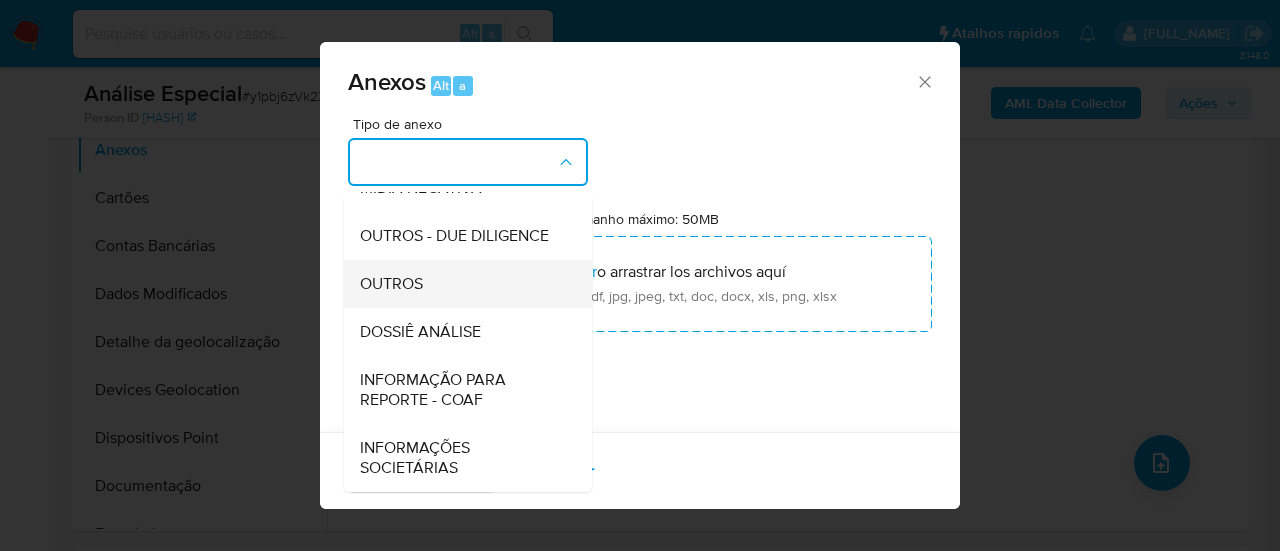 click on "OUTROS" at bounding box center (462, 284) 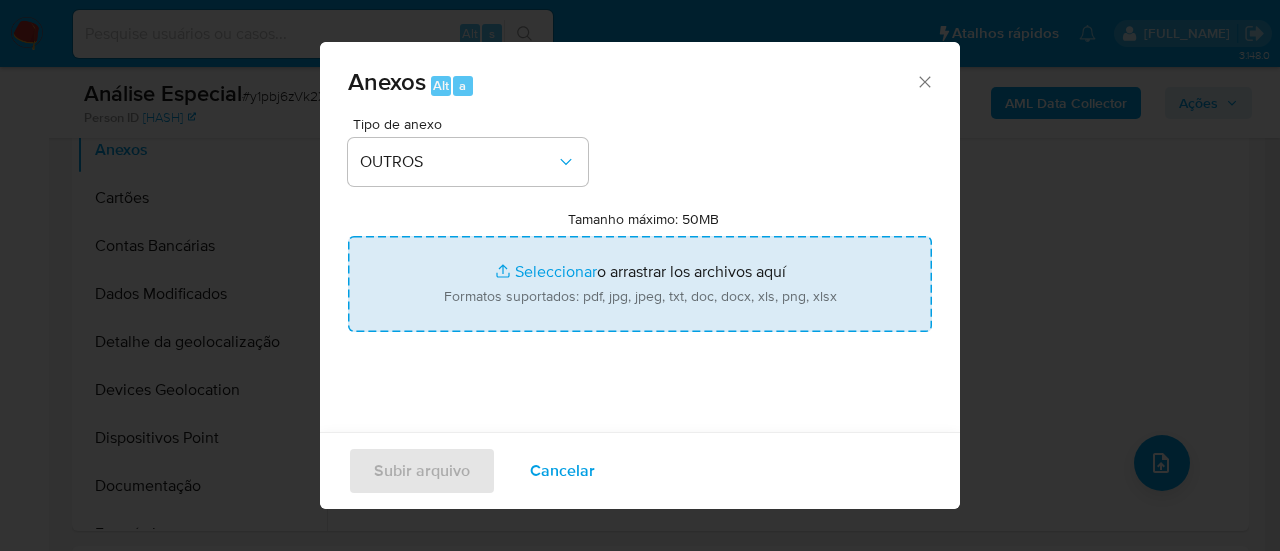 click on "Tamanho máximo: 50MB Seleccionar archivos" at bounding box center (640, 284) 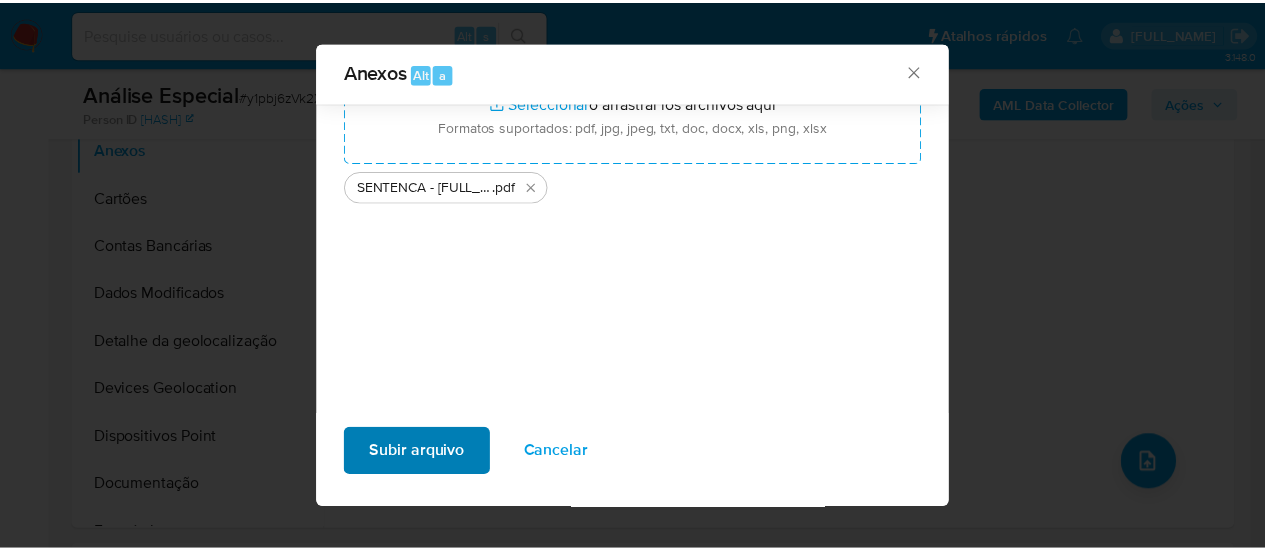 scroll, scrollTop: 156, scrollLeft: 0, axis: vertical 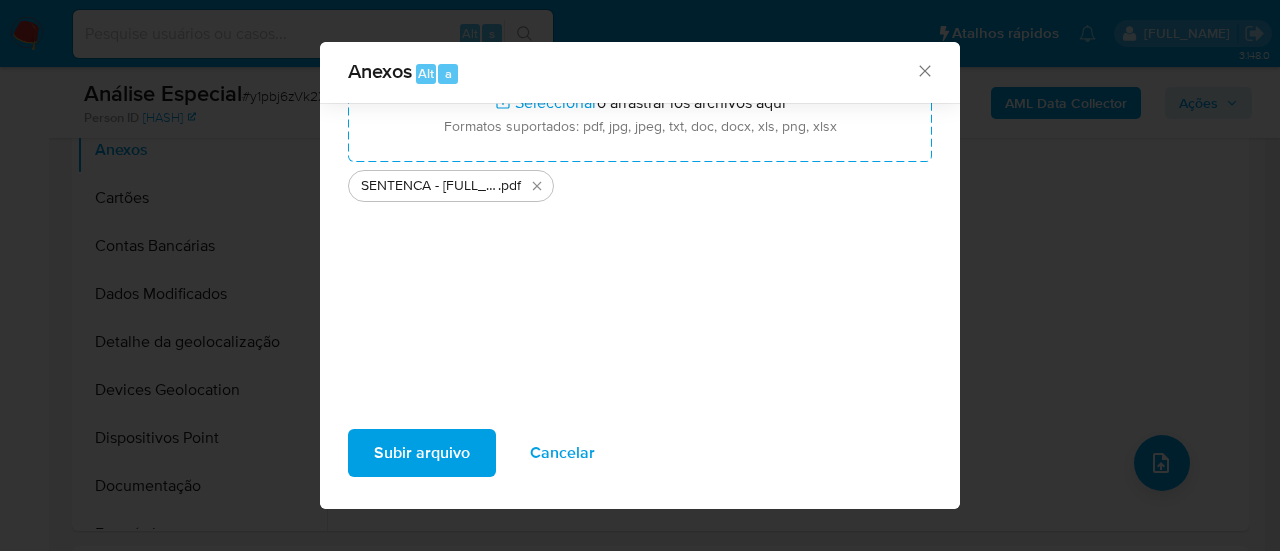 click on "Subir arquivo" at bounding box center [422, 453] 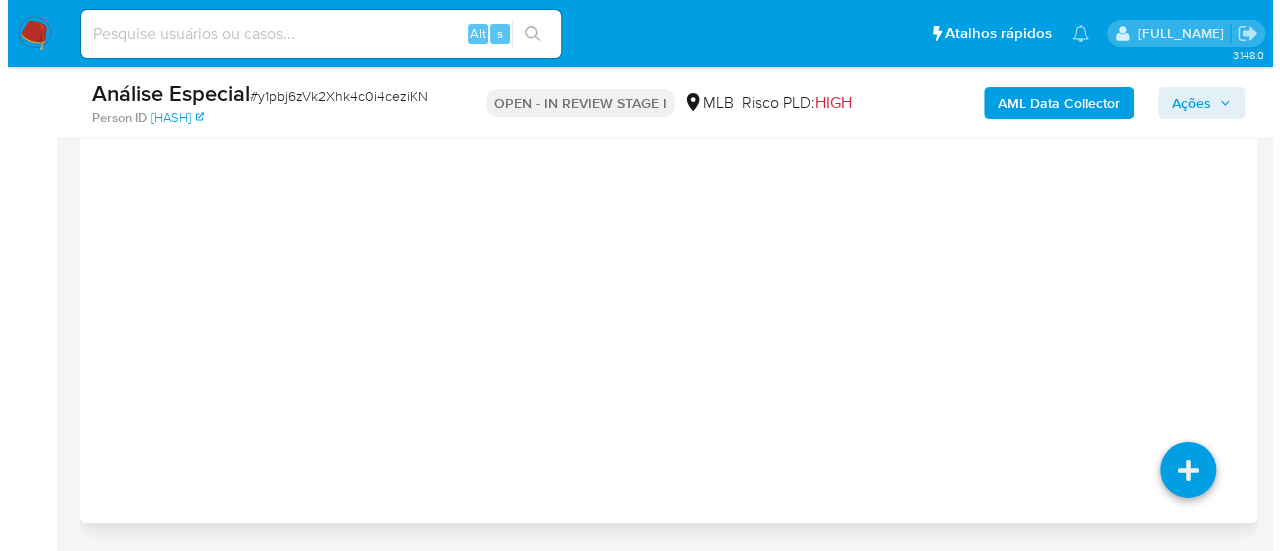 scroll, scrollTop: 3323, scrollLeft: 0, axis: vertical 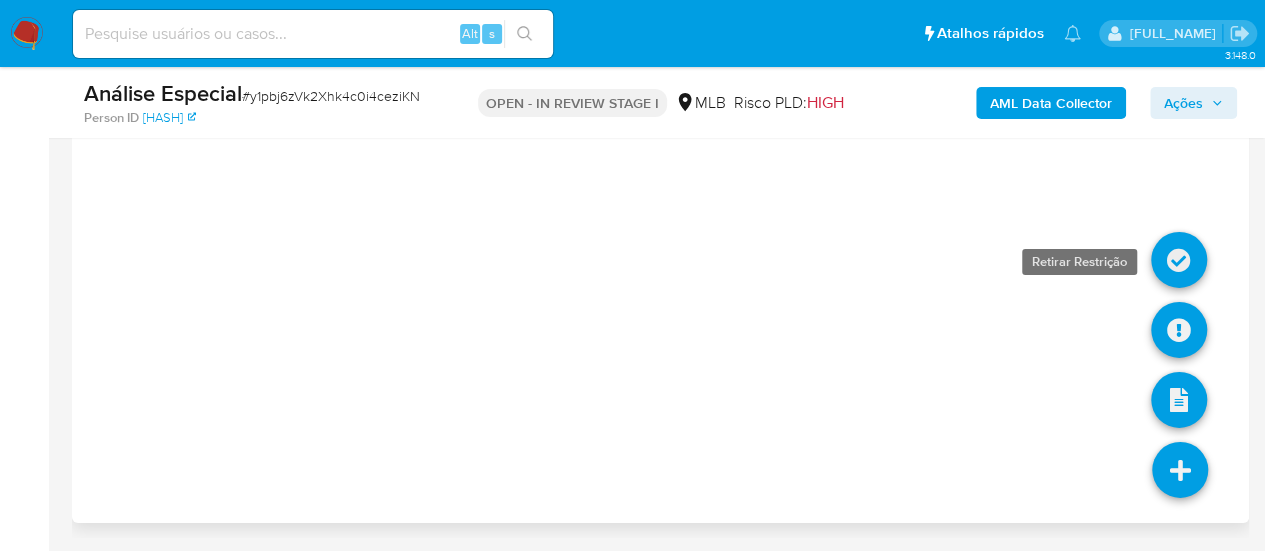 click at bounding box center (1179, 260) 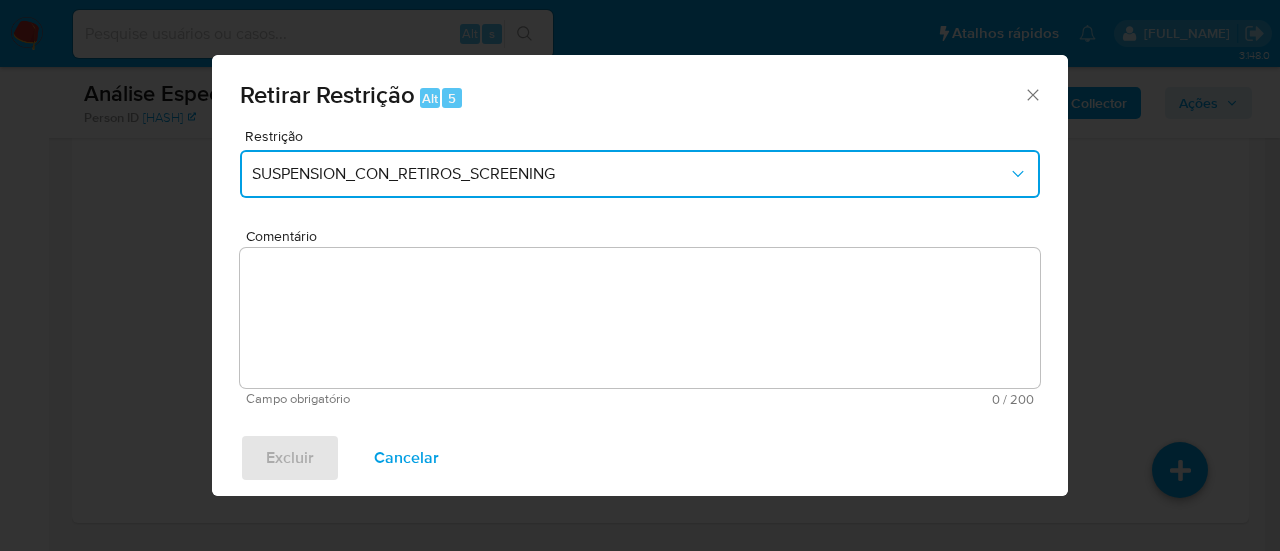 click on "SUSPENSION_CON_RETIROS_SCREENING" at bounding box center (630, 174) 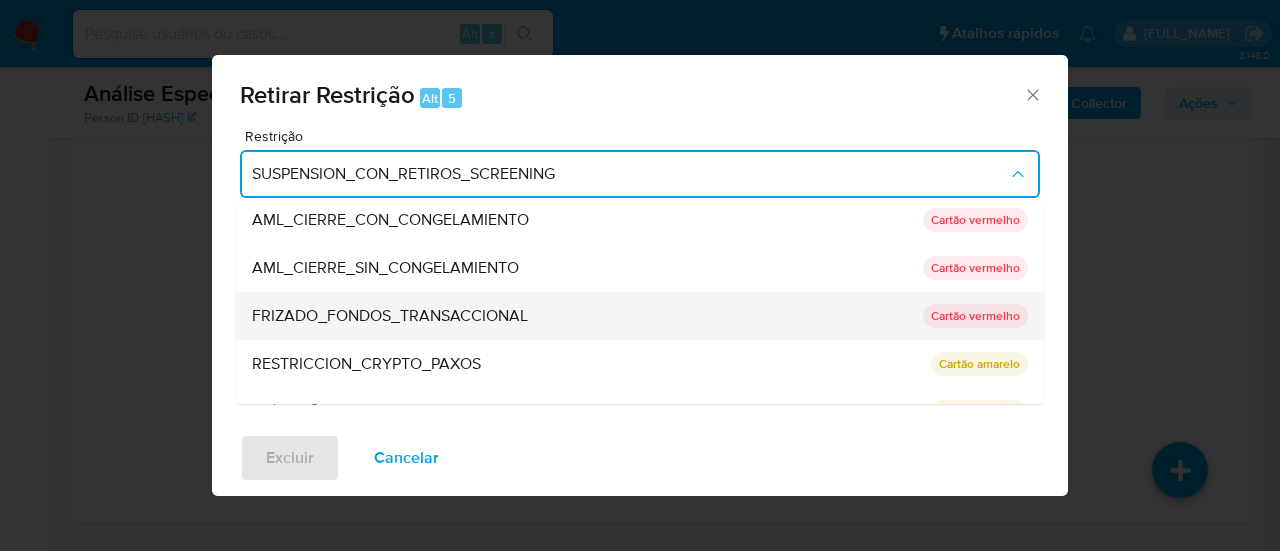 scroll, scrollTop: 280, scrollLeft: 0, axis: vertical 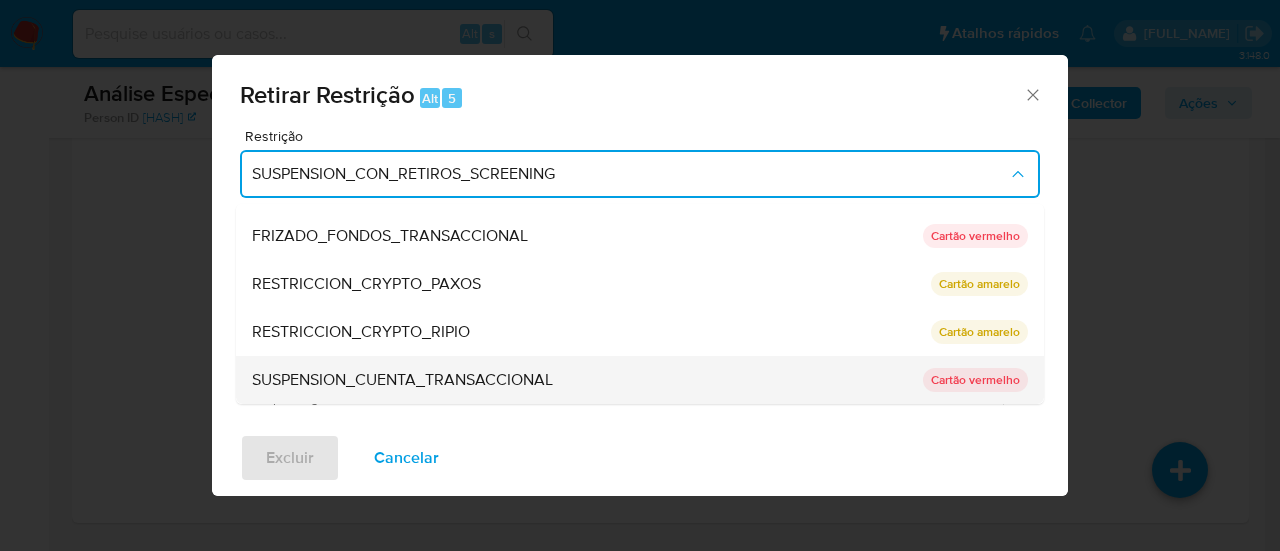 click on "SUSPENSION_CUENTA_TRANSACCIONAL" at bounding box center [402, 380] 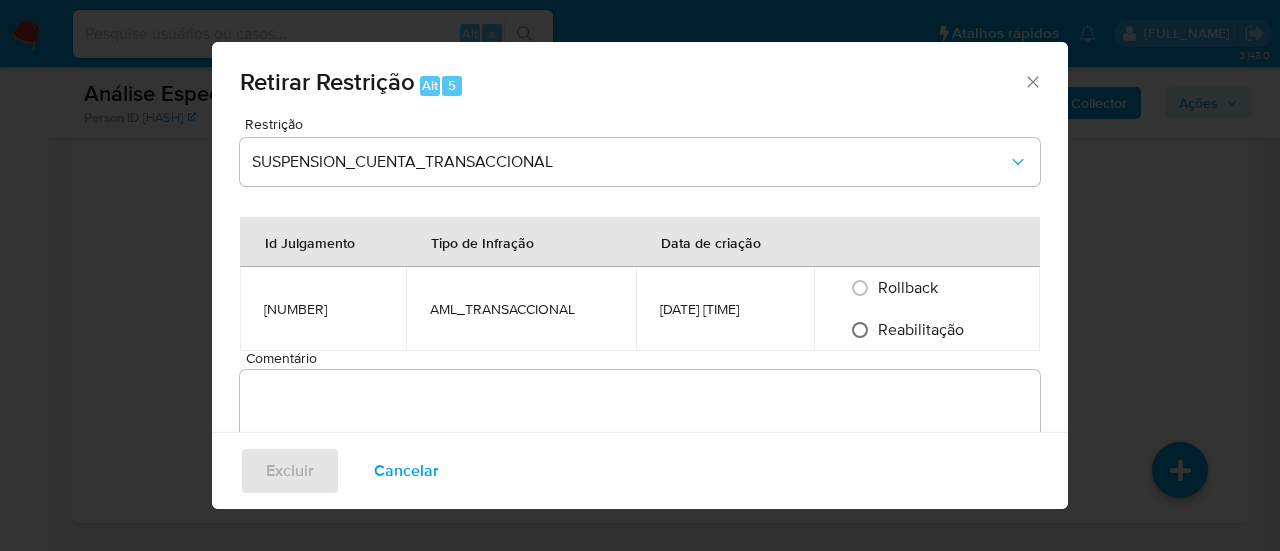 click on "Reabilitação" at bounding box center (860, 330) 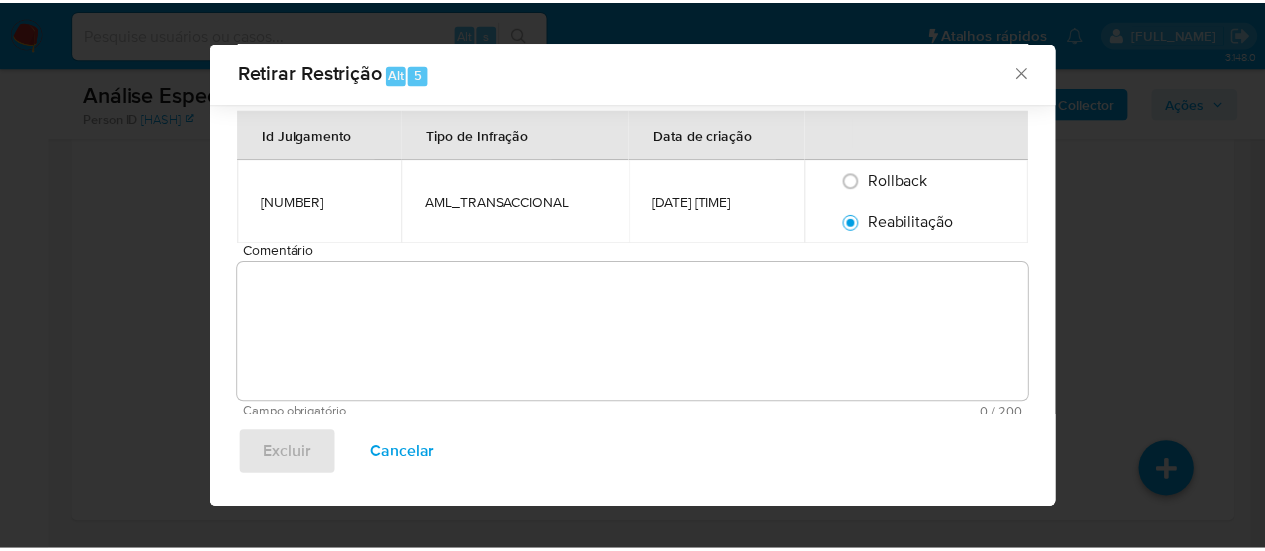 scroll, scrollTop: 94, scrollLeft: 0, axis: vertical 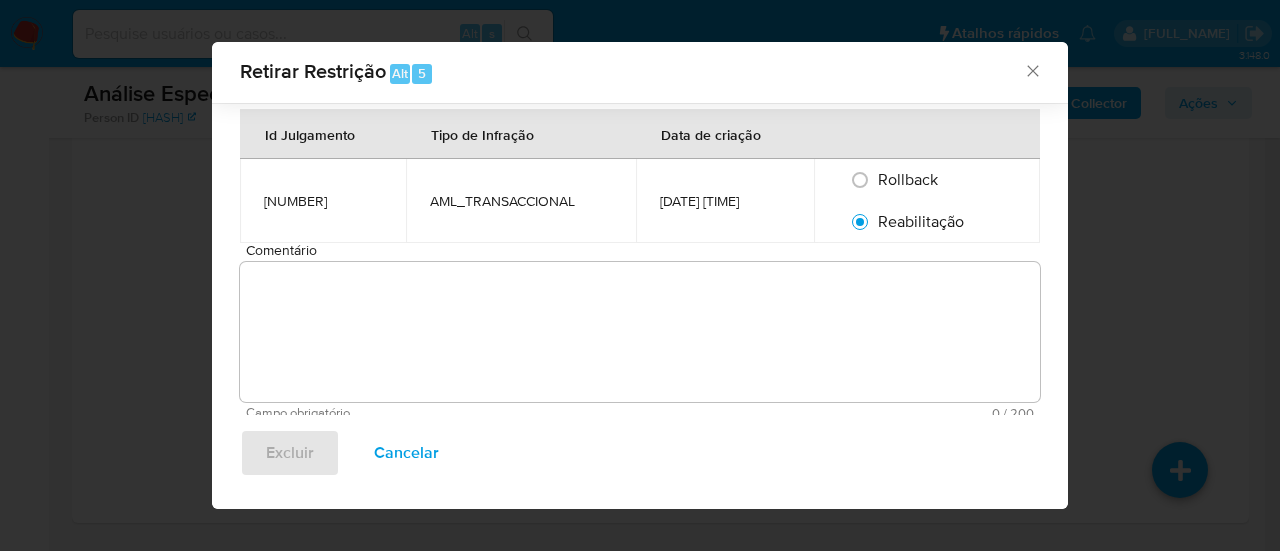 click on "Comentário" at bounding box center (640, 332) 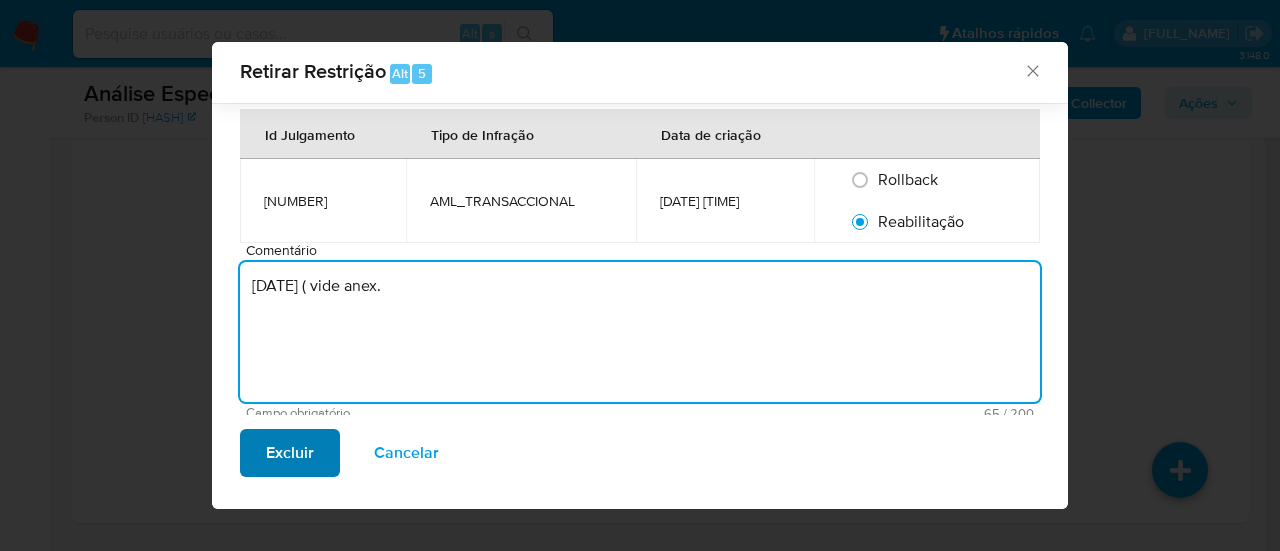 type on "Conta reabilitada devido a OBF recebida nesta data ( vide anexo)." 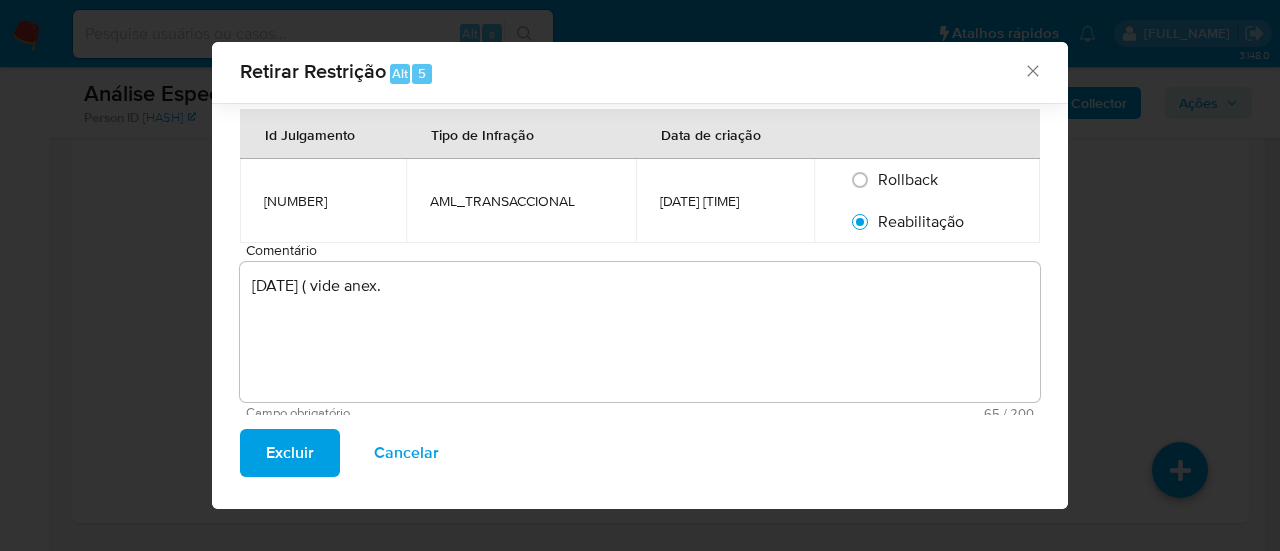 click on "Excluir" at bounding box center [290, 453] 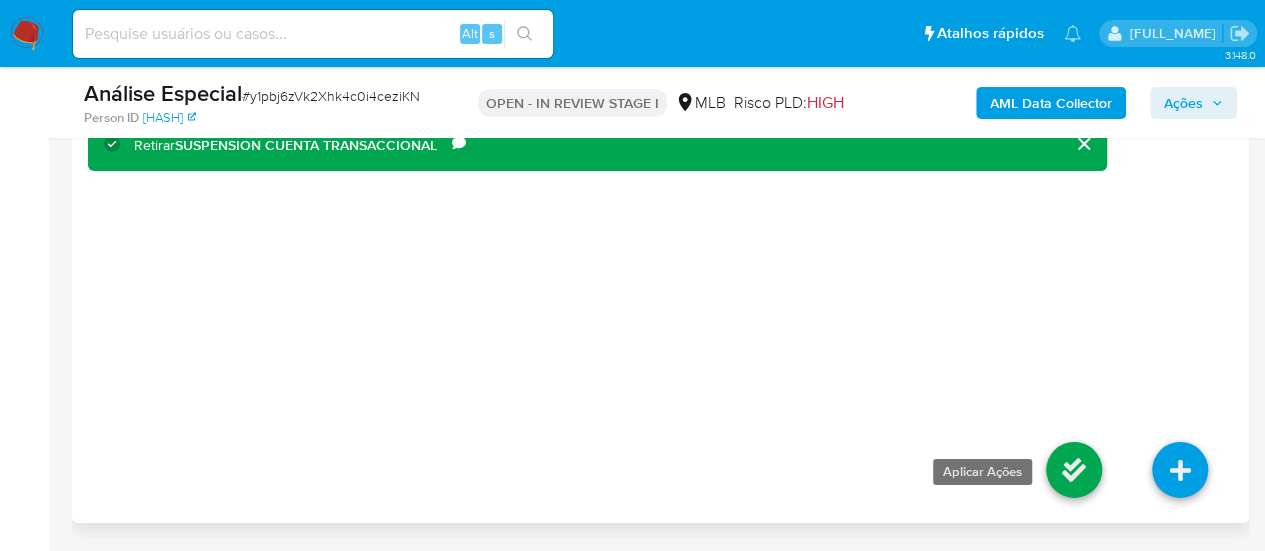 click at bounding box center [1074, 470] 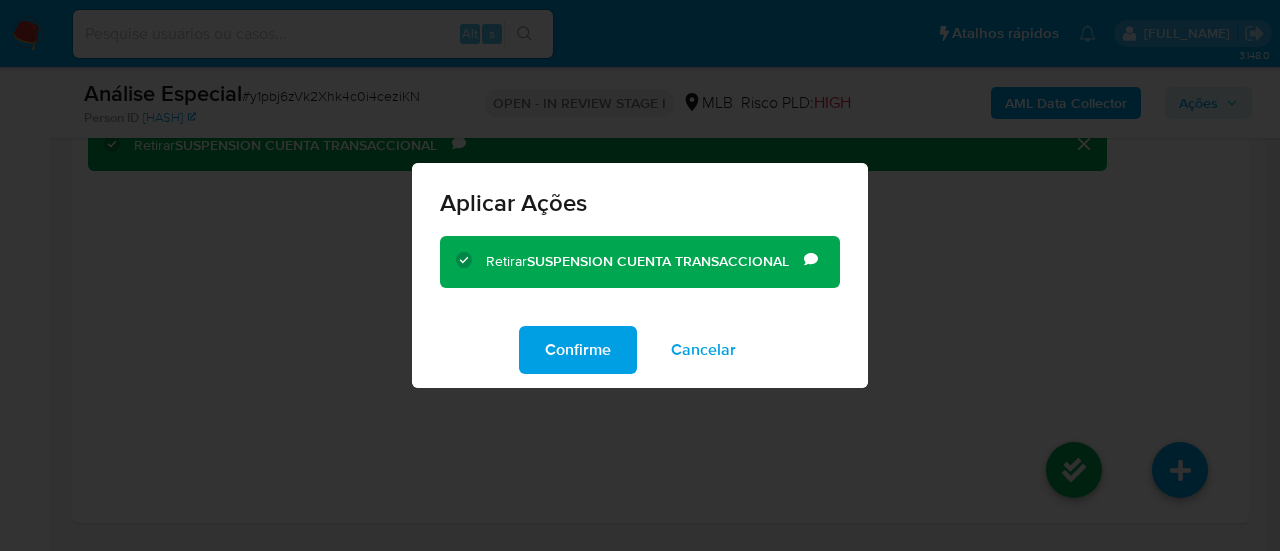 click on "Confirme" at bounding box center (578, 350) 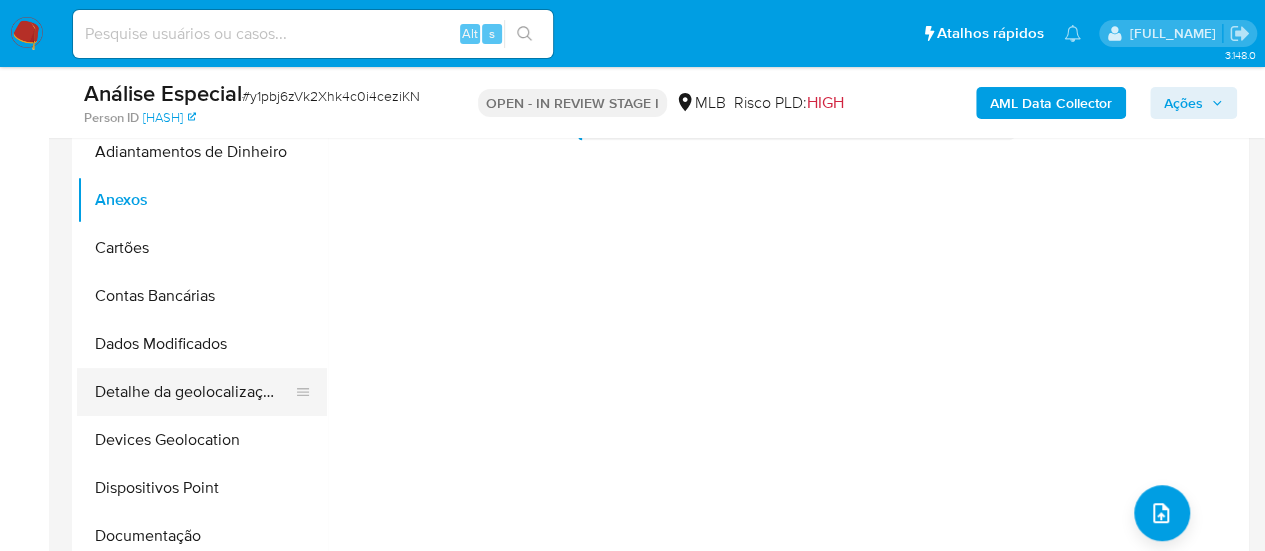 scroll, scrollTop: 423, scrollLeft: 0, axis: vertical 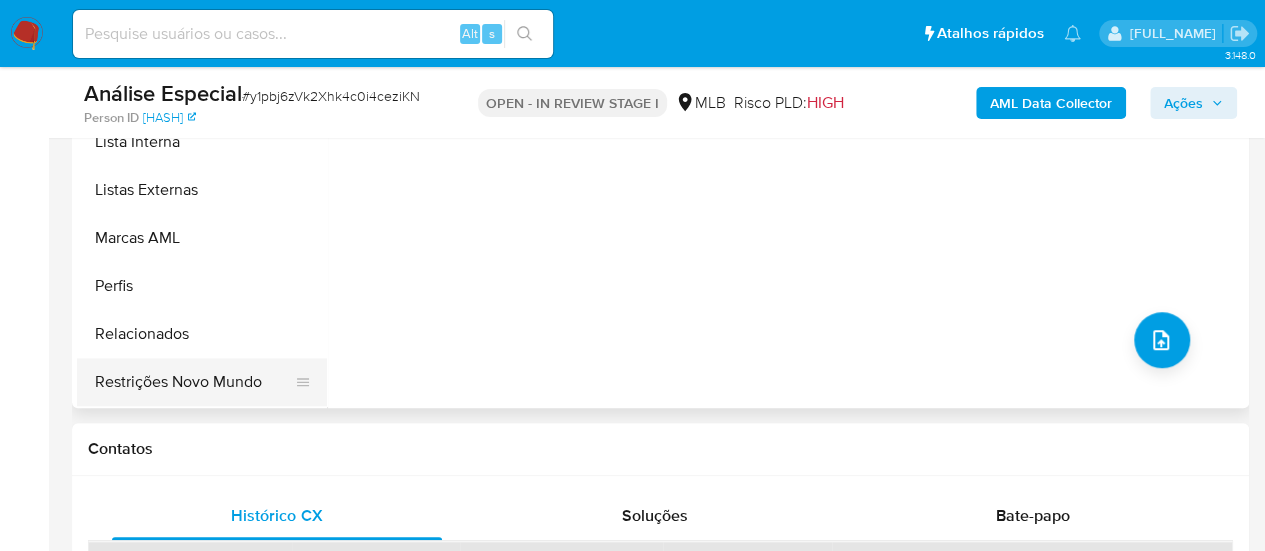 click on "Restrições Novo Mundo" at bounding box center (194, 382) 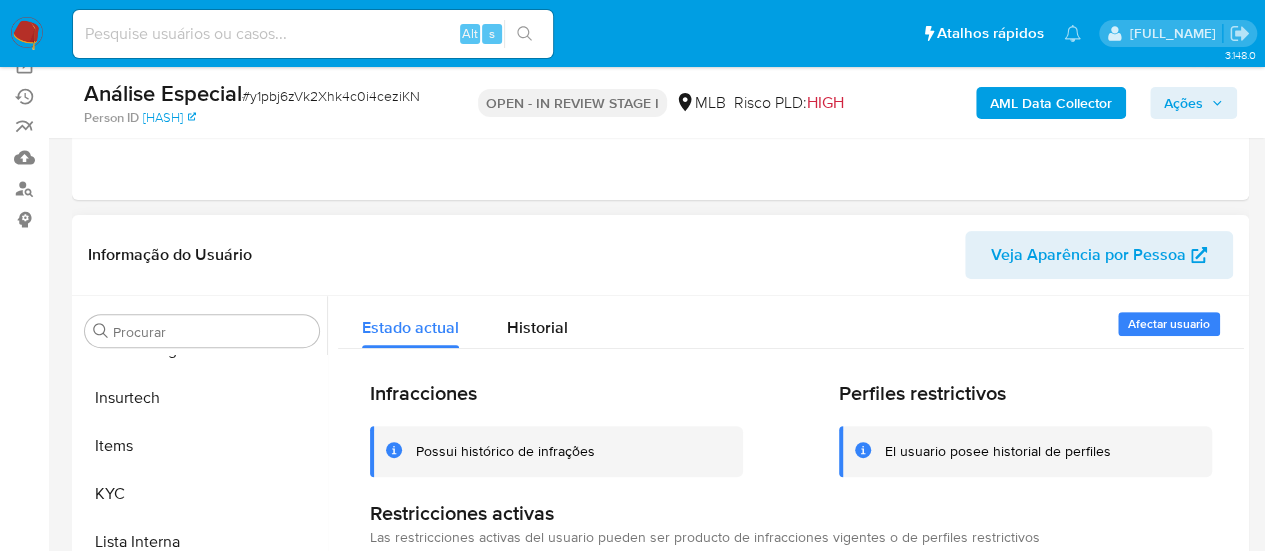 scroll, scrollTop: 323, scrollLeft: 0, axis: vertical 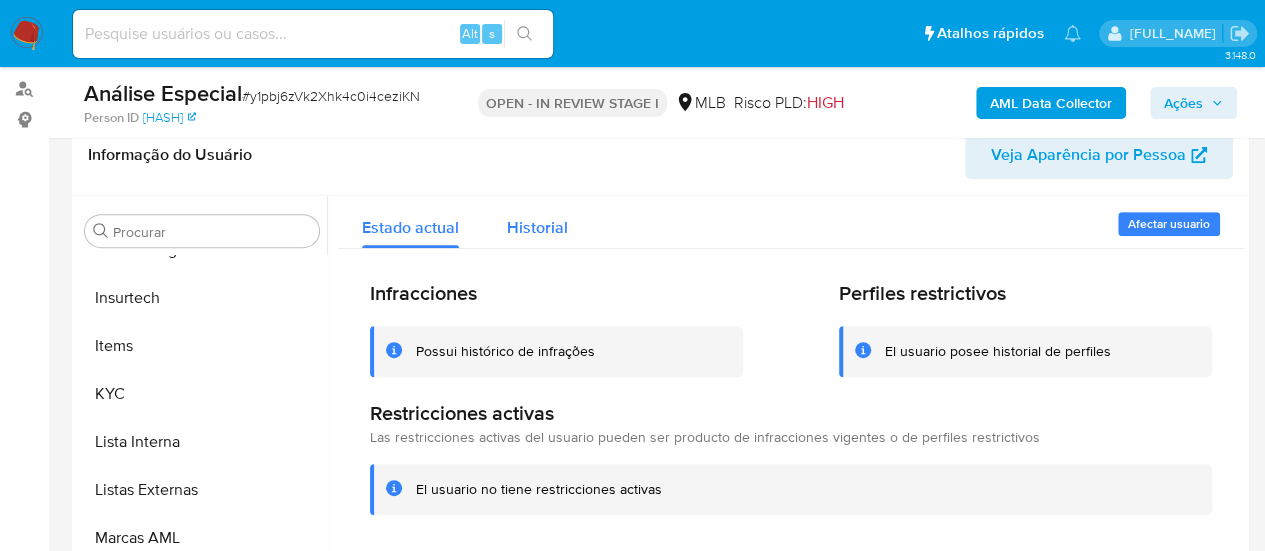 click on "Historial" at bounding box center [537, 222] 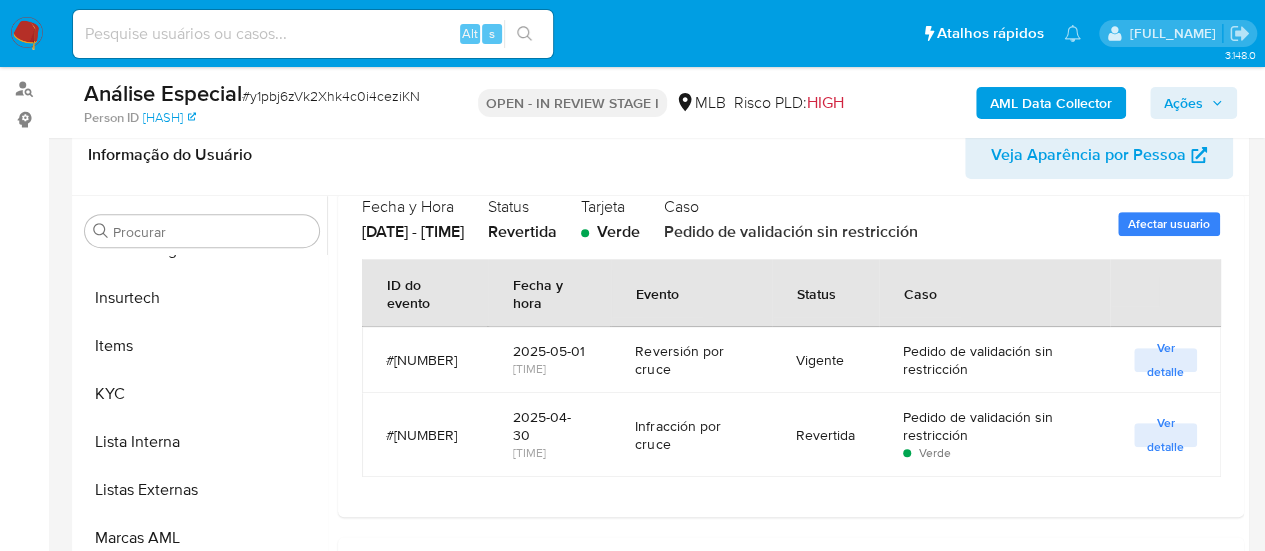 scroll, scrollTop: 912, scrollLeft: 0, axis: vertical 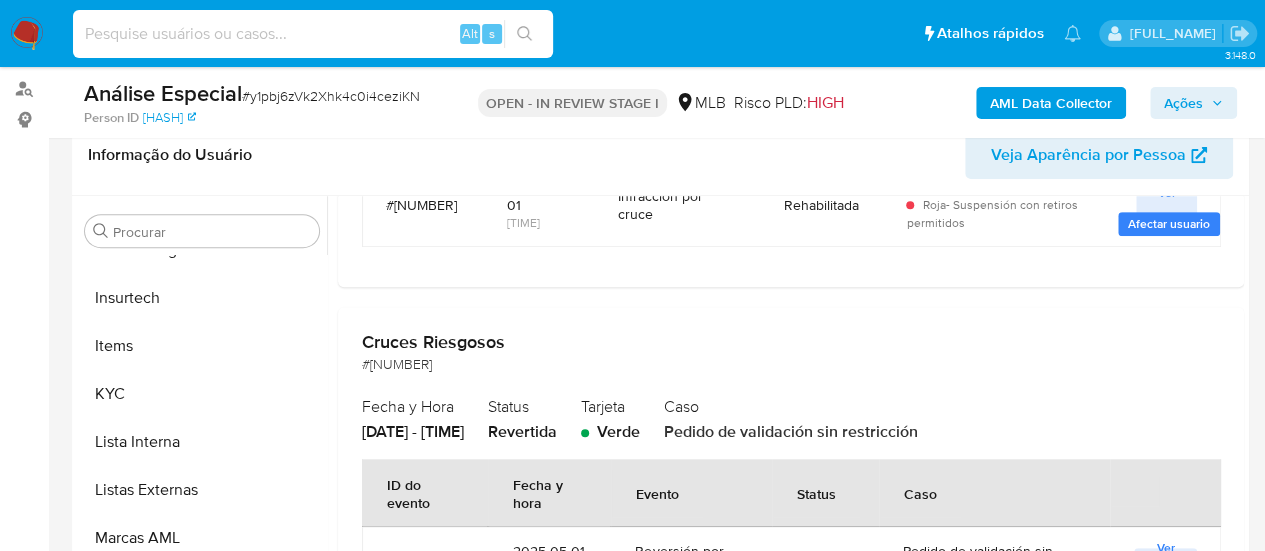 click at bounding box center [313, 34] 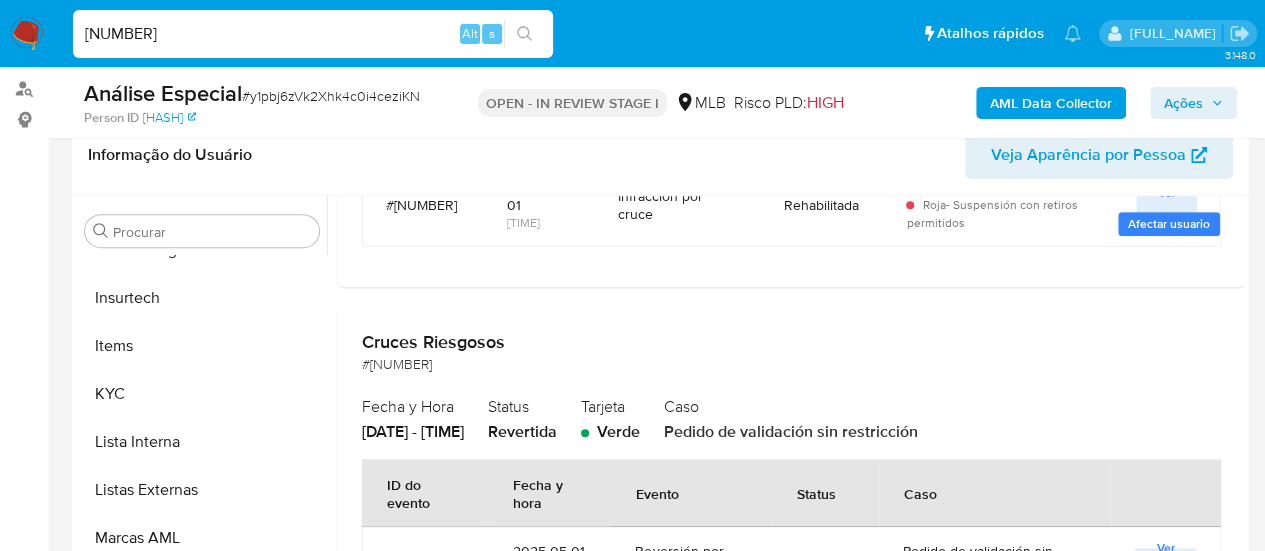 type on "256900498" 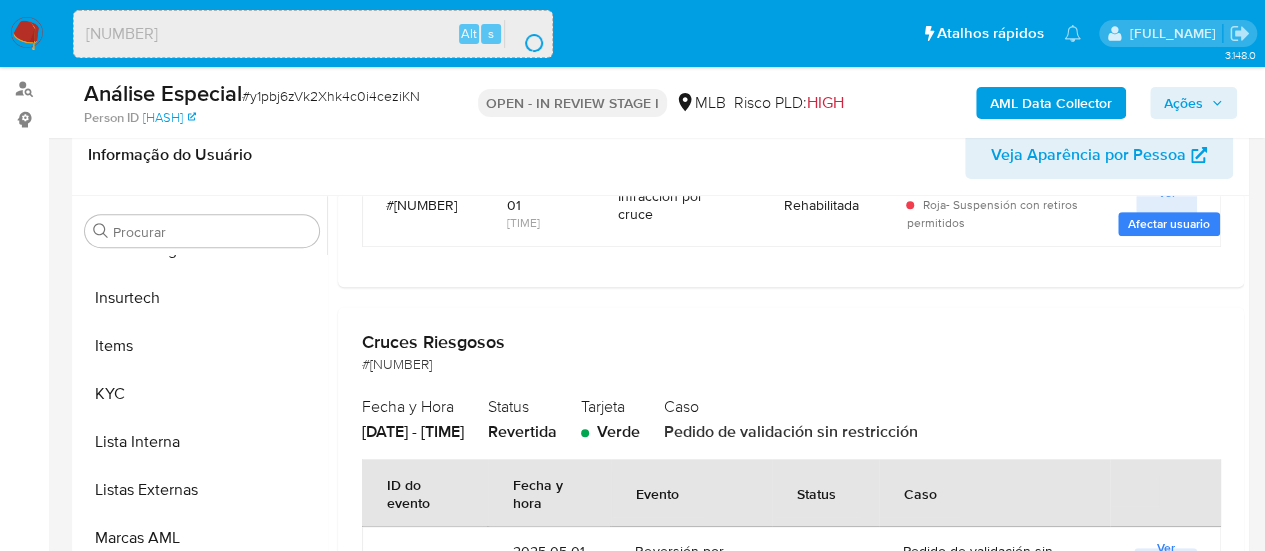 scroll, scrollTop: 0, scrollLeft: 0, axis: both 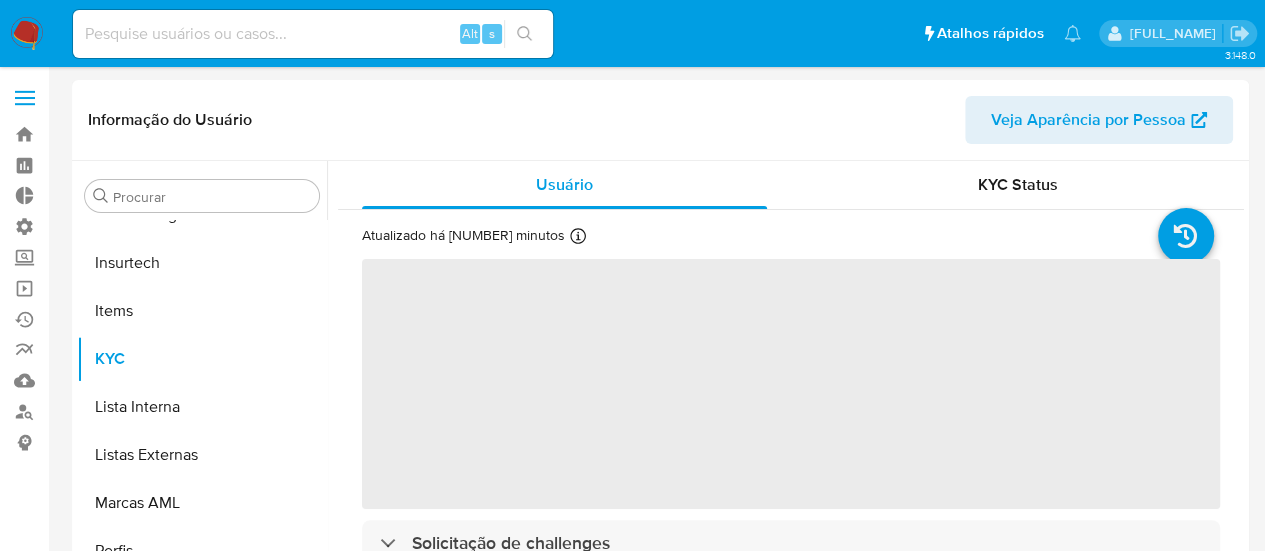 select on "10" 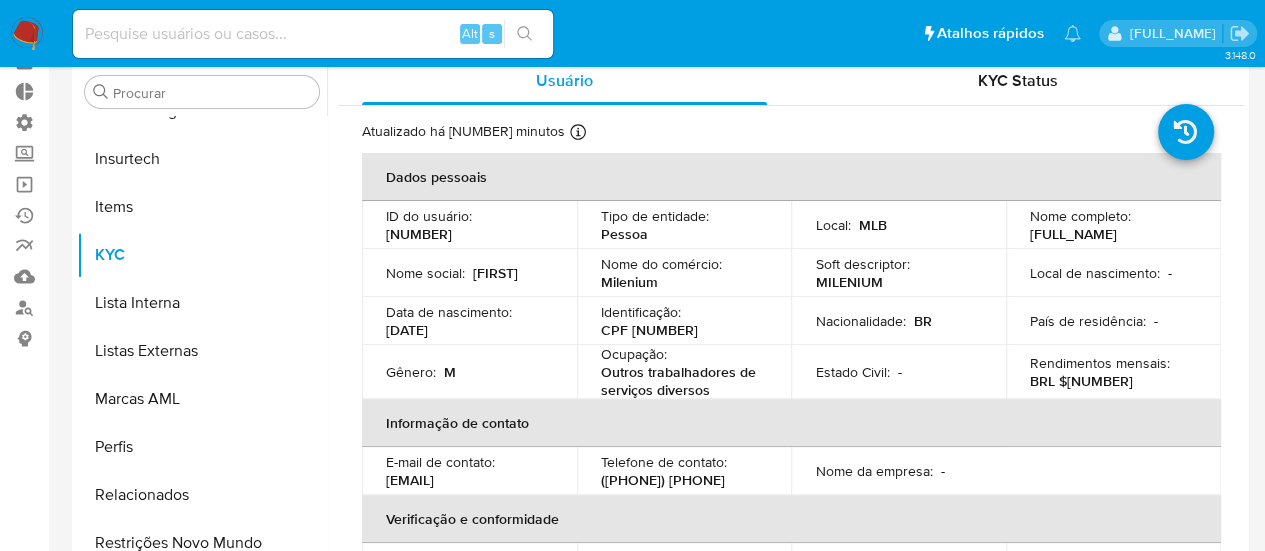 scroll, scrollTop: 300, scrollLeft: 0, axis: vertical 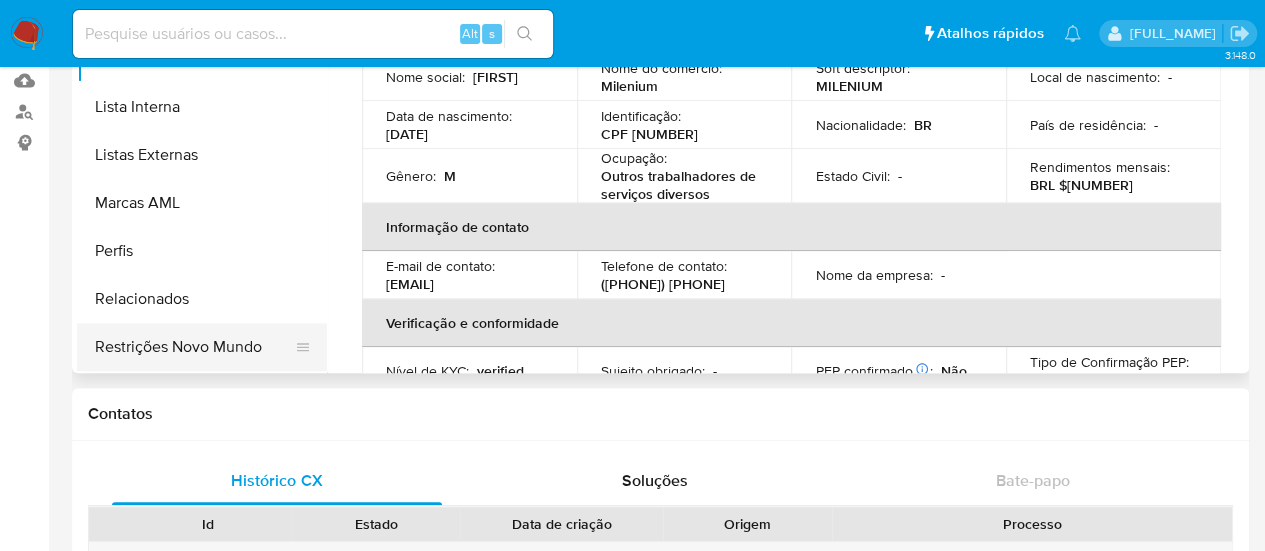 click on "Restrições Novo Mundo" at bounding box center [194, 347] 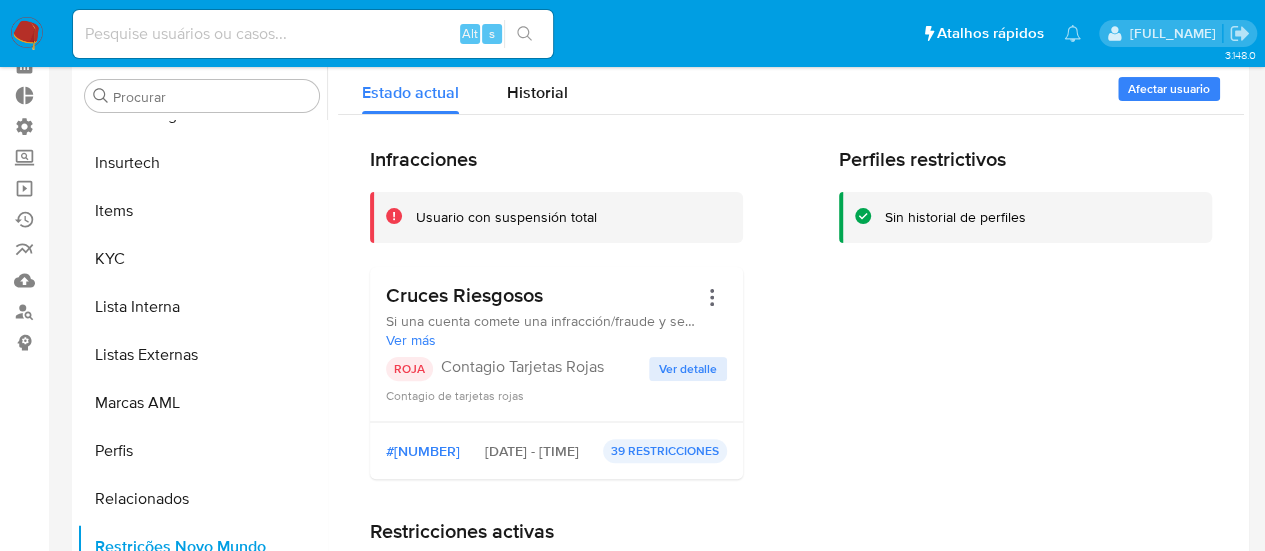 scroll, scrollTop: 0, scrollLeft: 0, axis: both 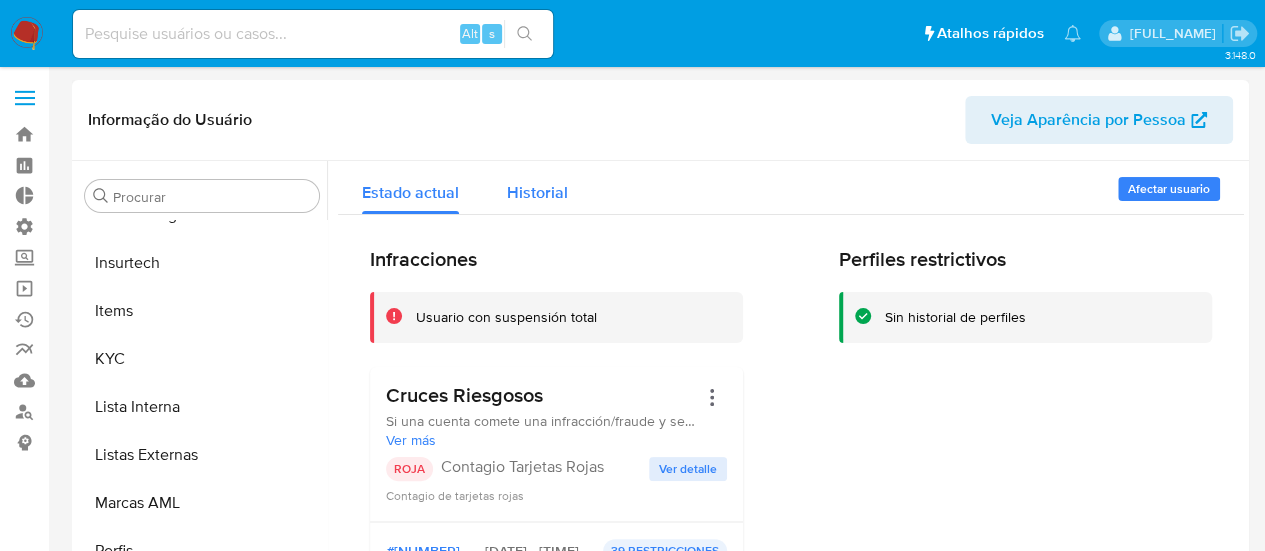 click on "Historial" at bounding box center (537, 192) 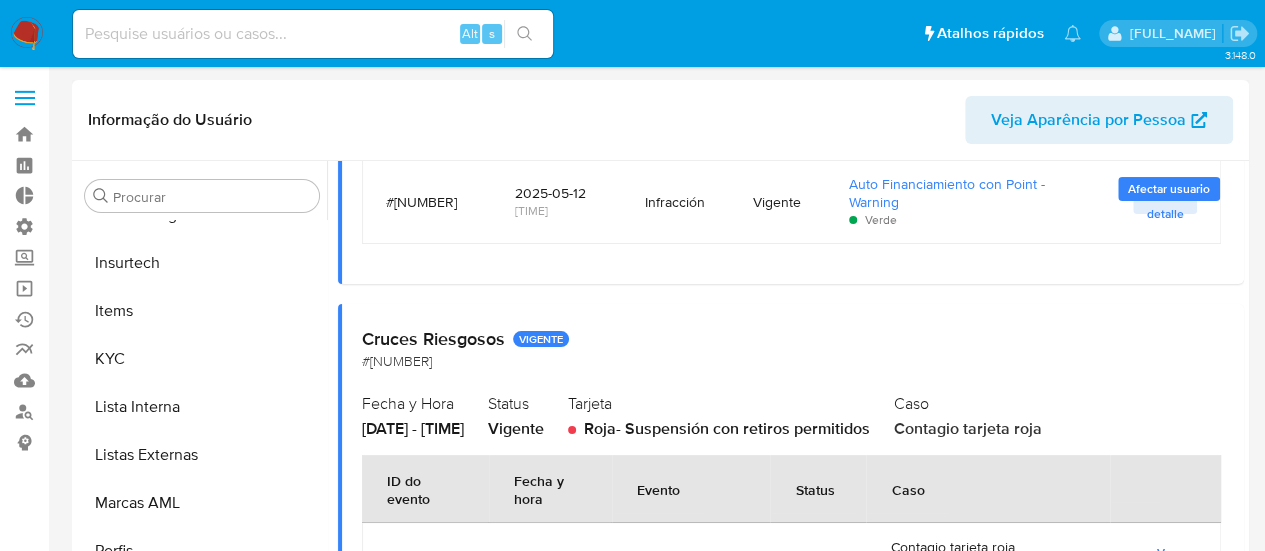 scroll, scrollTop: 1226, scrollLeft: 0, axis: vertical 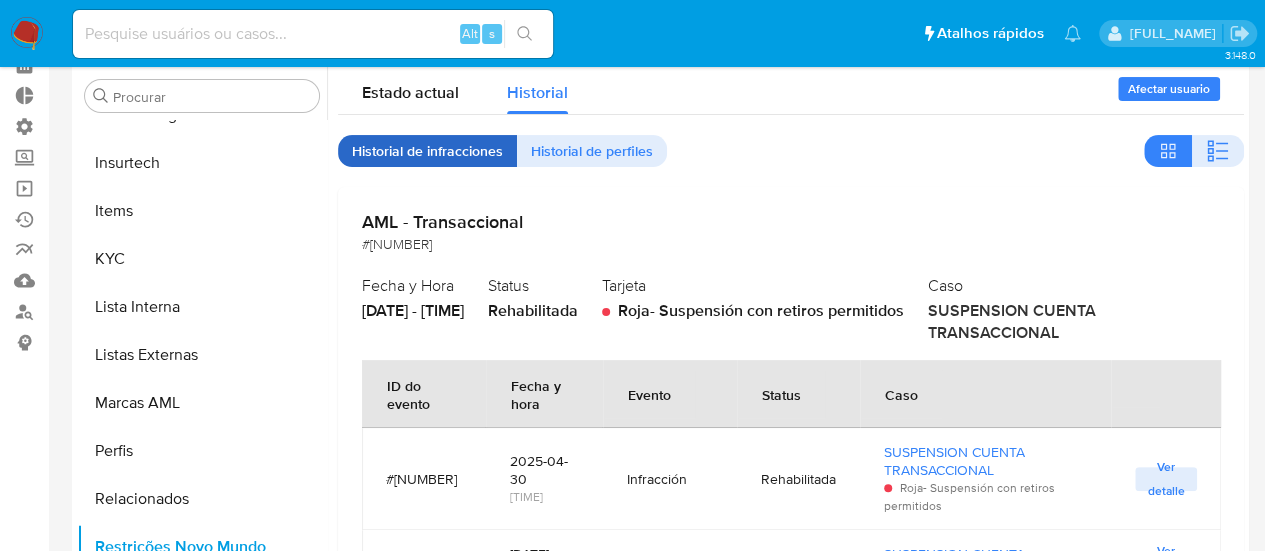 click on "Historial de infracciones" at bounding box center [427, 151] 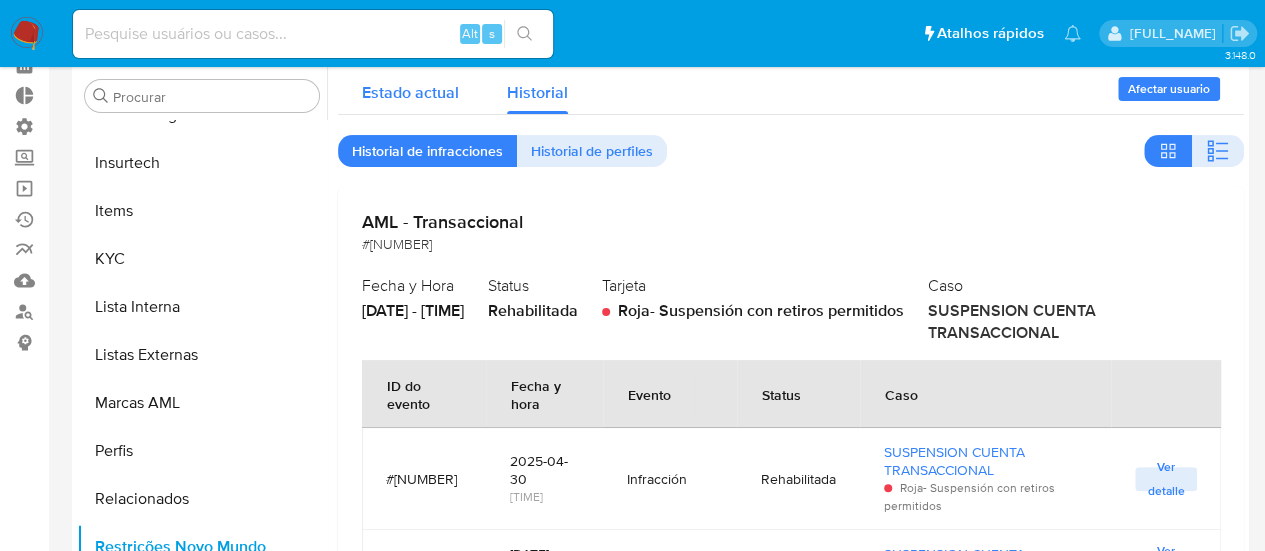 click on "Estado actual" at bounding box center (410, 92) 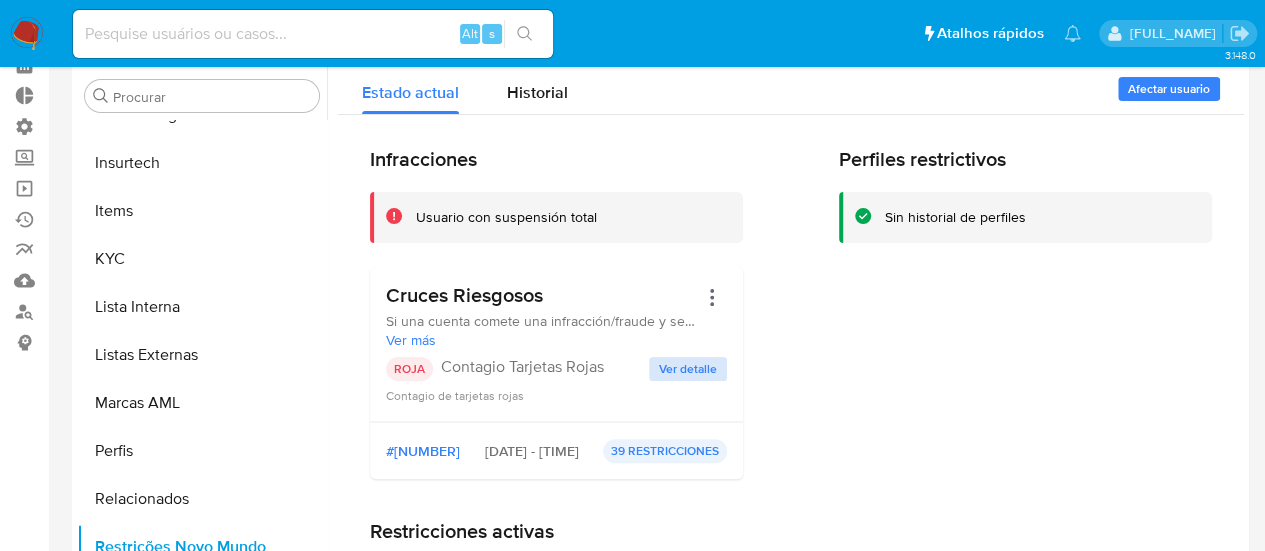 click on "Ver detalle" at bounding box center (688, 369) 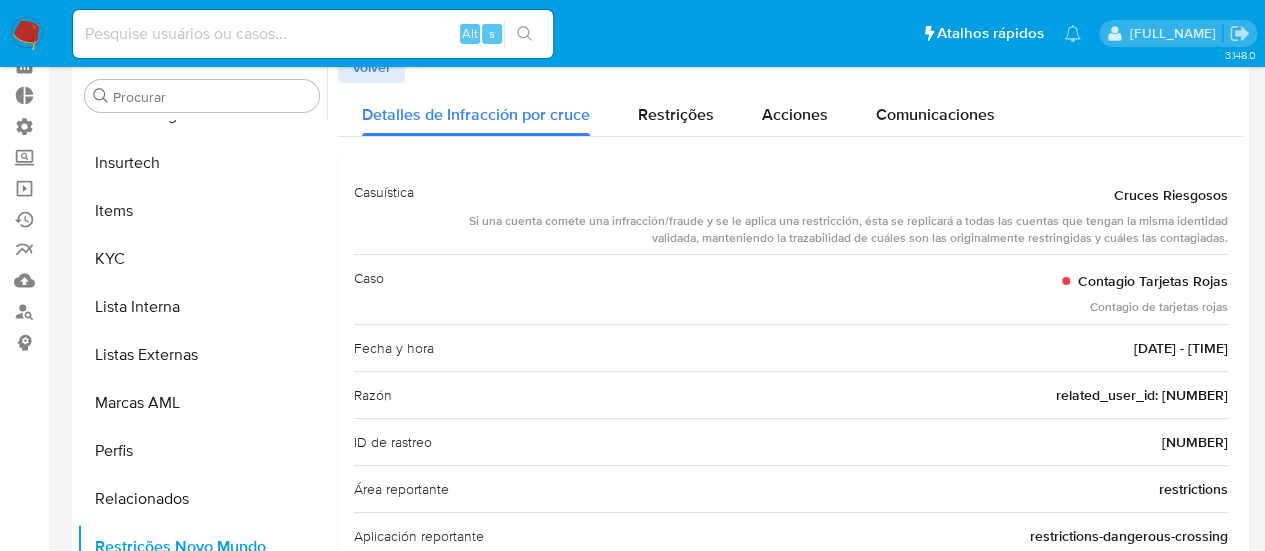 scroll, scrollTop: 0, scrollLeft: 0, axis: both 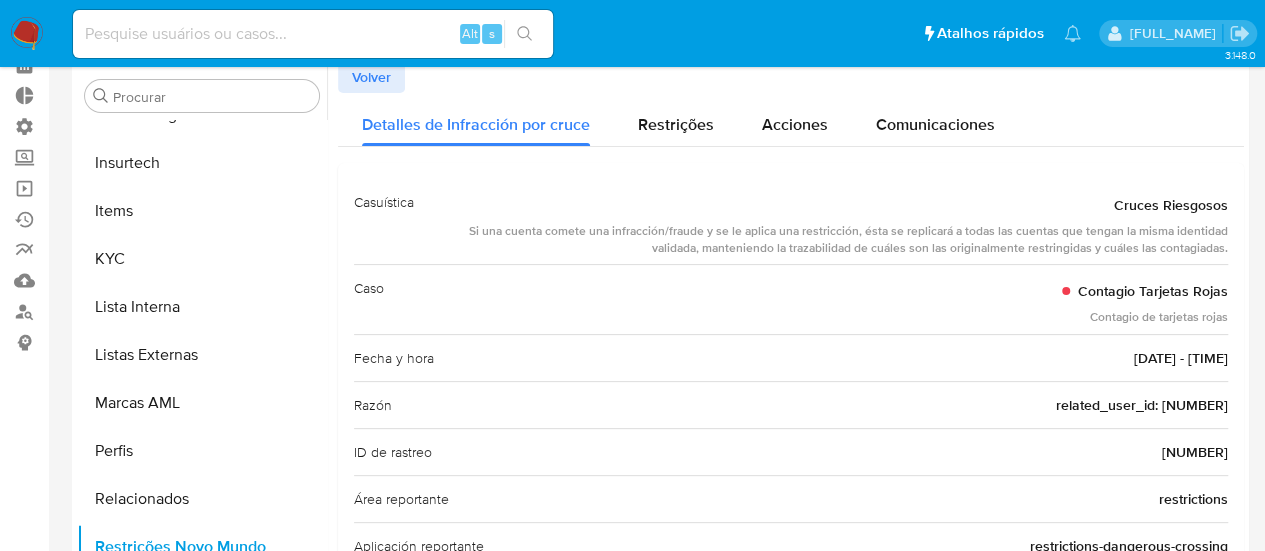 click on "Volver" at bounding box center (371, 77) 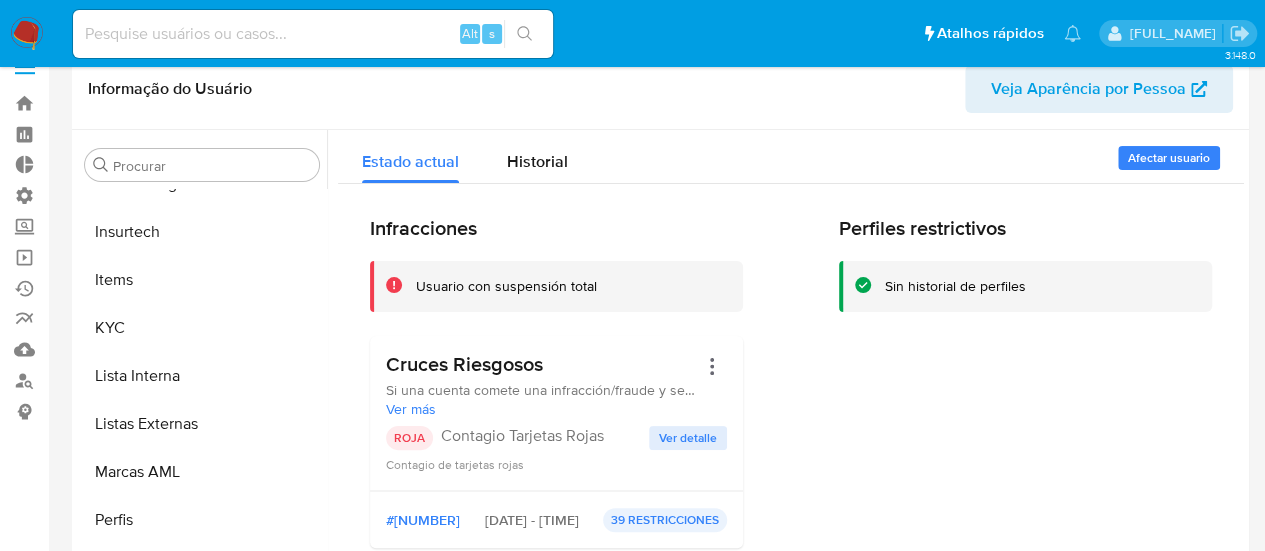scroll, scrollTop: 0, scrollLeft: 0, axis: both 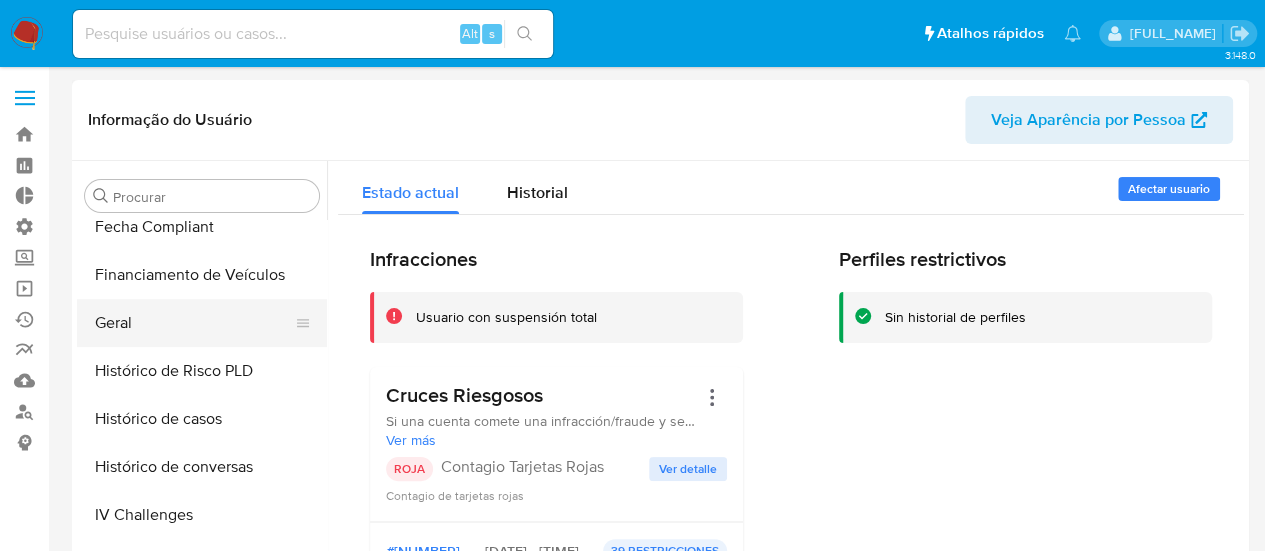 click on "Geral" at bounding box center (194, 323) 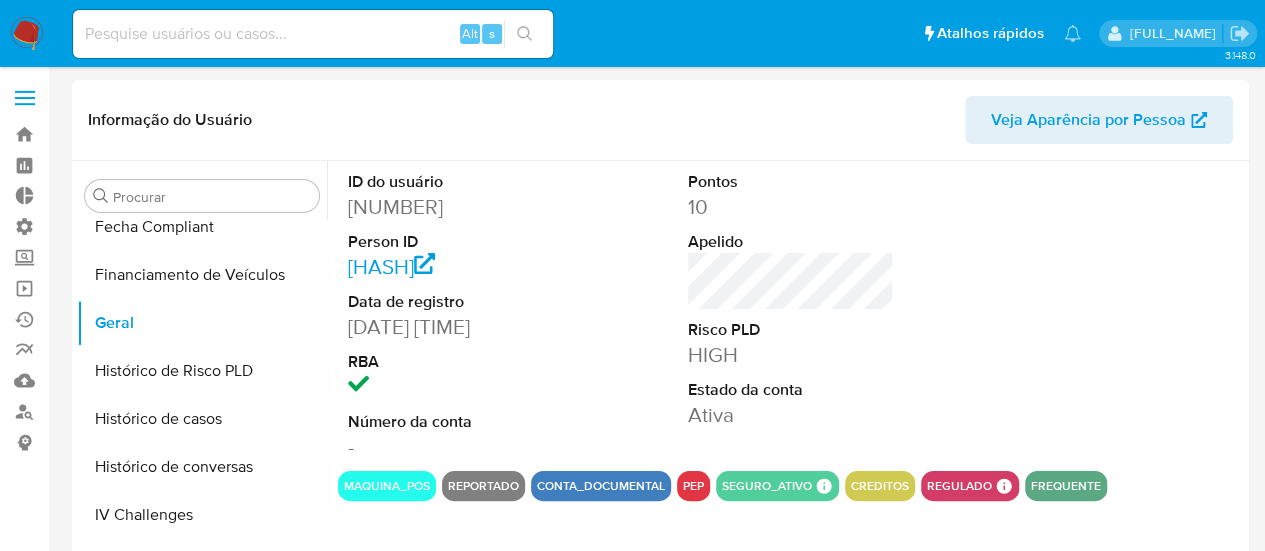 type 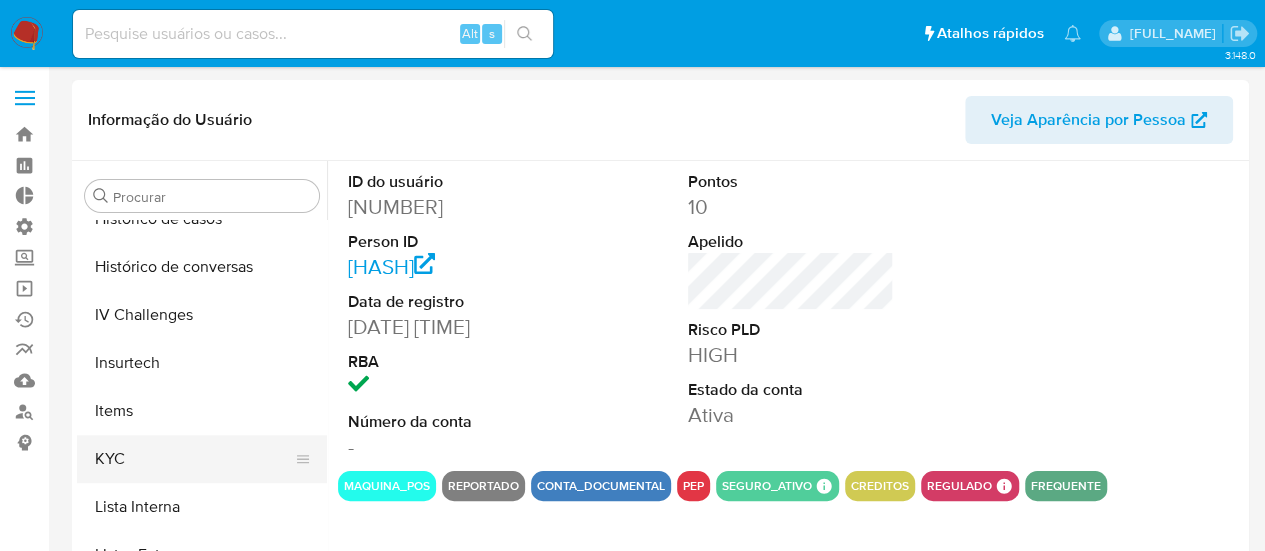 scroll, scrollTop: 845, scrollLeft: 0, axis: vertical 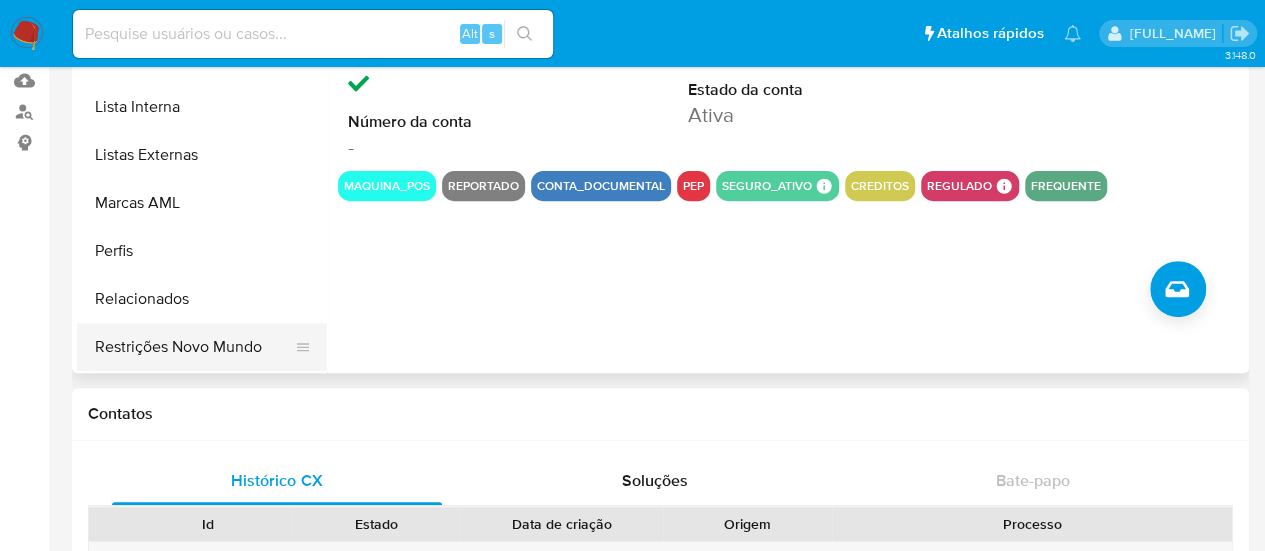 click on "Restrições Novo Mundo" at bounding box center (194, 347) 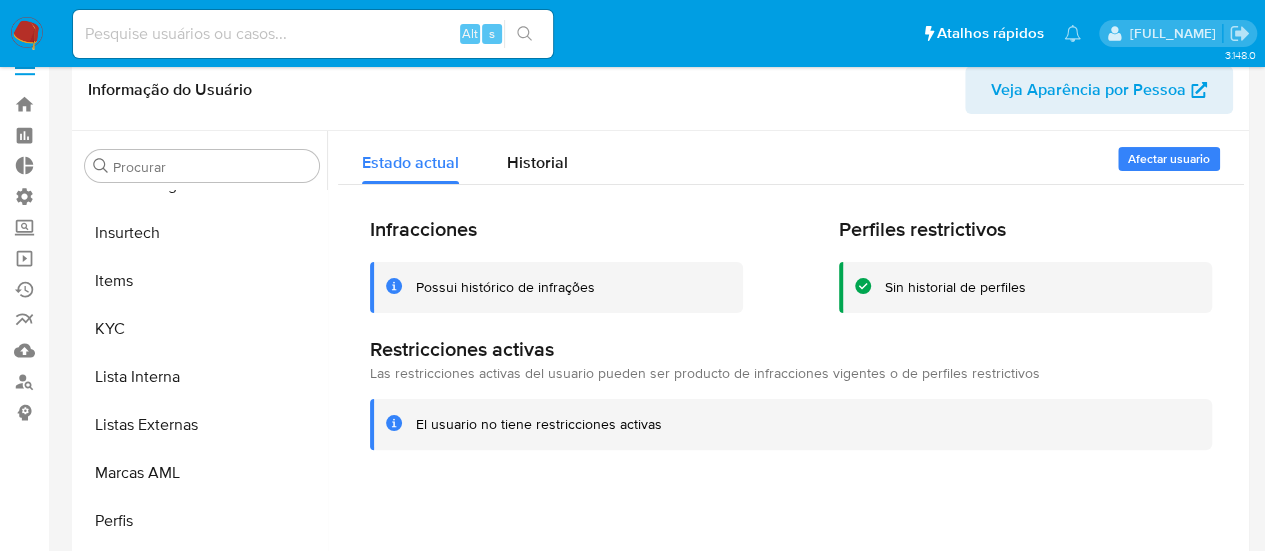 scroll, scrollTop: 0, scrollLeft: 0, axis: both 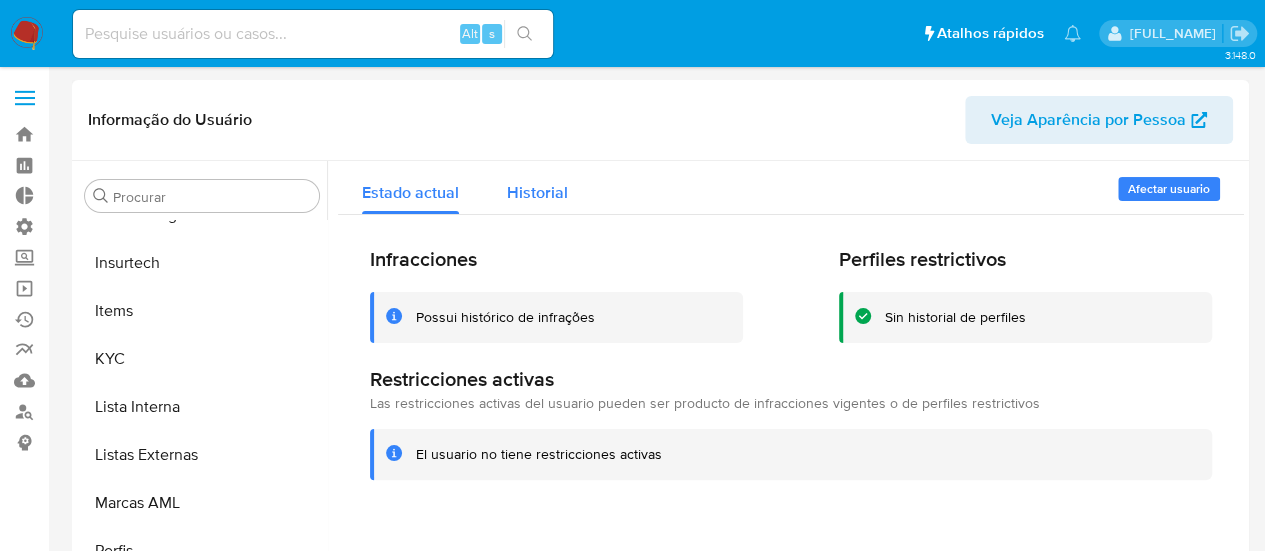click on "Historial" at bounding box center [537, 192] 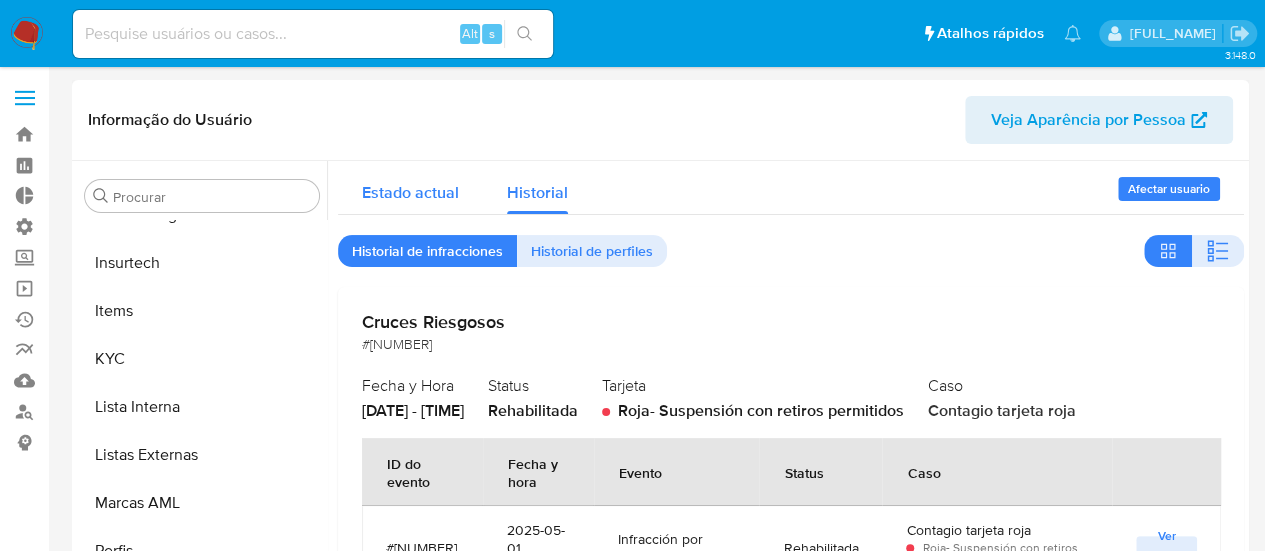 click on "Estado actual" at bounding box center [410, 192] 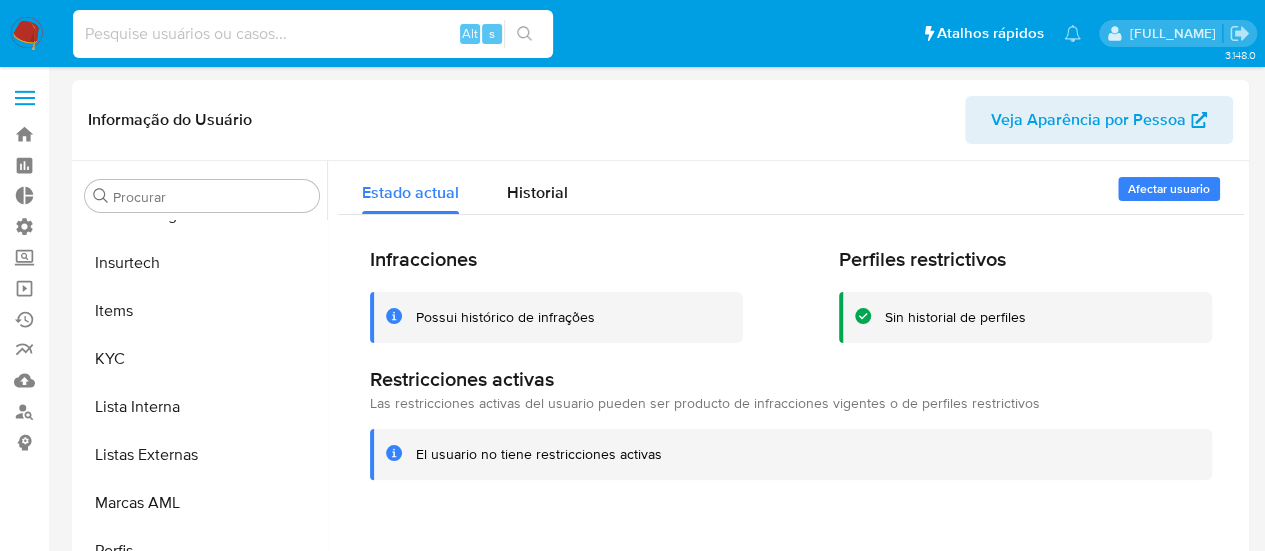 click at bounding box center [313, 34] 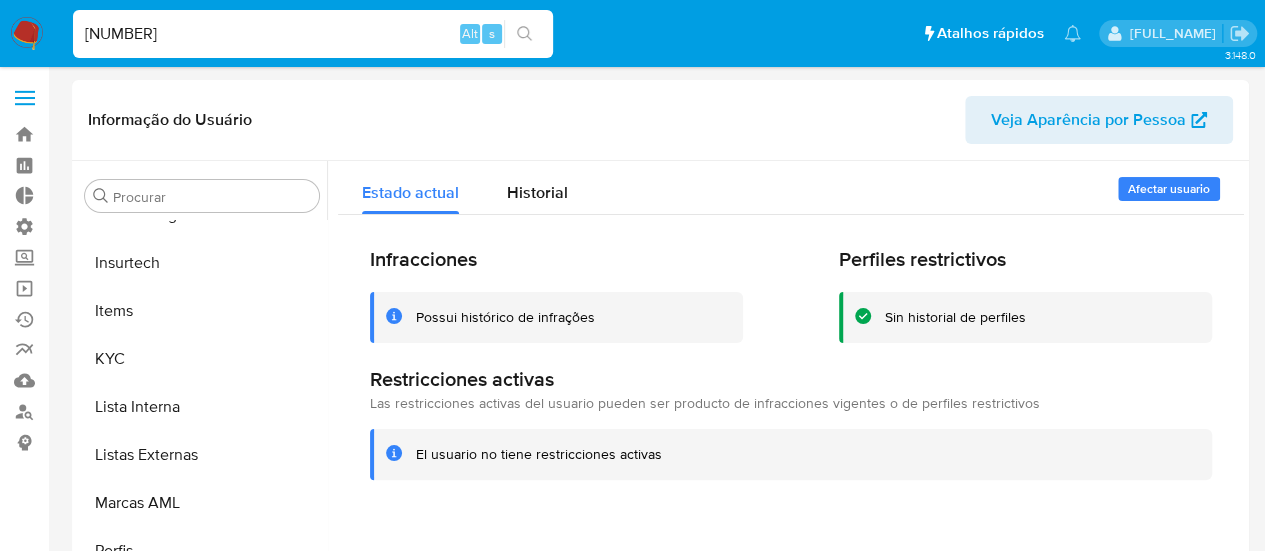 type on "1641621552" 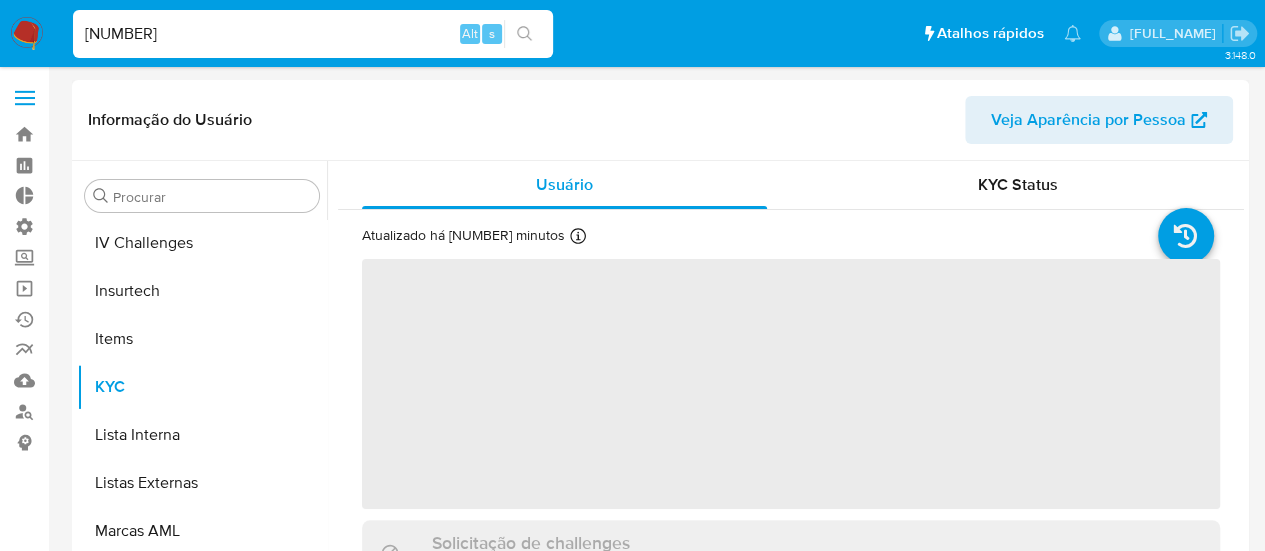 scroll, scrollTop: 845, scrollLeft: 0, axis: vertical 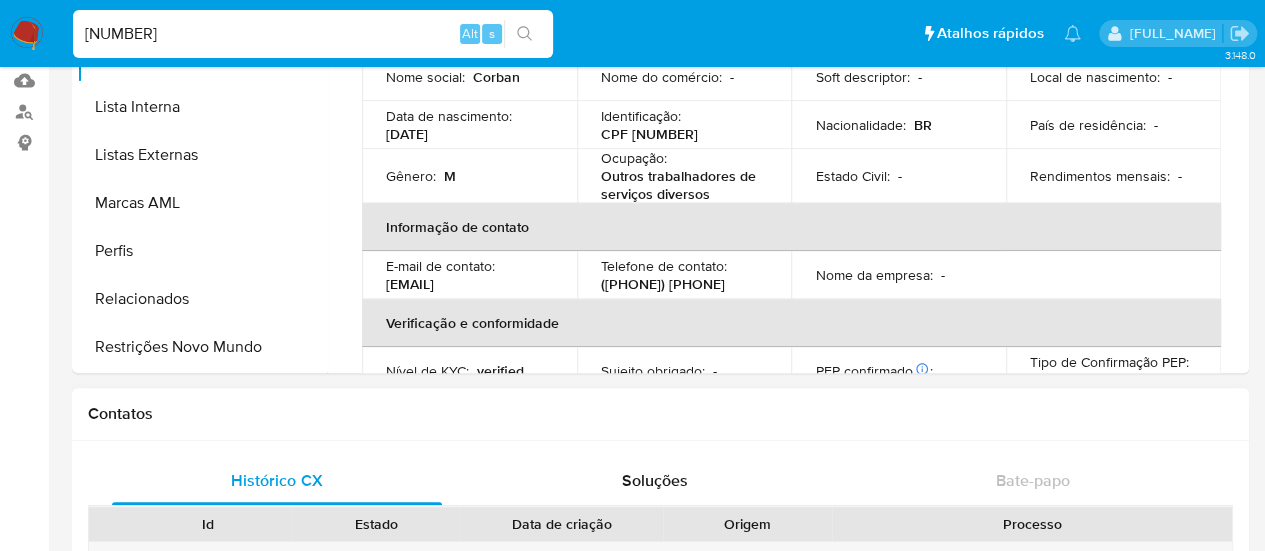select on "10" 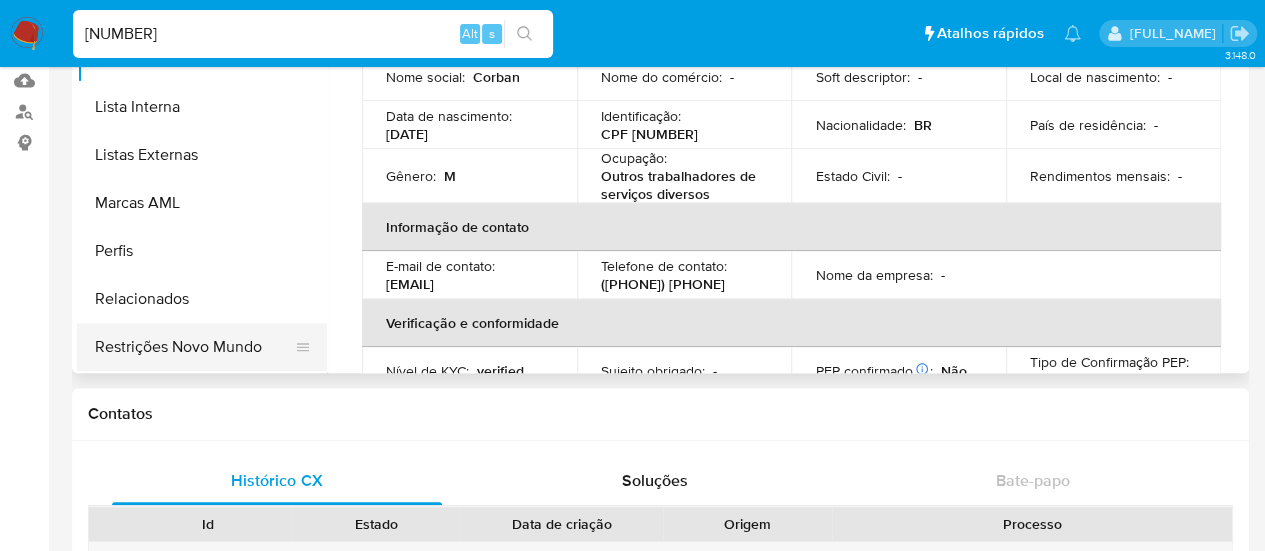 click on "Restrições Novo Mundo" at bounding box center (194, 347) 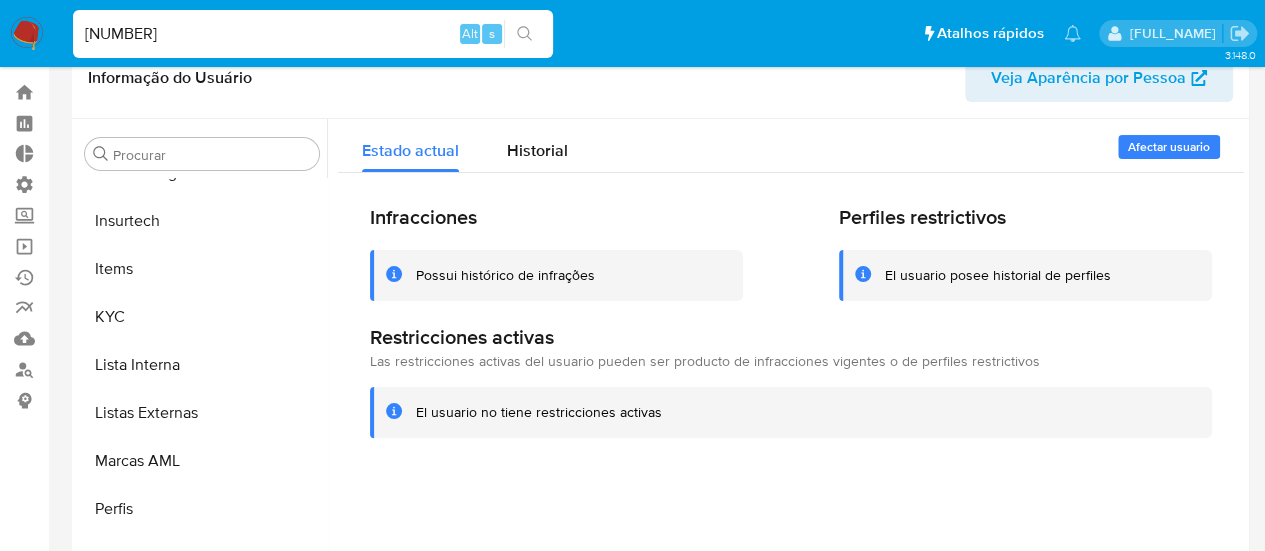 scroll, scrollTop: 0, scrollLeft: 0, axis: both 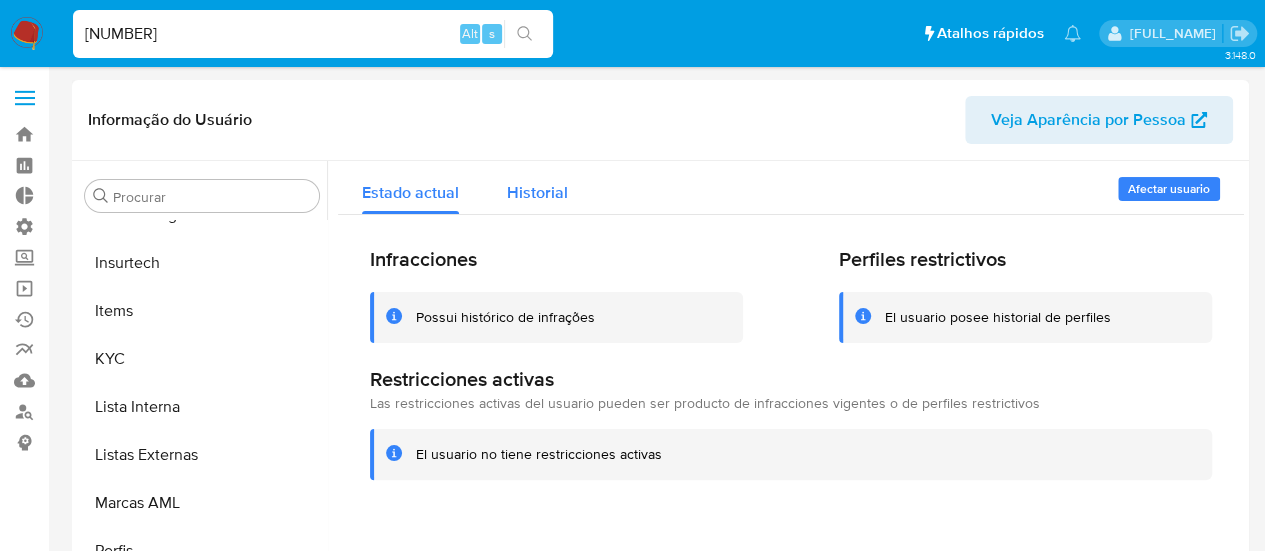 click on "Historial" at bounding box center [537, 192] 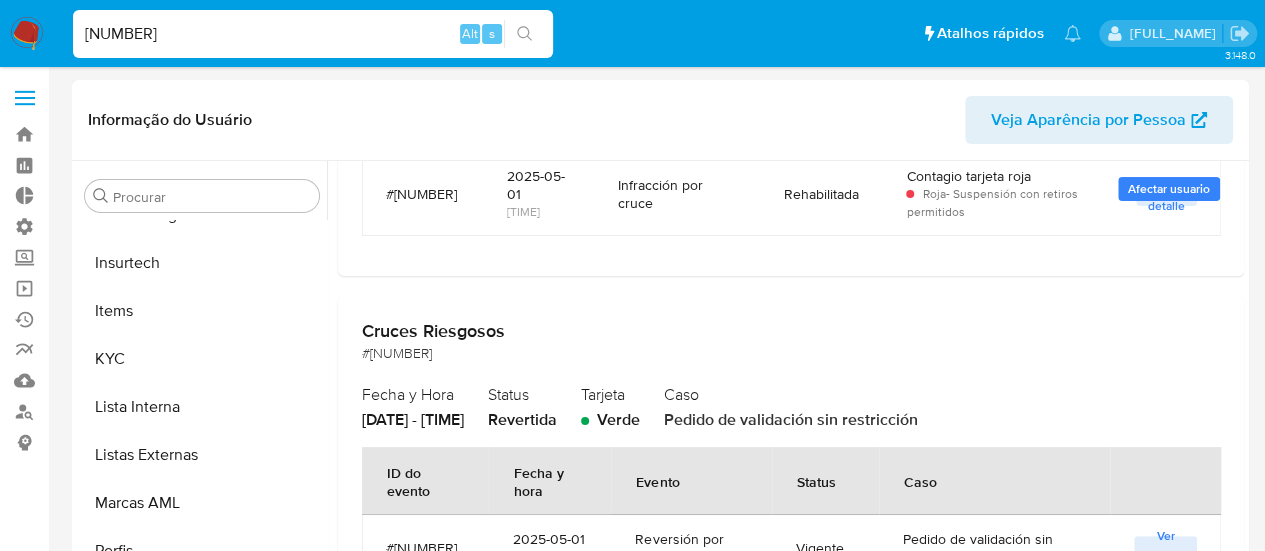 scroll, scrollTop: 900, scrollLeft: 0, axis: vertical 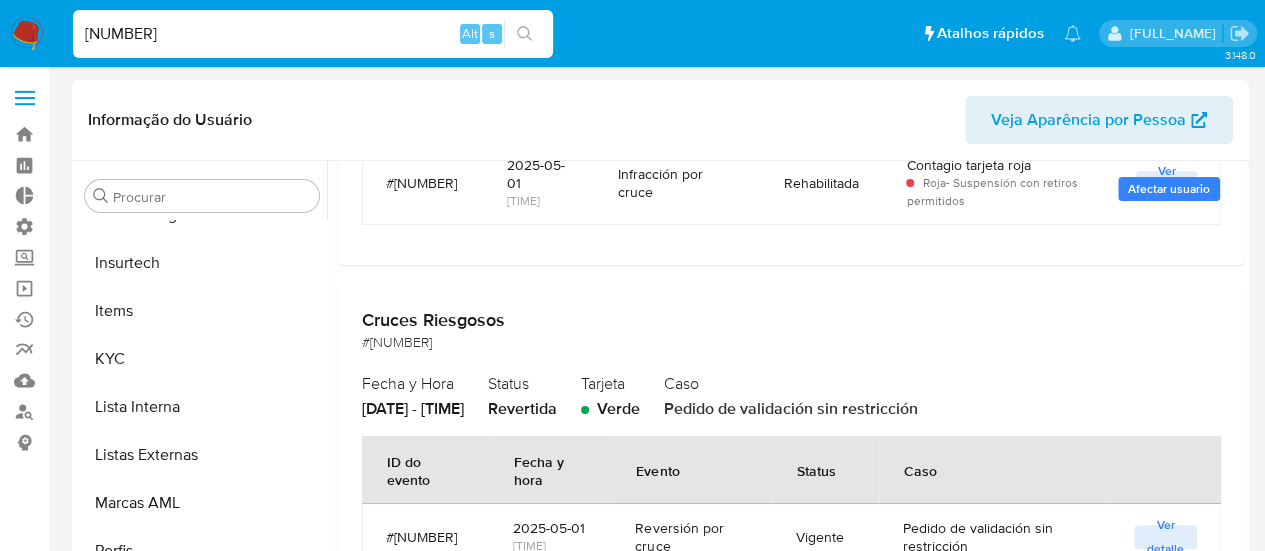 drag, startPoint x: 181, startPoint y: 32, endPoint x: 0, endPoint y: 32, distance: 181 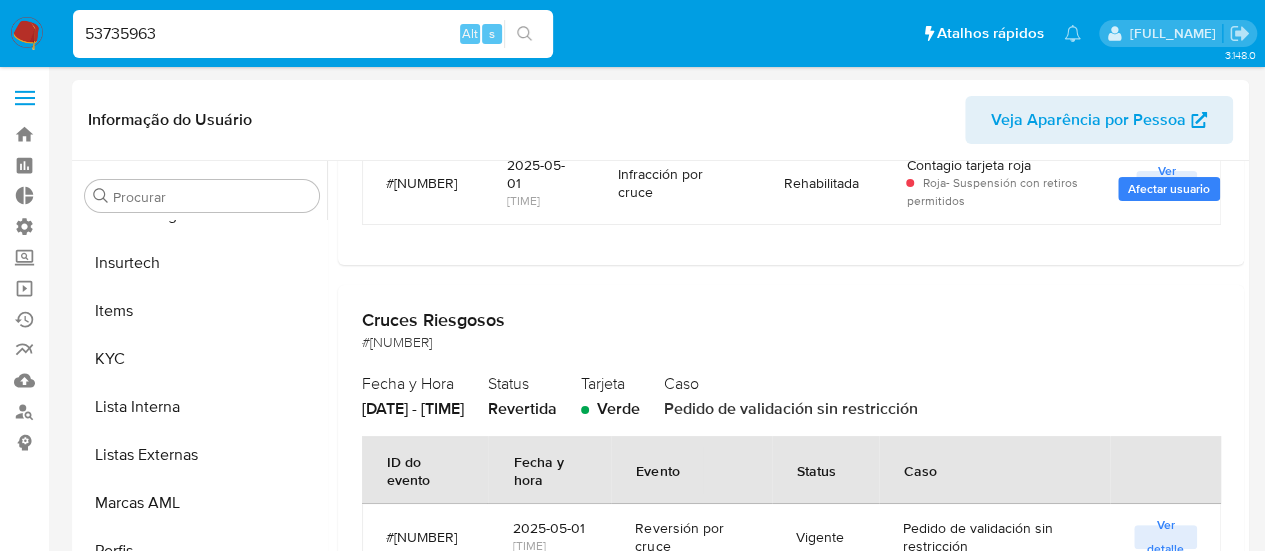type on "53735963" 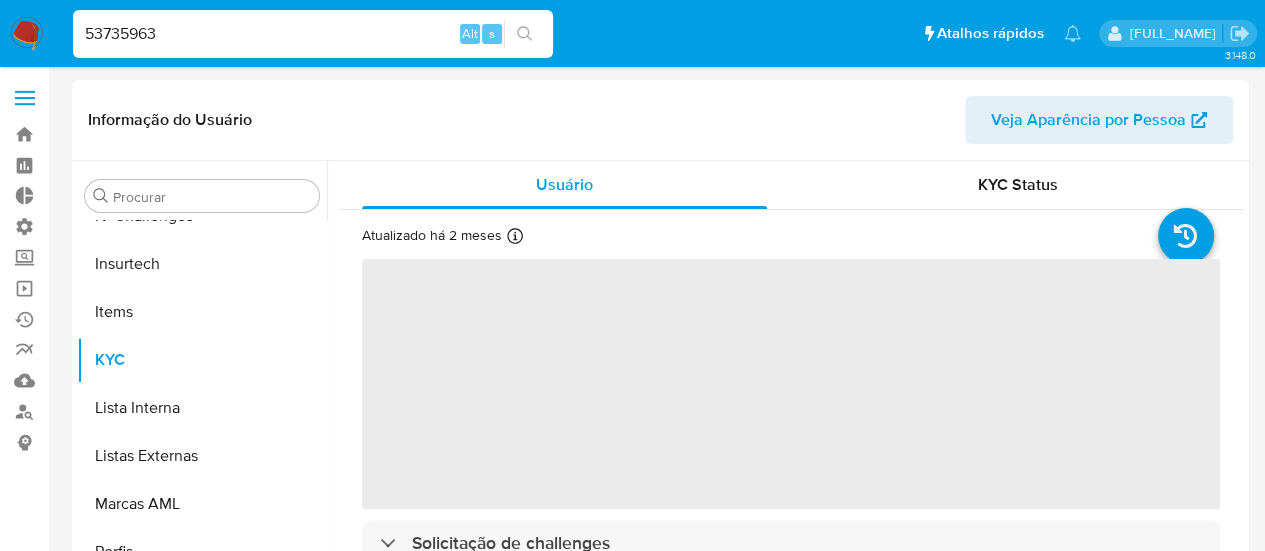 scroll, scrollTop: 845, scrollLeft: 0, axis: vertical 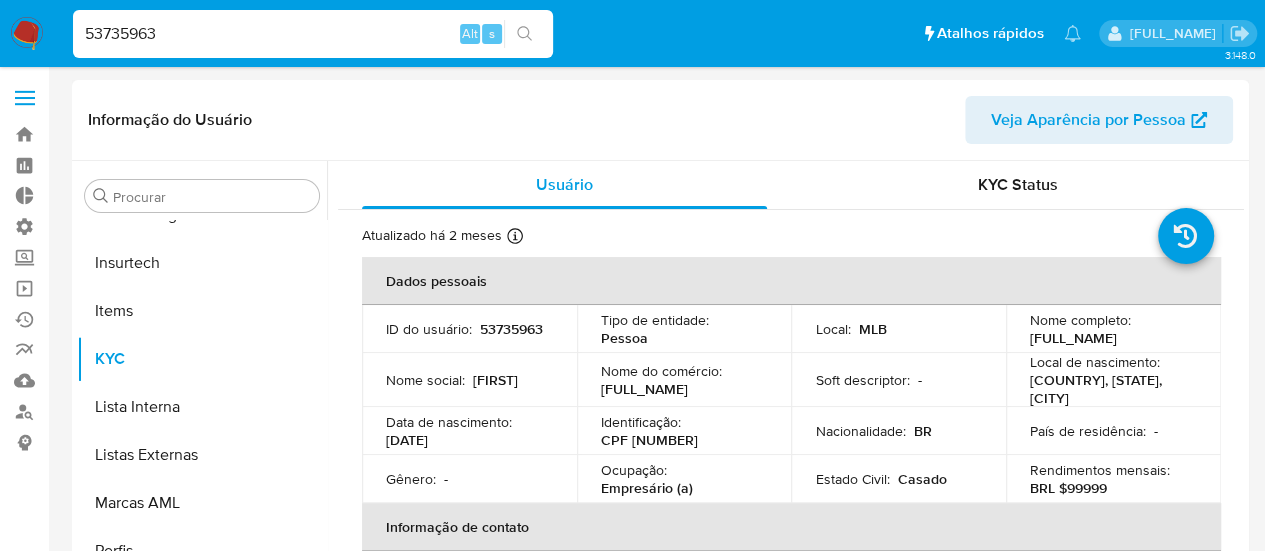 select on "10" 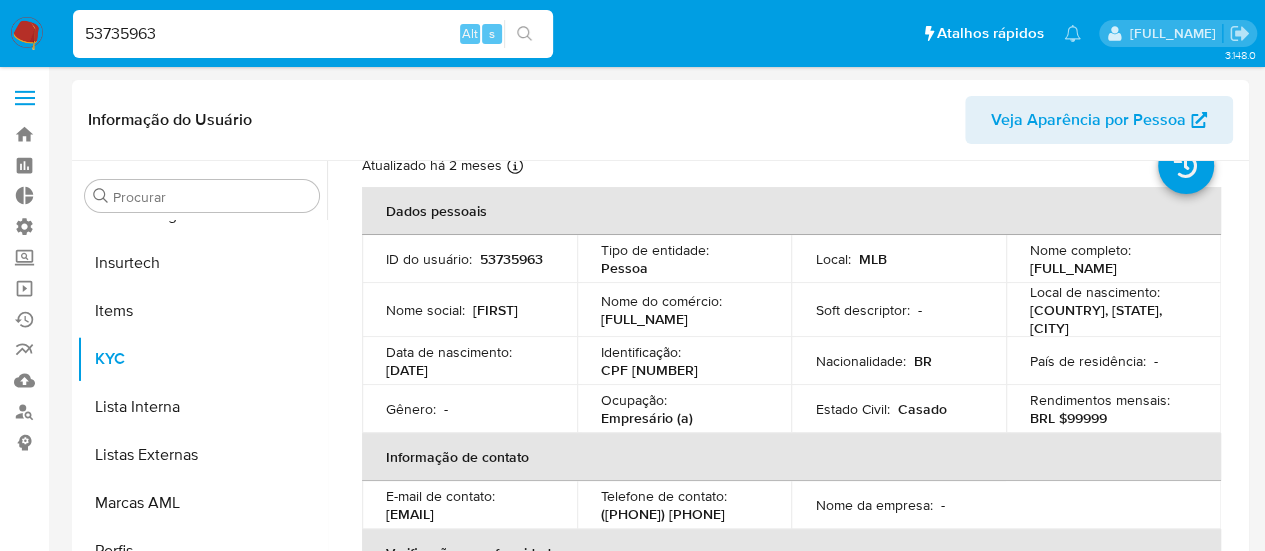 scroll, scrollTop: 100, scrollLeft: 0, axis: vertical 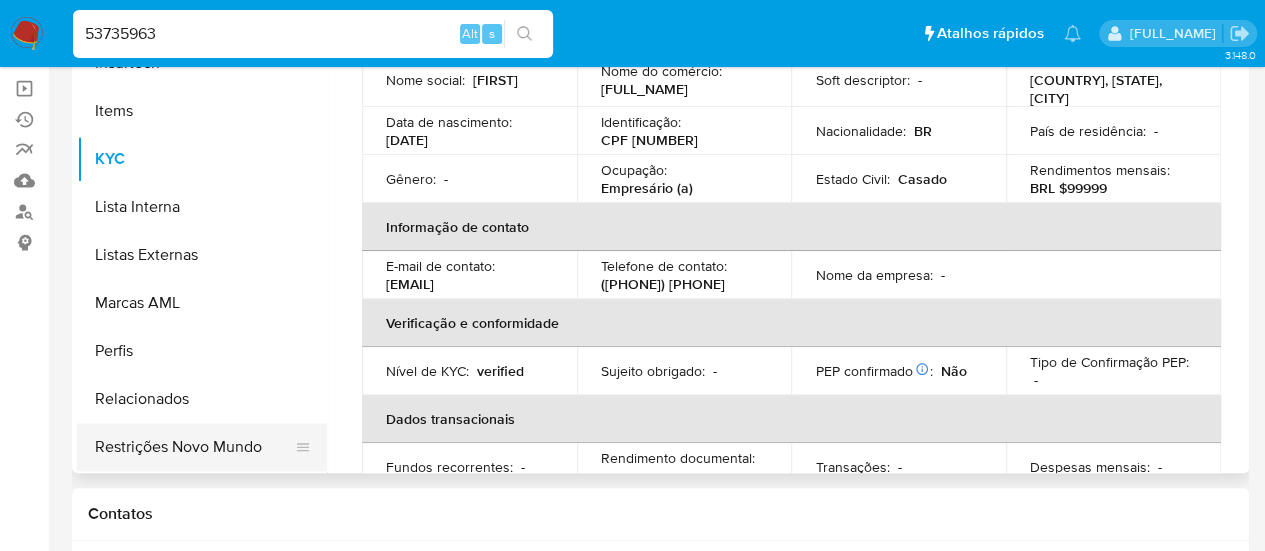 click on "Restrições Novo Mundo" at bounding box center (194, 447) 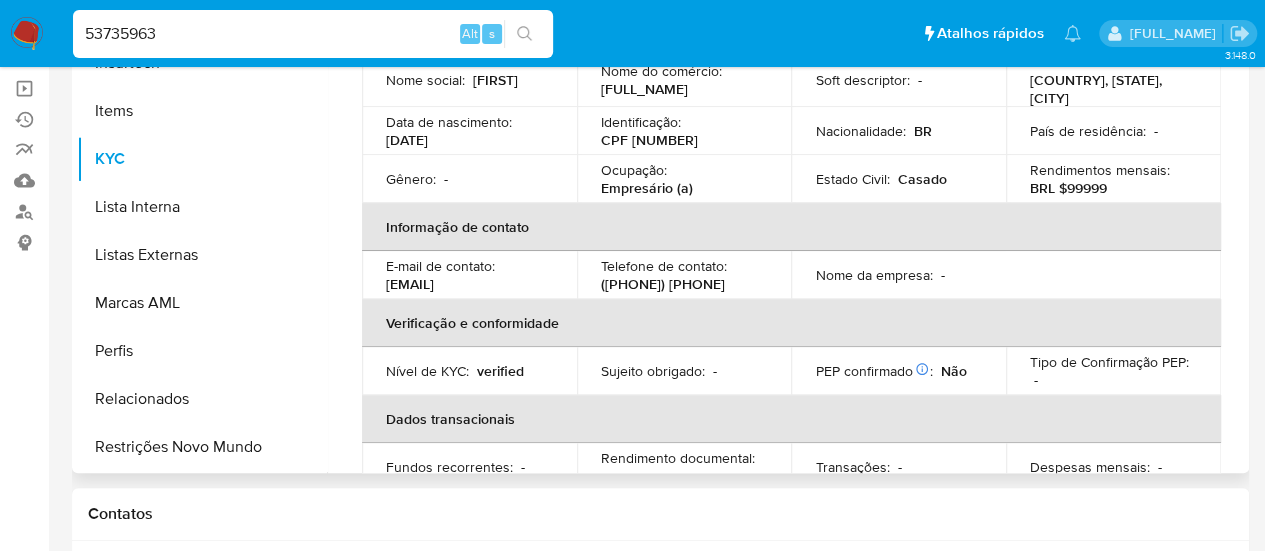 scroll, scrollTop: 0, scrollLeft: 0, axis: both 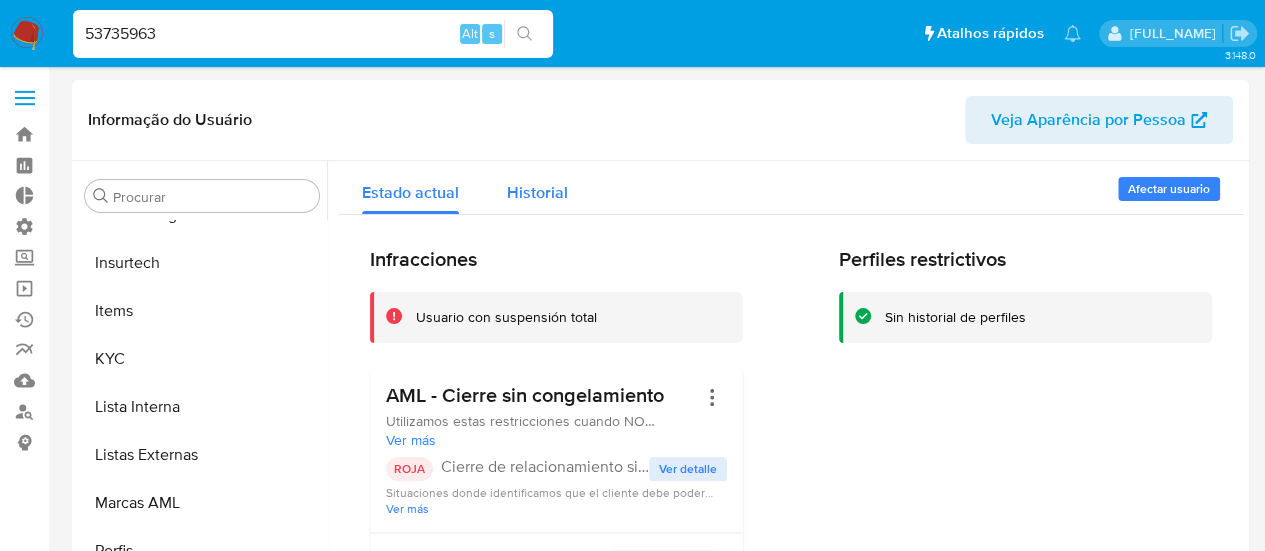 click on "Historial" at bounding box center [537, 187] 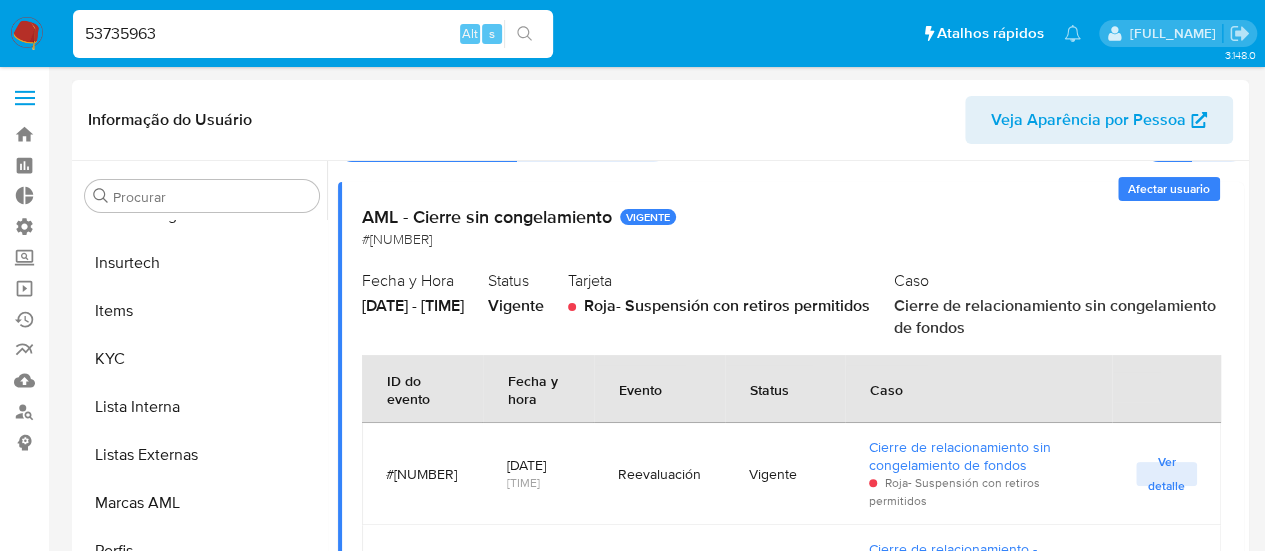 scroll, scrollTop: 106, scrollLeft: 0, axis: vertical 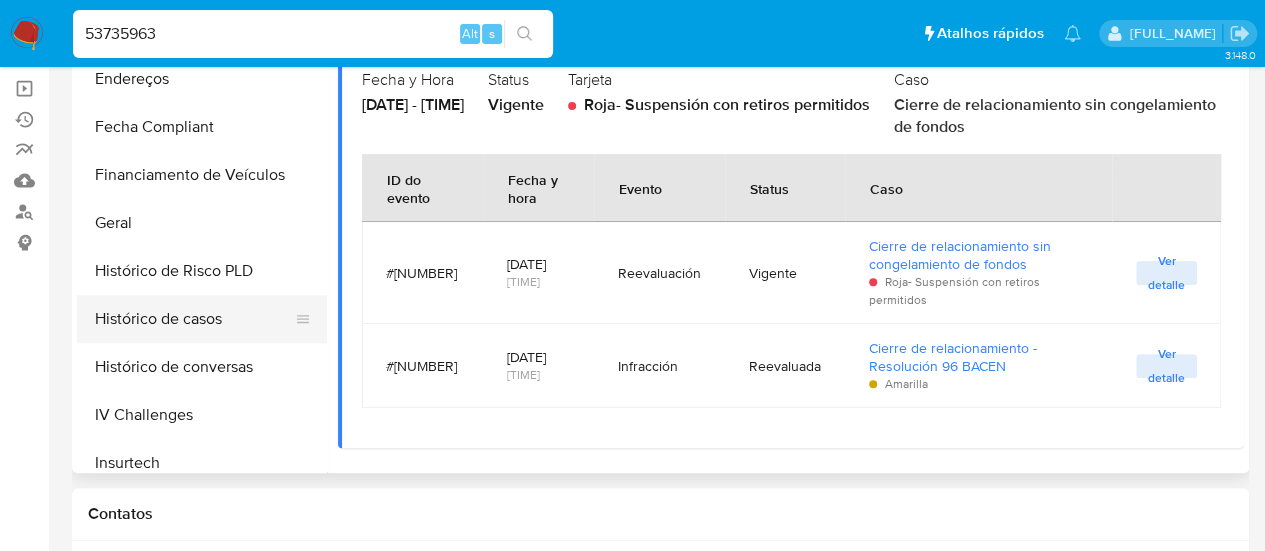 click on "Histórico de casos" at bounding box center [194, 319] 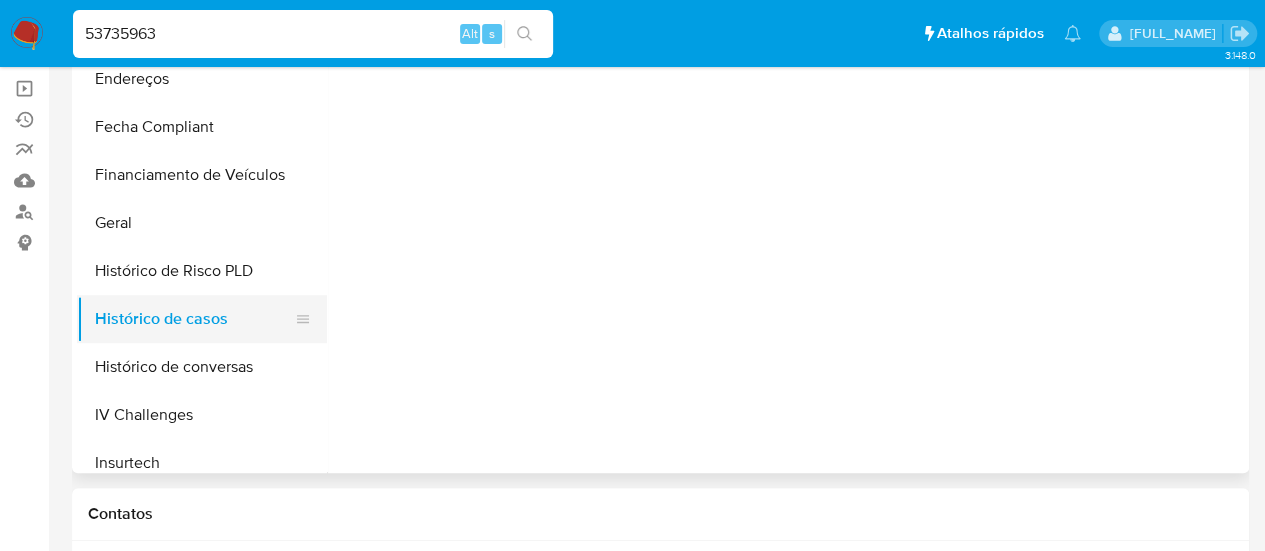 scroll, scrollTop: 0, scrollLeft: 0, axis: both 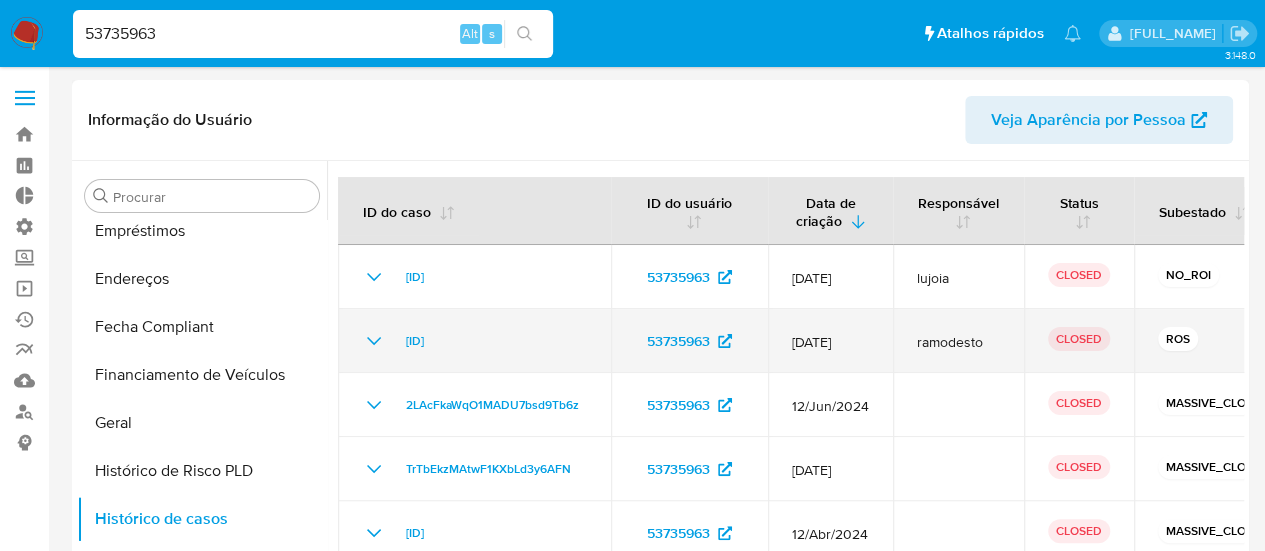 click 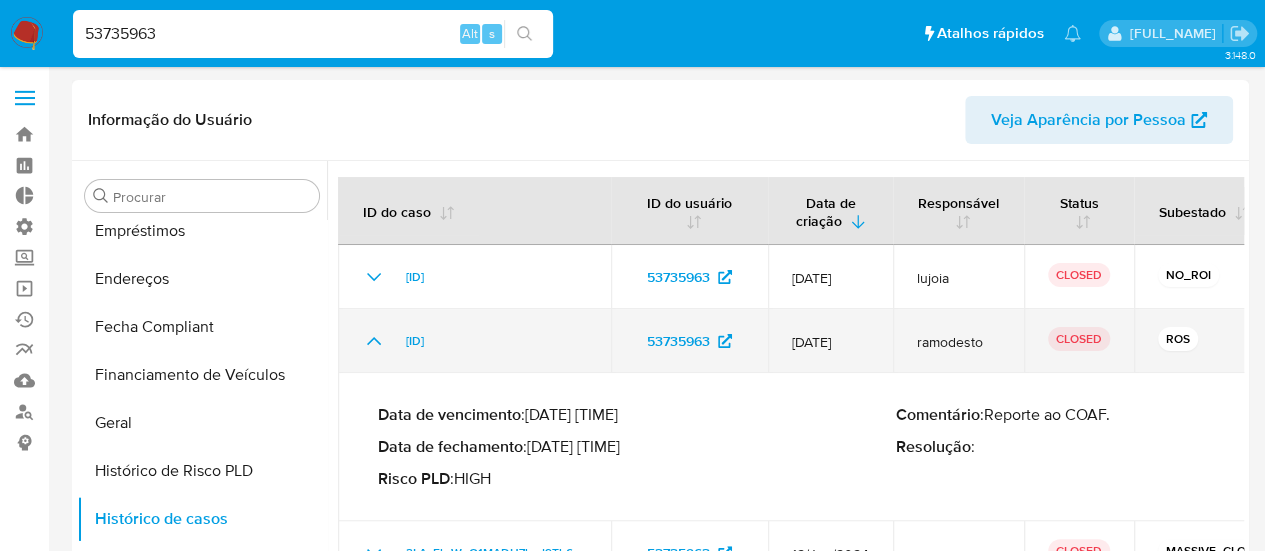 click 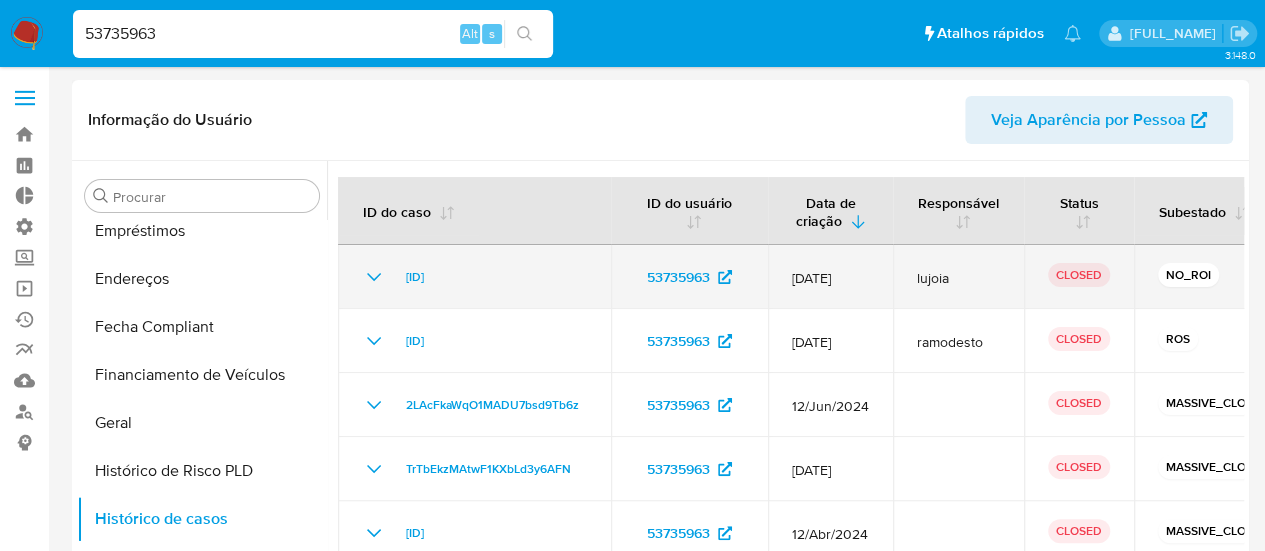 click 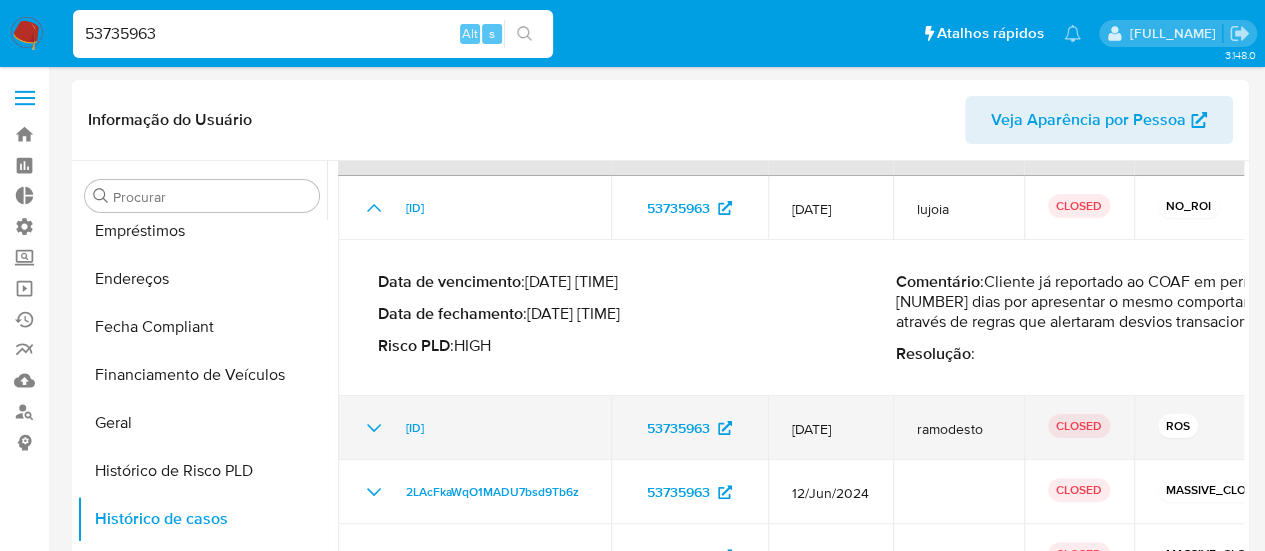 scroll, scrollTop: 100, scrollLeft: 0, axis: vertical 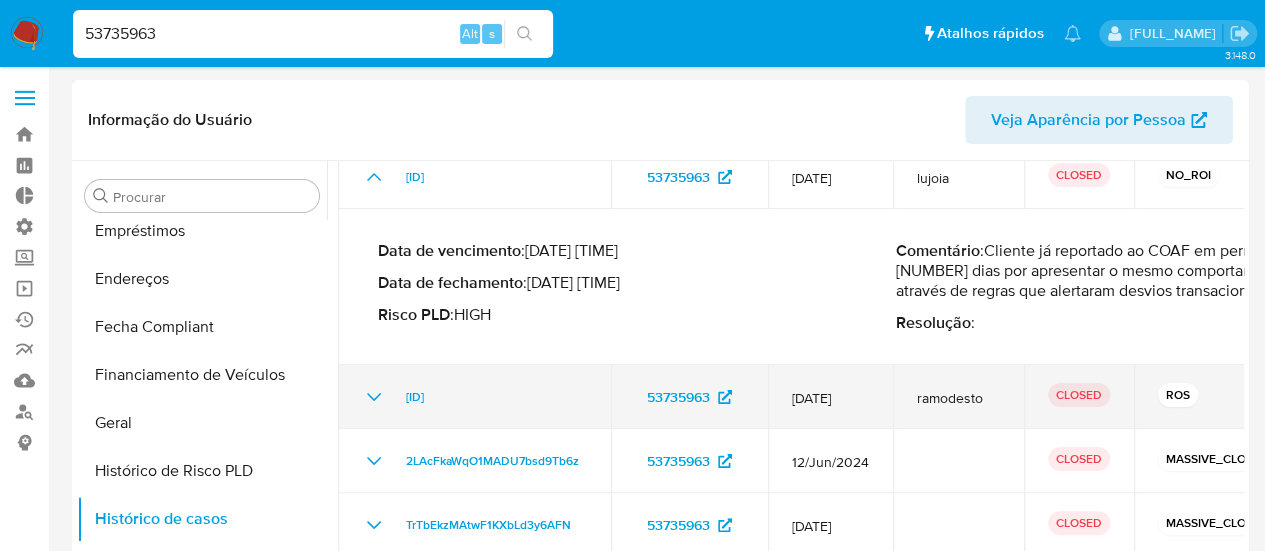 click 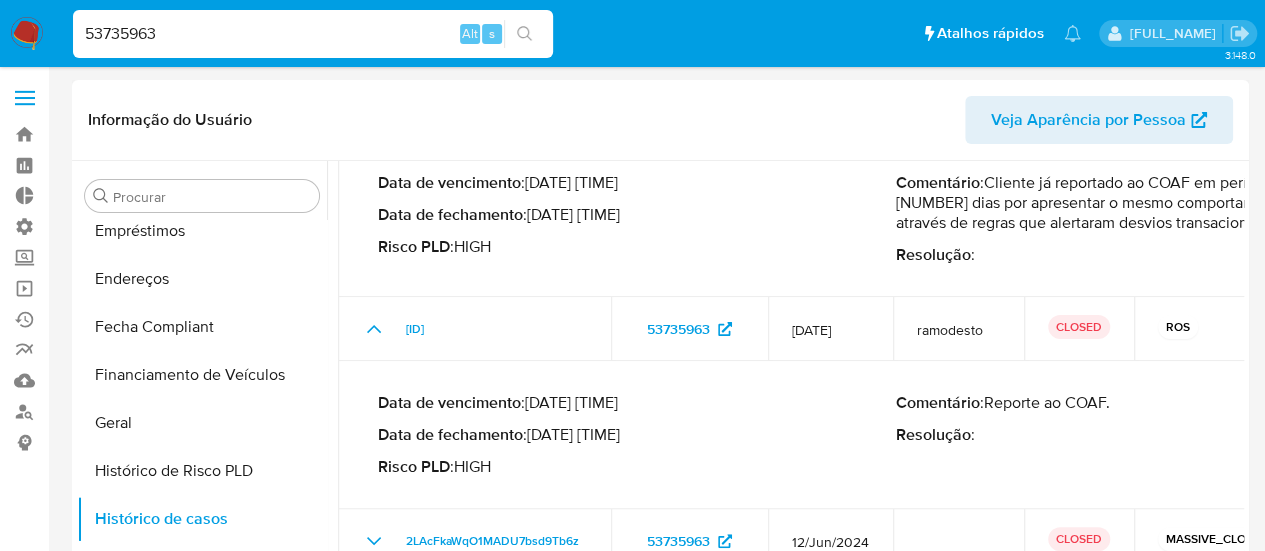 scroll, scrollTop: 200, scrollLeft: 0, axis: vertical 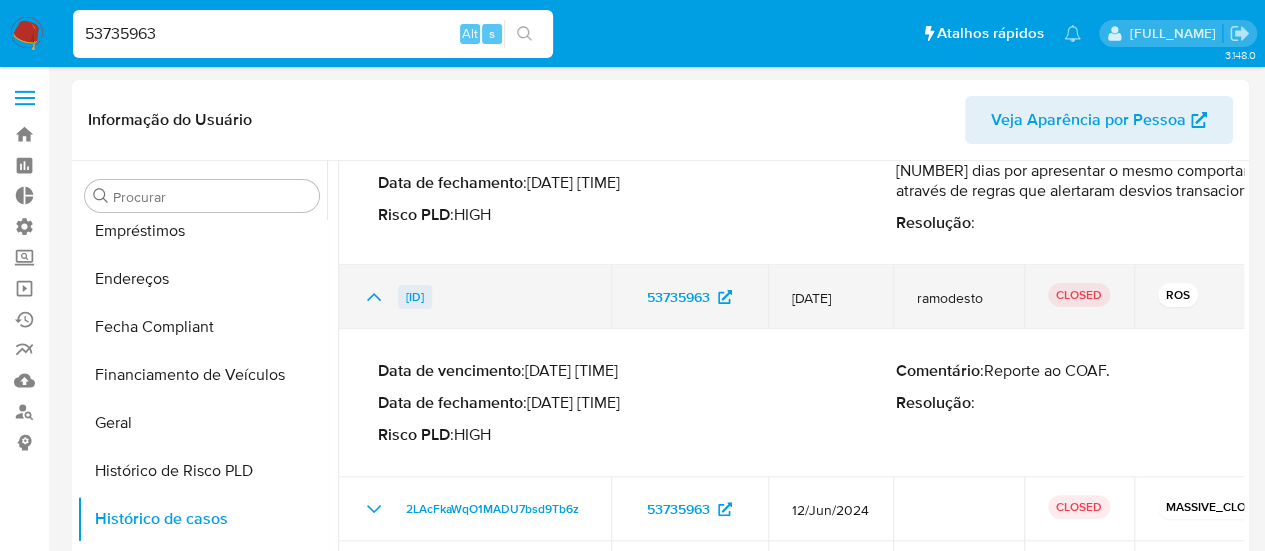 click on "[CASEID]" at bounding box center (415, 297) 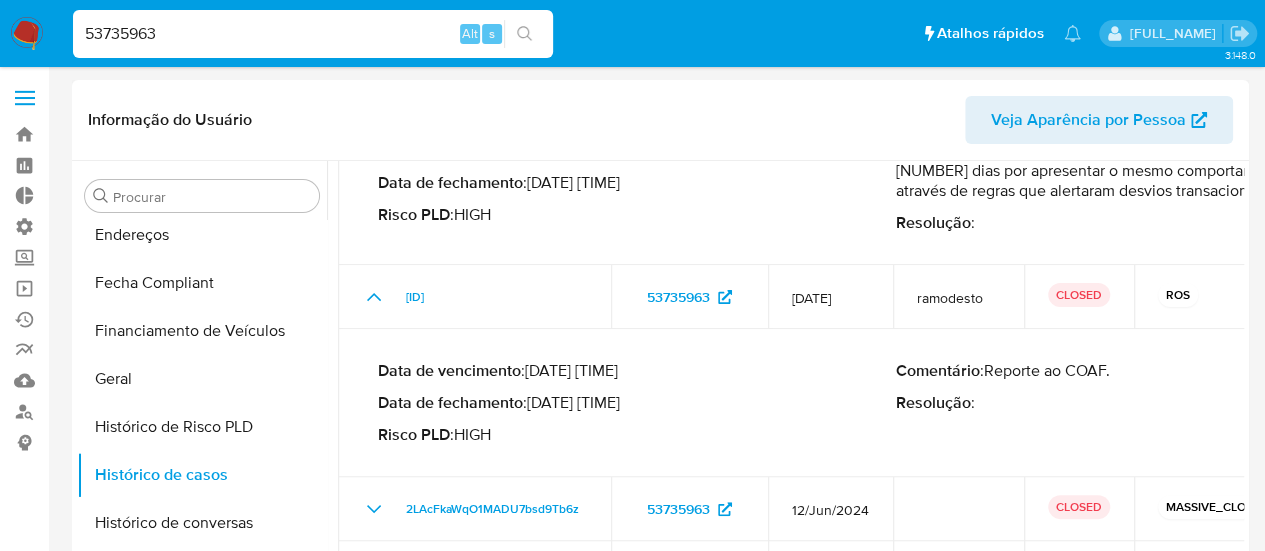 scroll, scrollTop: 500, scrollLeft: 0, axis: vertical 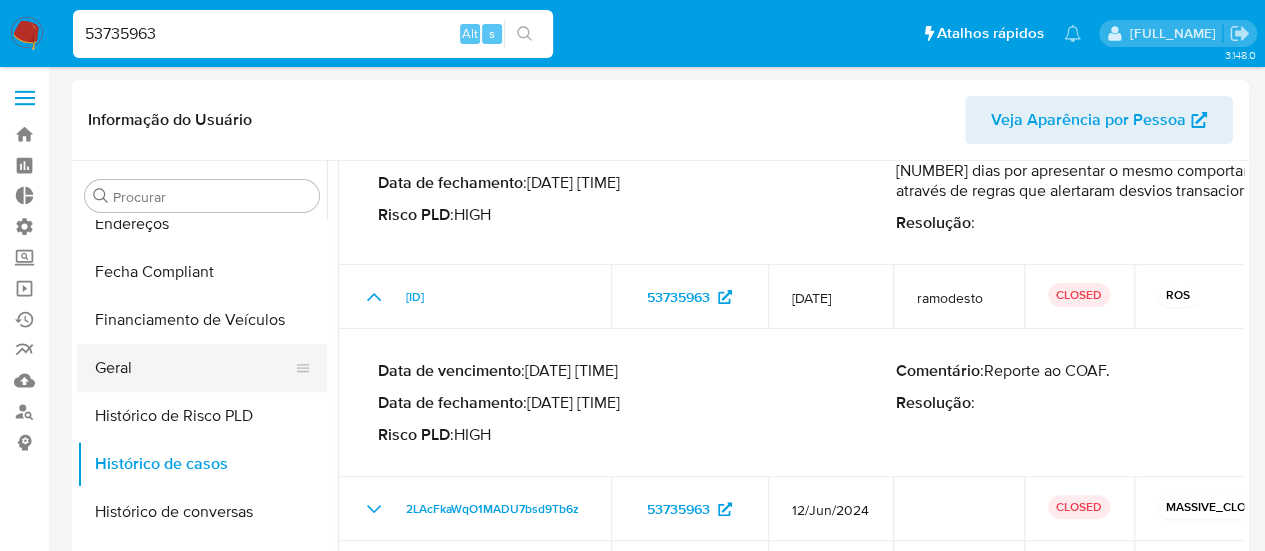 click on "Geral" at bounding box center [194, 368] 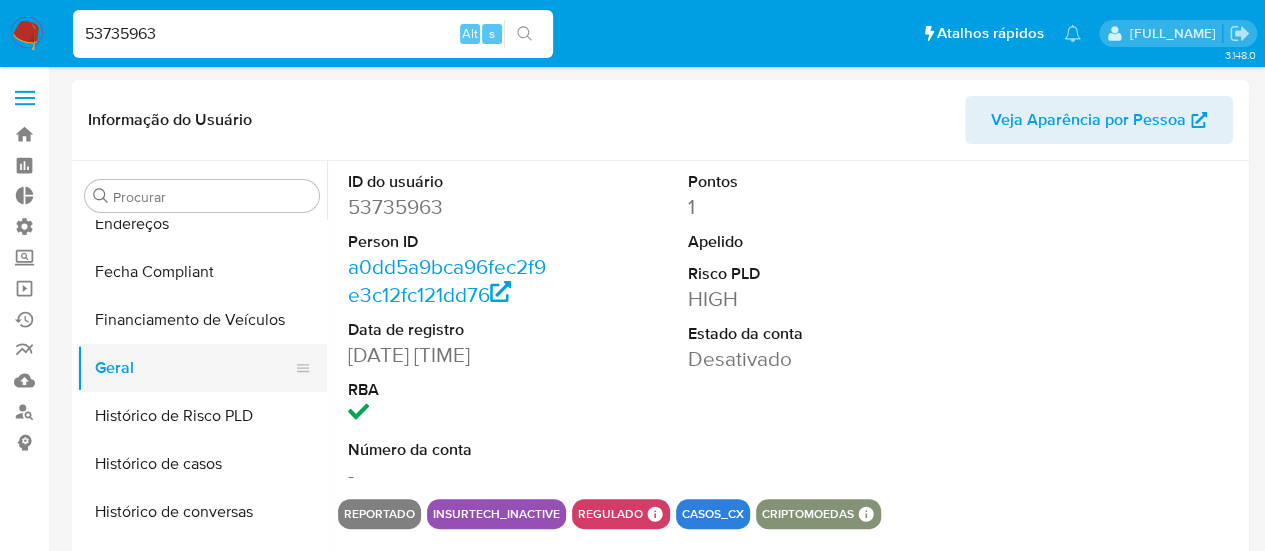 scroll, scrollTop: 700, scrollLeft: 0, axis: vertical 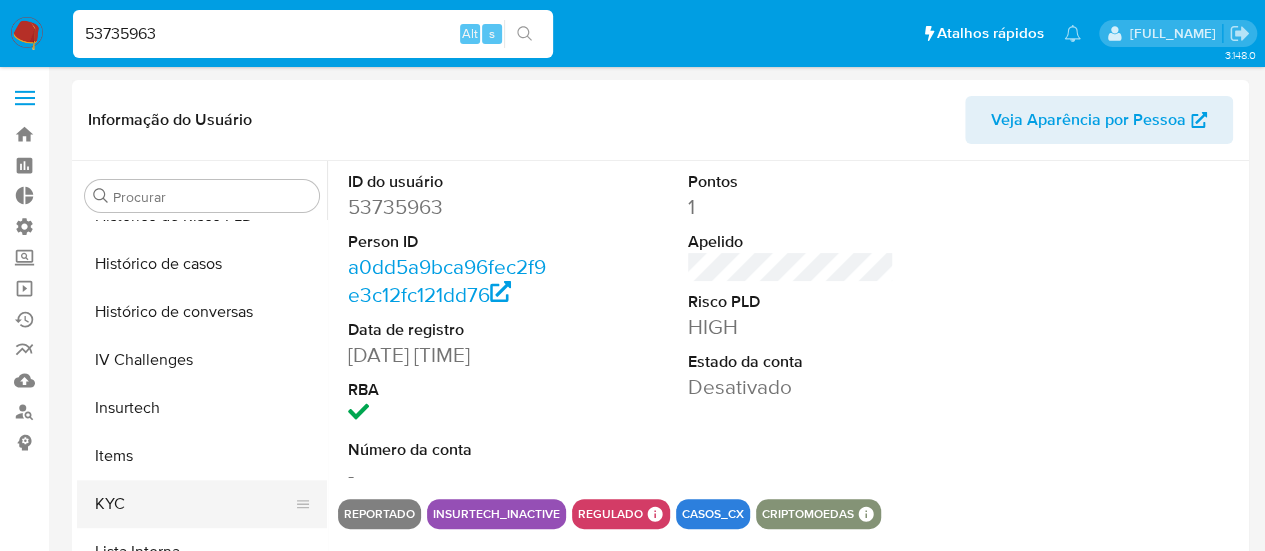 click on "KYC" at bounding box center [194, 504] 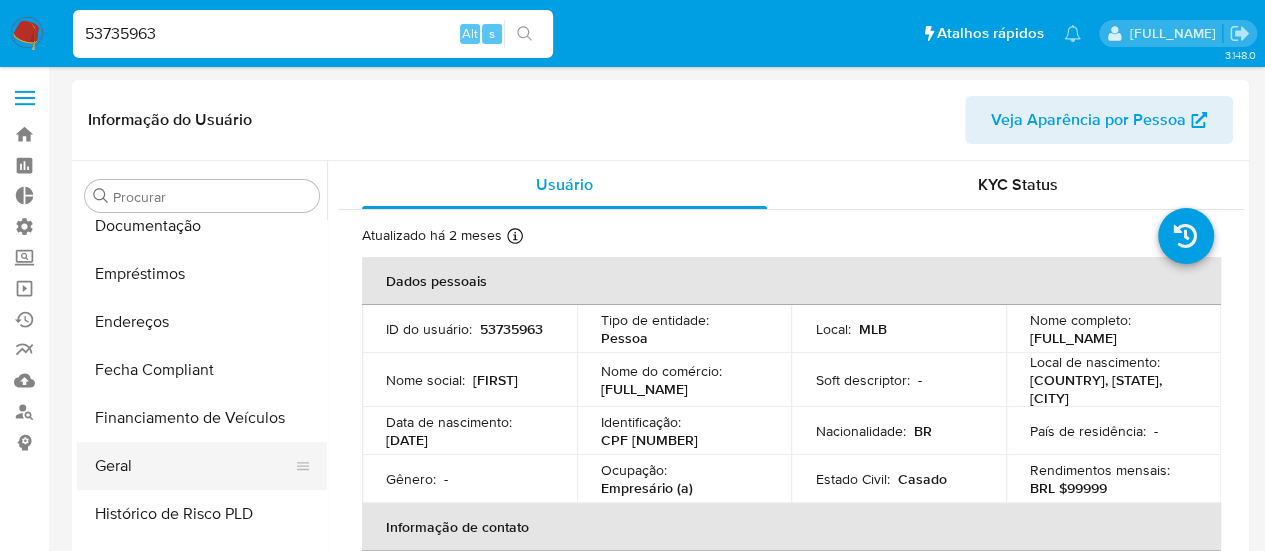 scroll, scrollTop: 400, scrollLeft: 0, axis: vertical 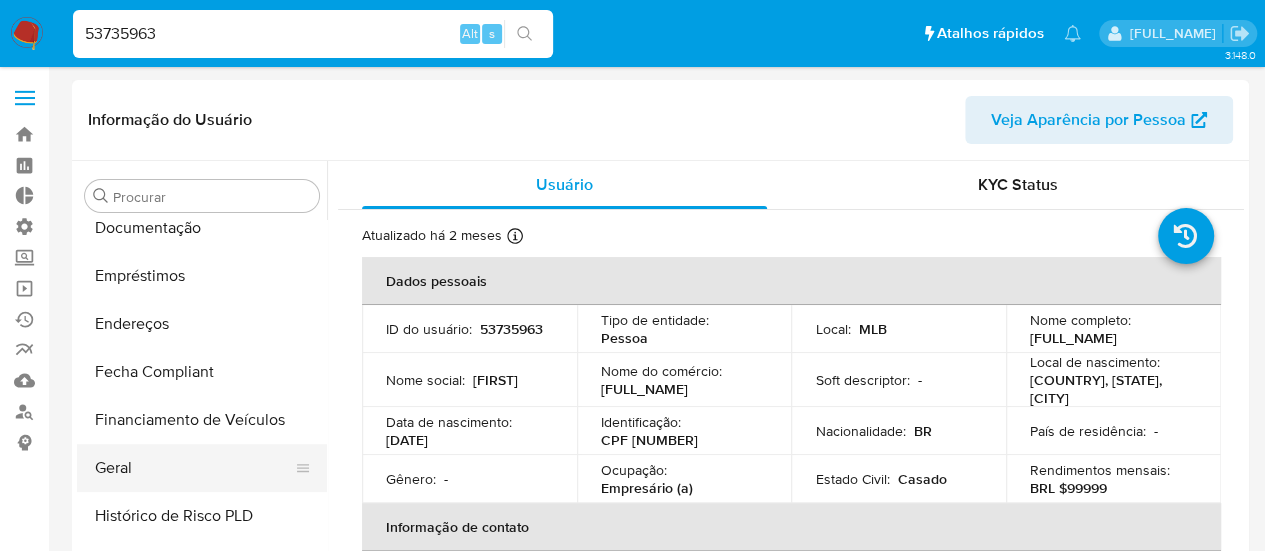click on "Geral" at bounding box center (194, 468) 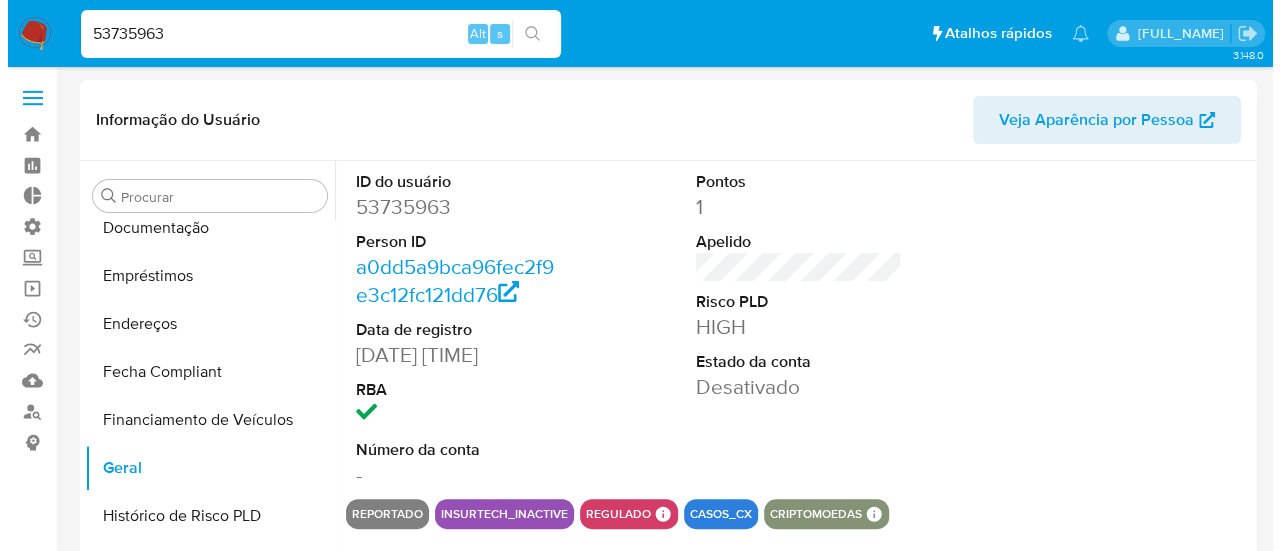 scroll, scrollTop: 300, scrollLeft: 0, axis: vertical 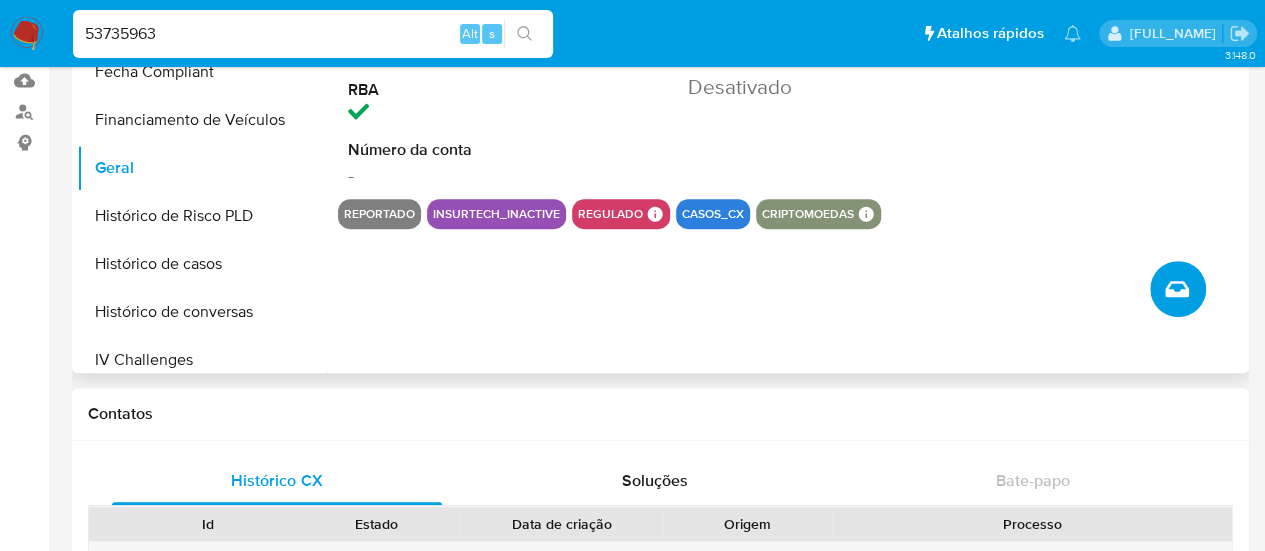 click at bounding box center (1178, 289) 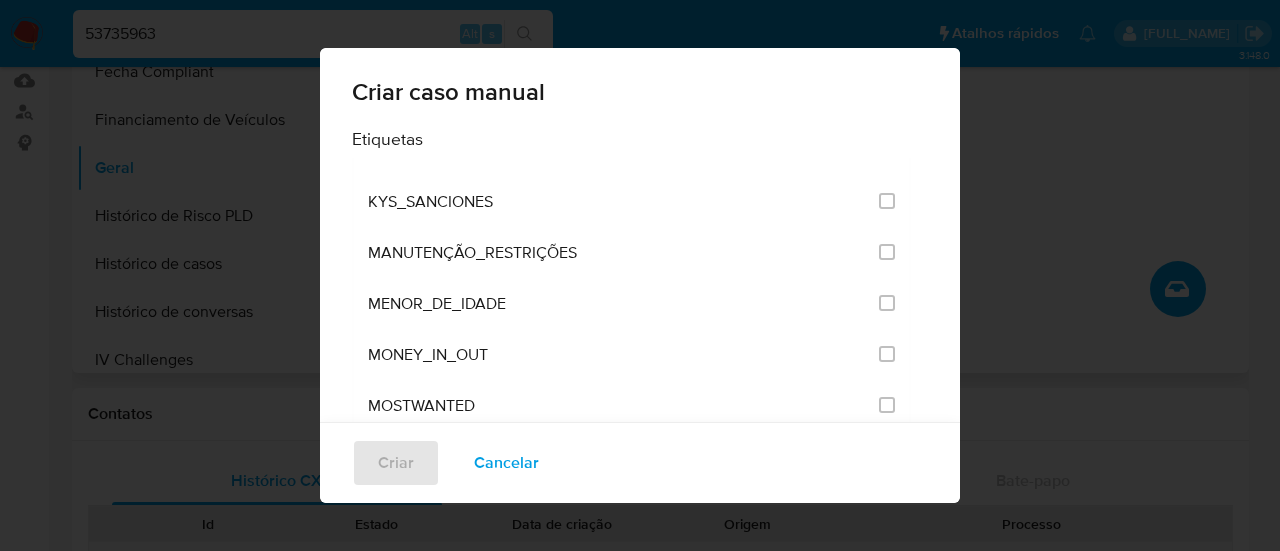 scroll, scrollTop: 2500, scrollLeft: 0, axis: vertical 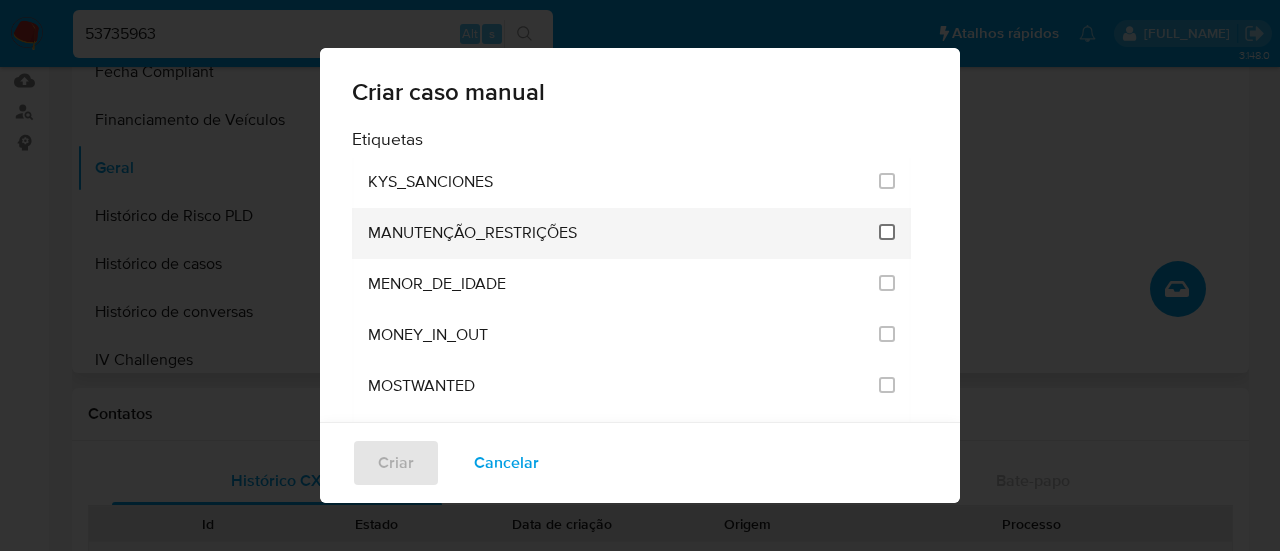click at bounding box center [887, 232] 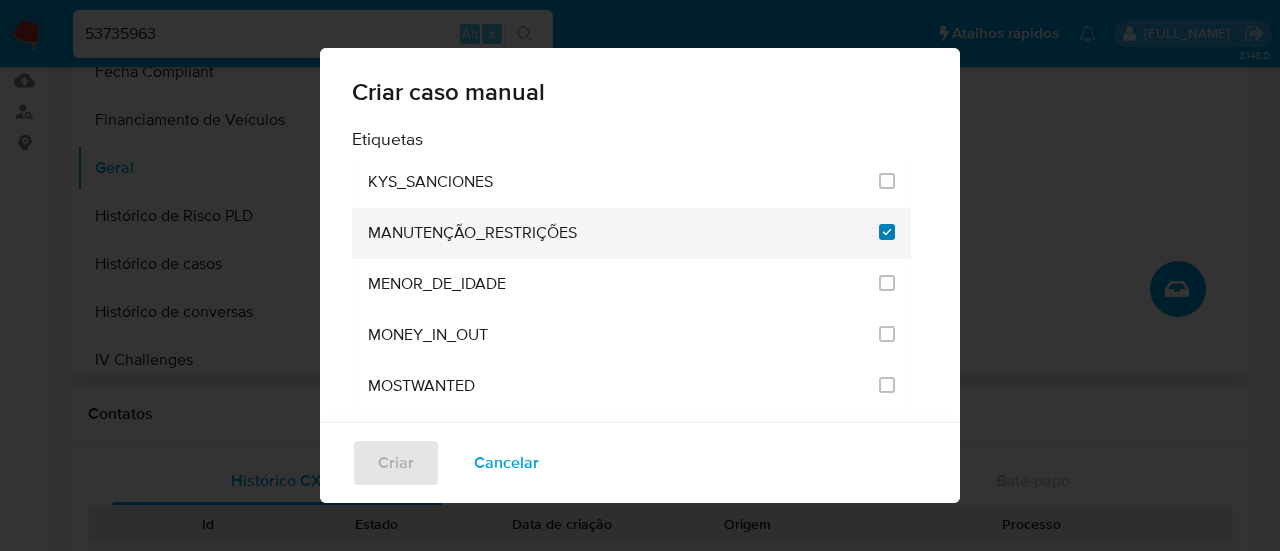 checkbox on "true" 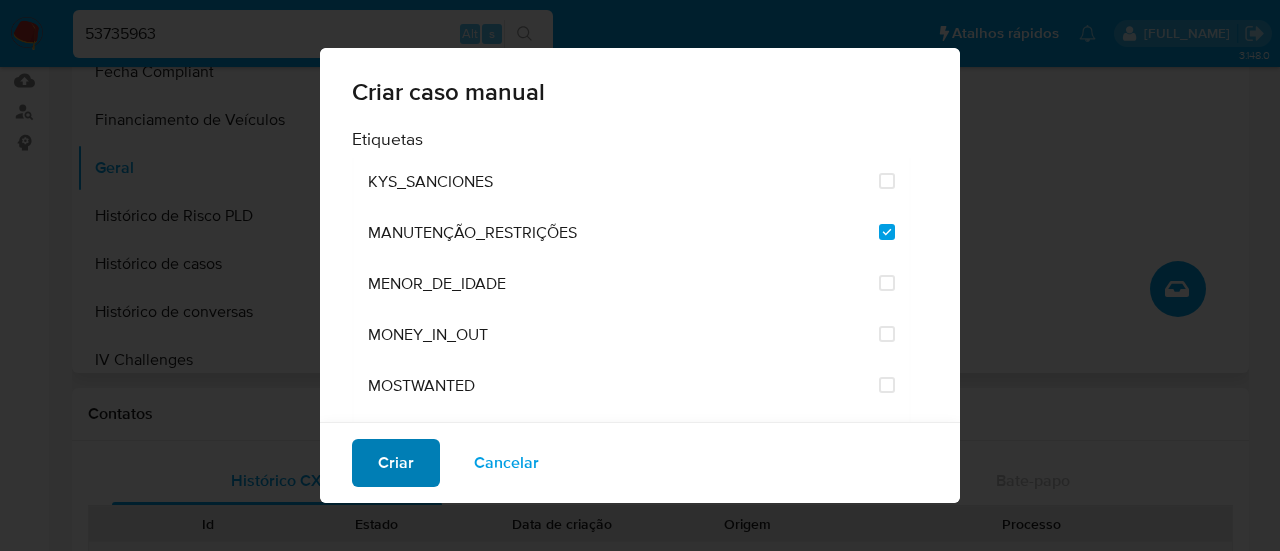 click on "Criar" at bounding box center [396, 463] 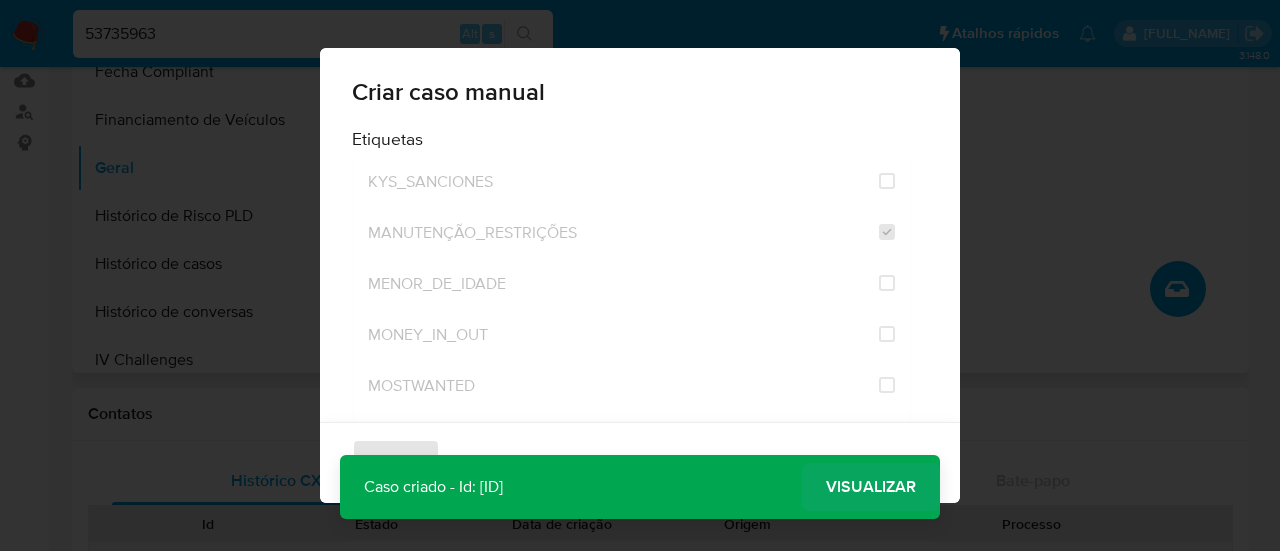 click on "Visualizar" at bounding box center (871, 487) 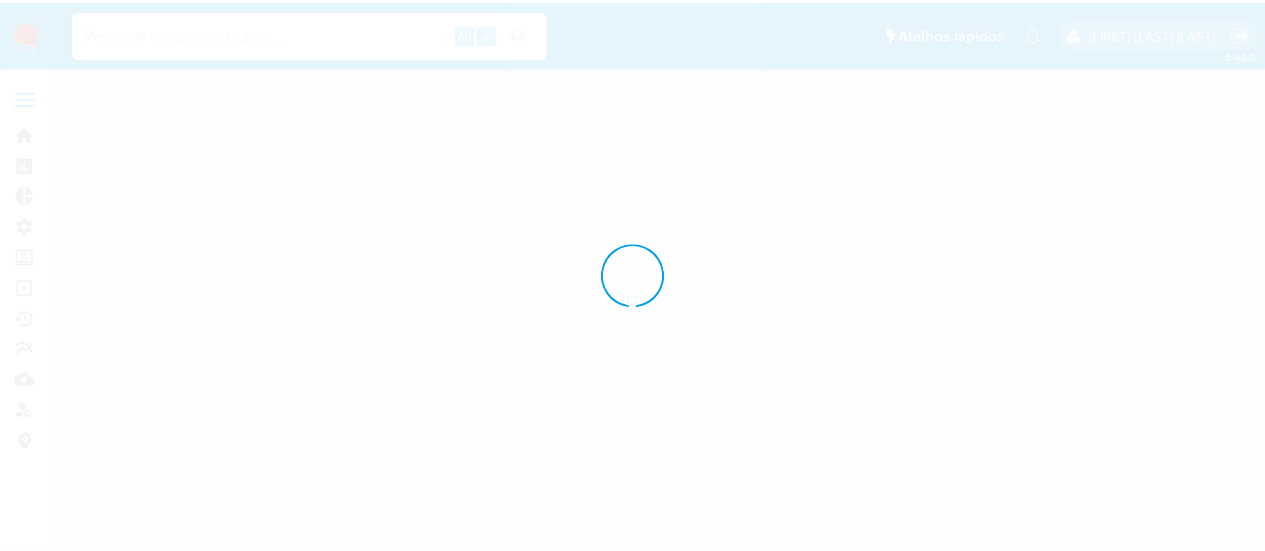 scroll, scrollTop: 0, scrollLeft: 0, axis: both 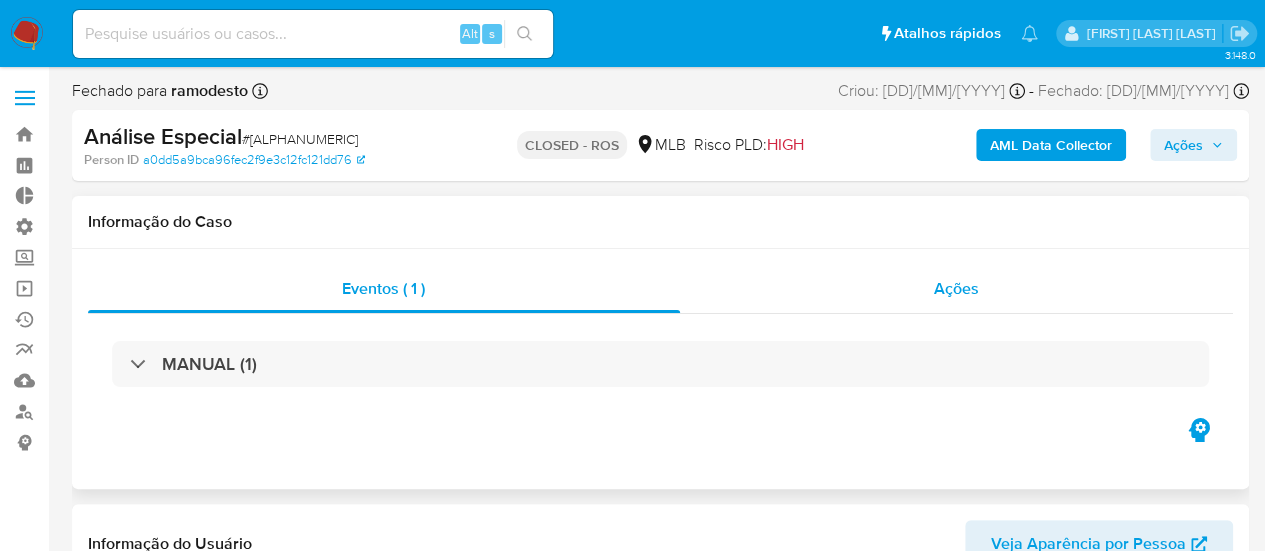 click on "Ações" at bounding box center [956, 288] 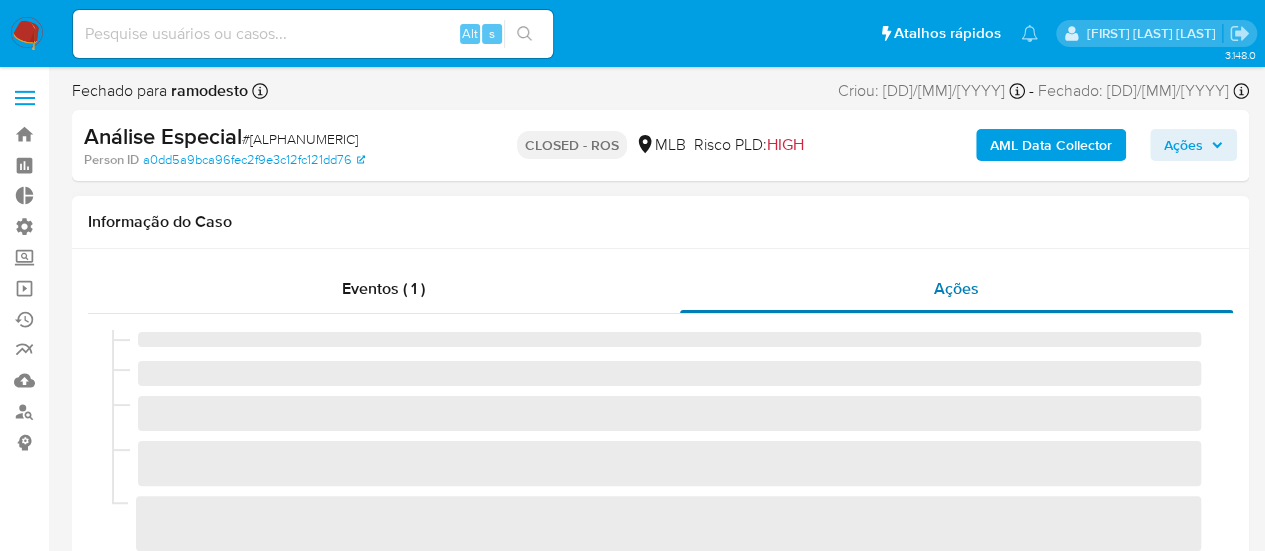 select on "10" 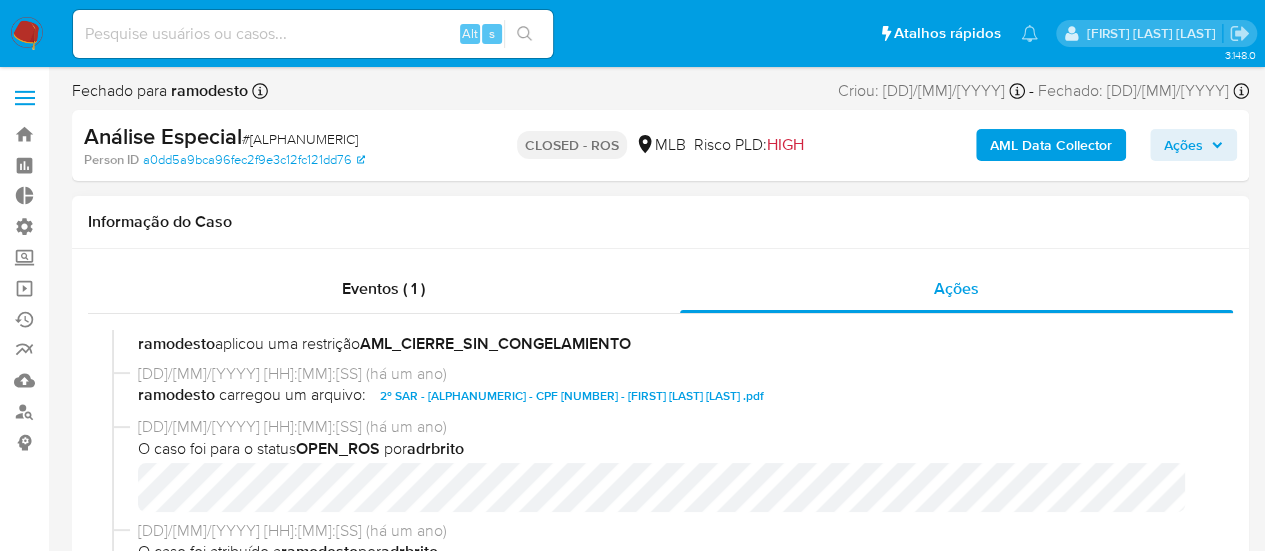 scroll, scrollTop: 0, scrollLeft: 0, axis: both 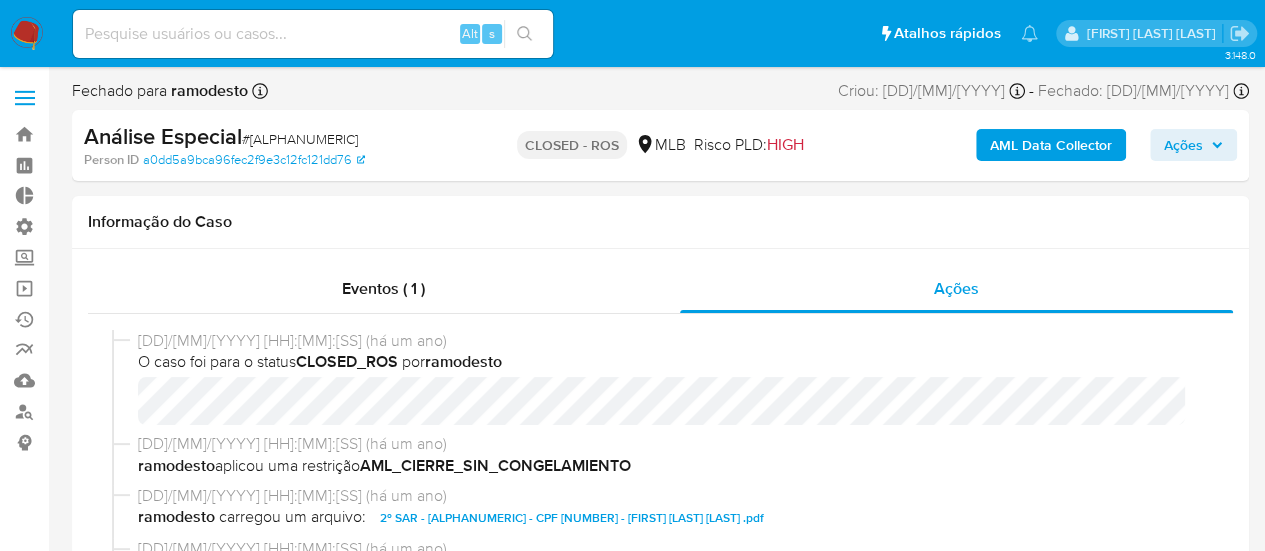 drag, startPoint x: 254, startPoint y: 138, endPoint x: 448, endPoint y: 143, distance: 194.06442 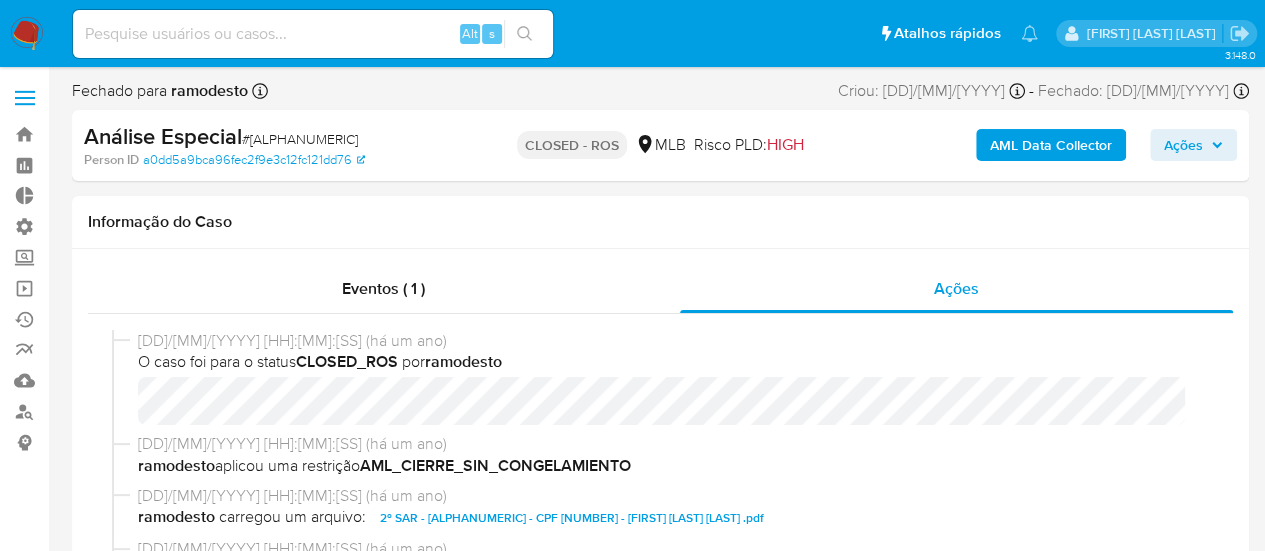 click on "# [ALPHANUMERIC]" at bounding box center [300, 139] 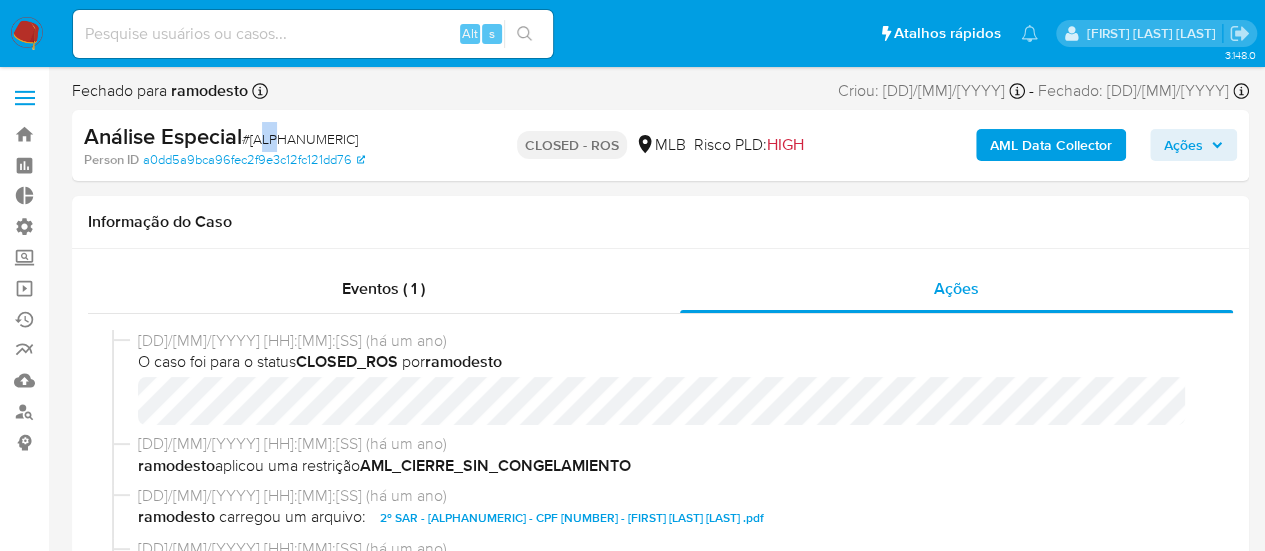 drag, startPoint x: 290, startPoint y: 139, endPoint x: 262, endPoint y: 136, distance: 28.160255 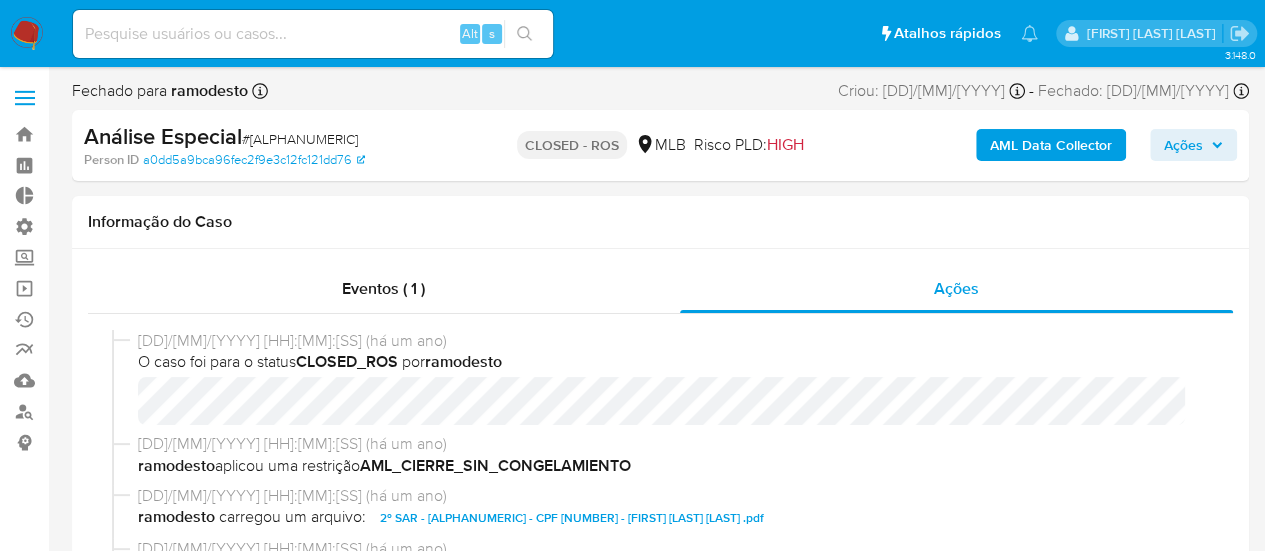 click on "# [ALPHANUMERIC]" at bounding box center [300, 139] 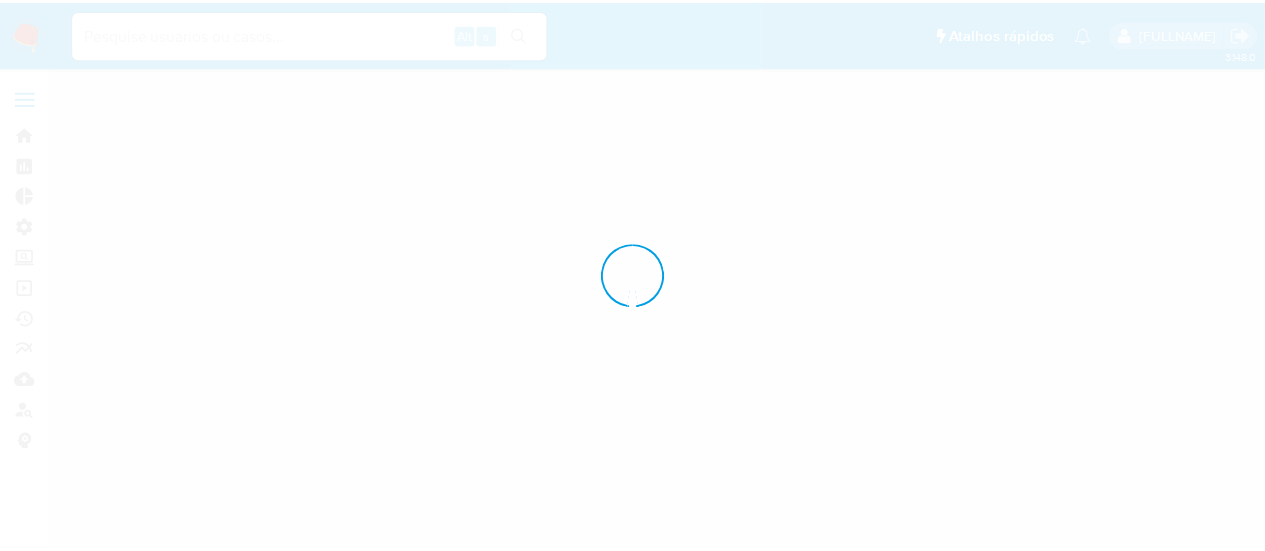 scroll, scrollTop: 0, scrollLeft: 0, axis: both 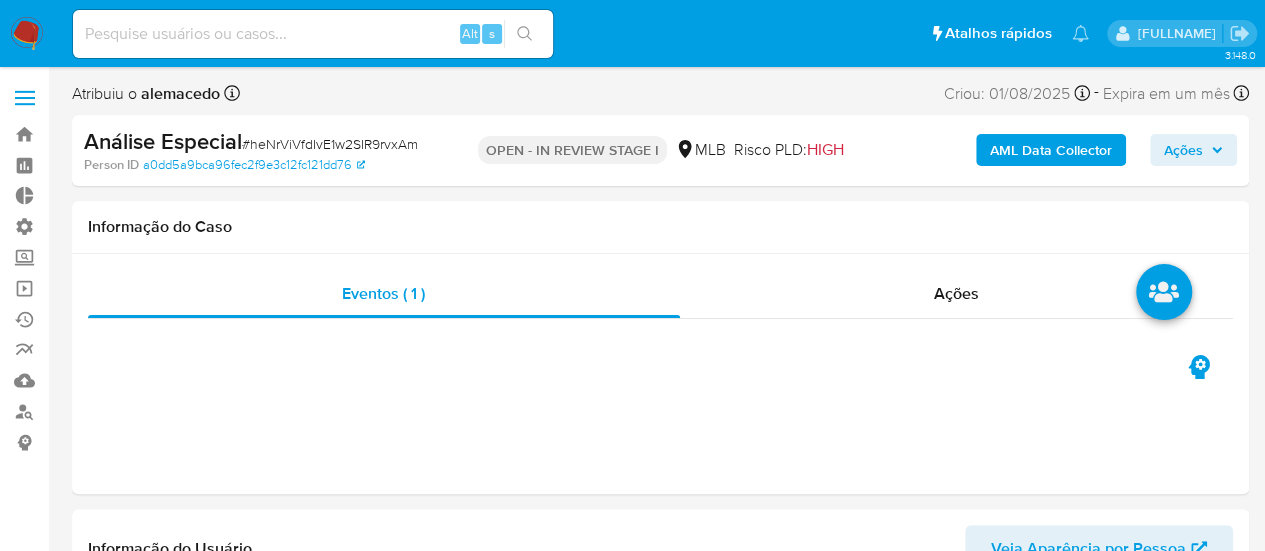 select on "10" 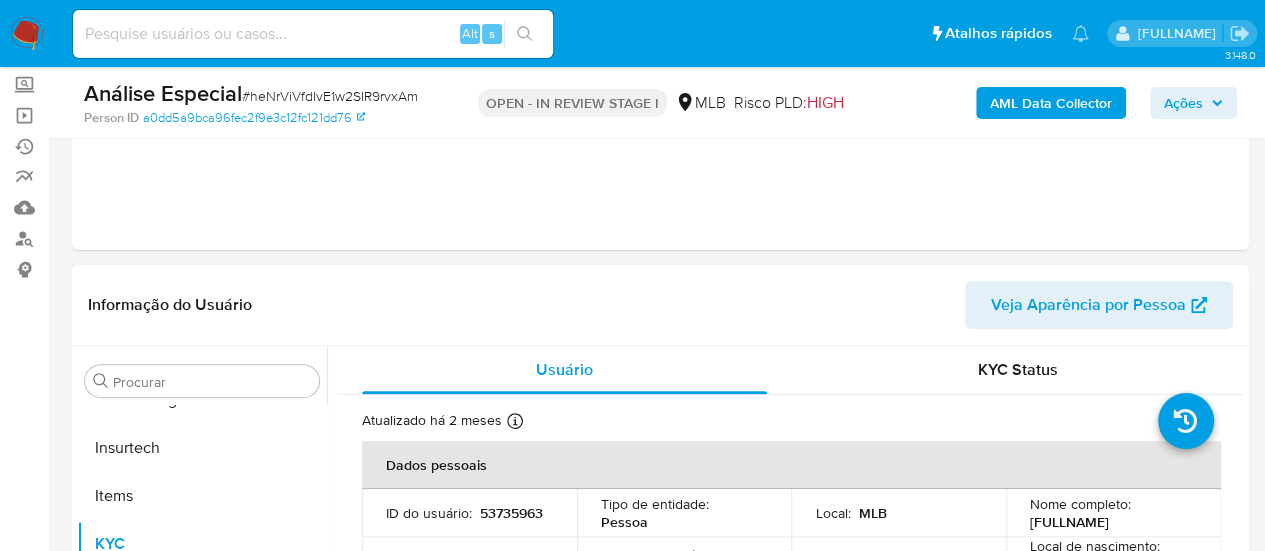 scroll, scrollTop: 300, scrollLeft: 0, axis: vertical 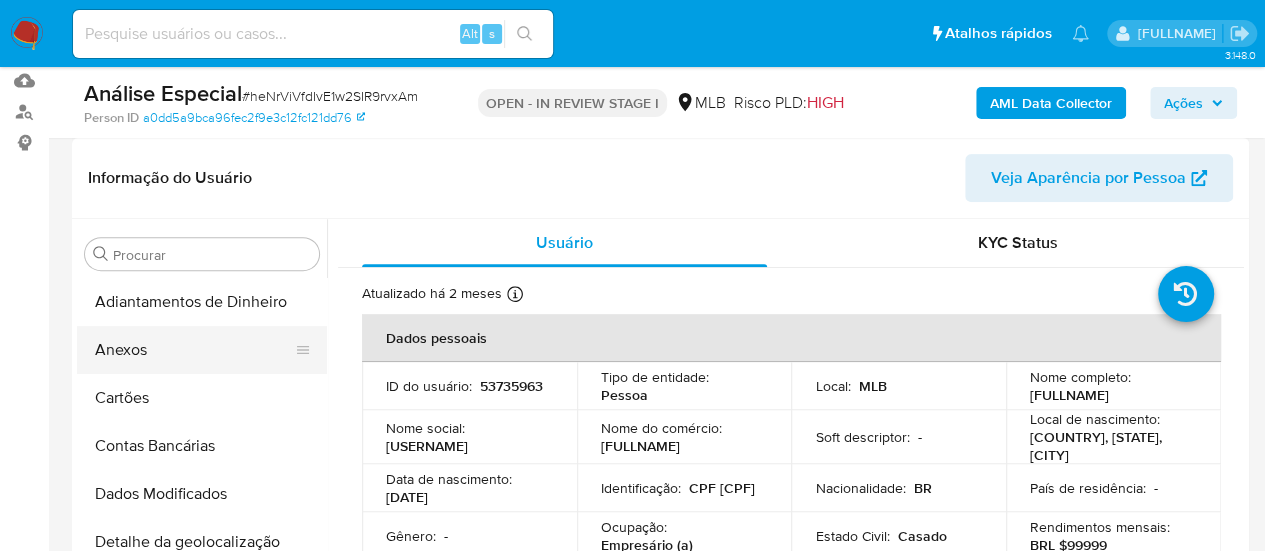 click on "Anexos" at bounding box center (194, 350) 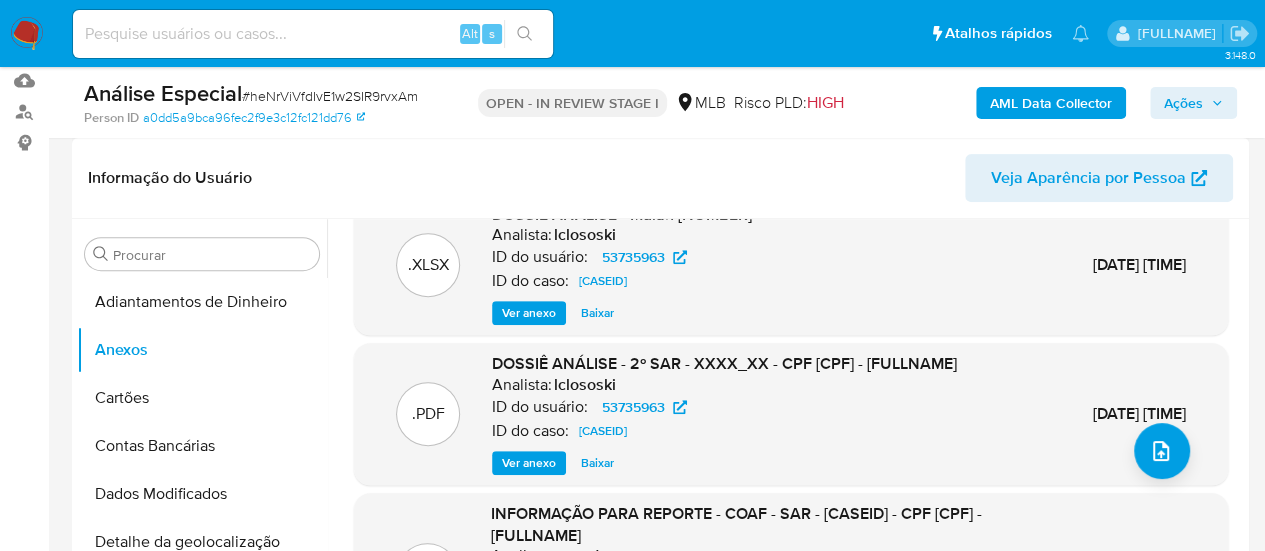 scroll, scrollTop: 233, scrollLeft: 0, axis: vertical 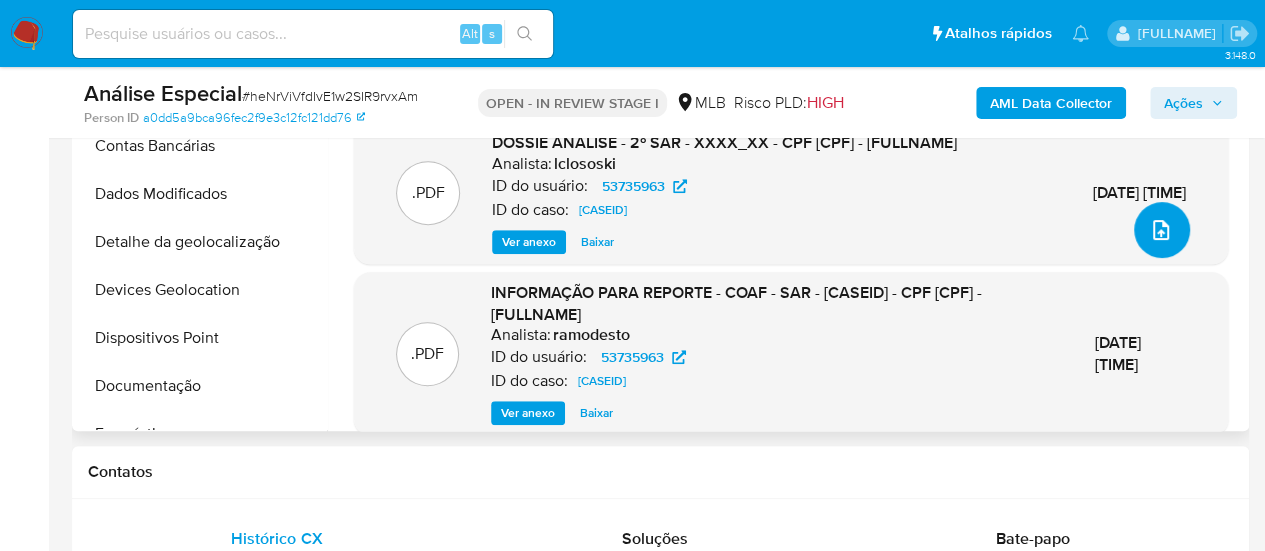 click at bounding box center [1162, 230] 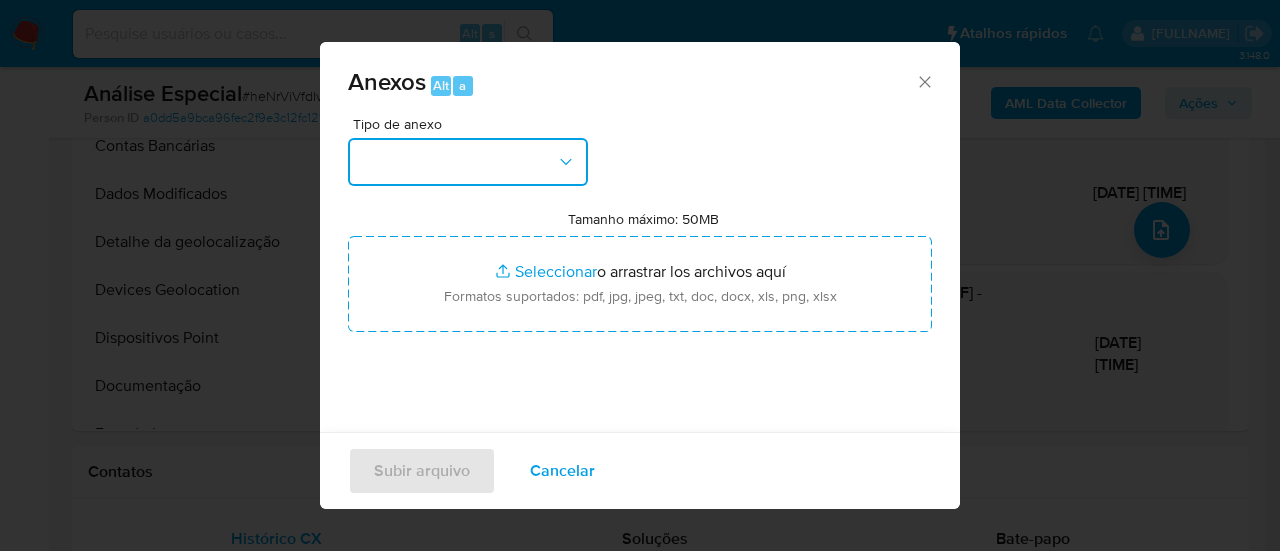 click 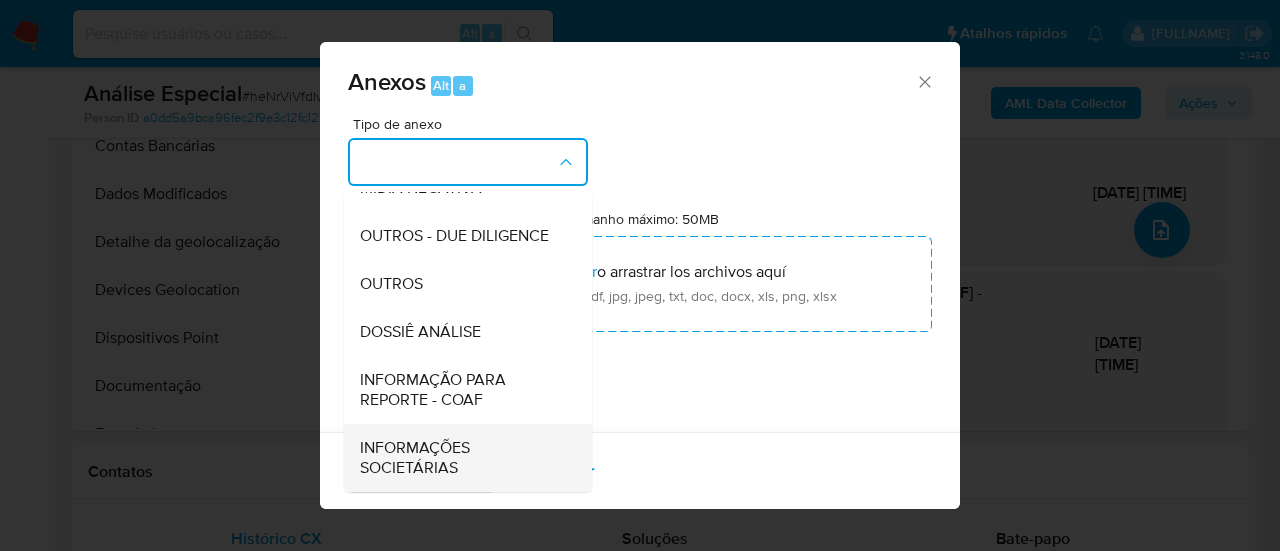 scroll, scrollTop: 308, scrollLeft: 0, axis: vertical 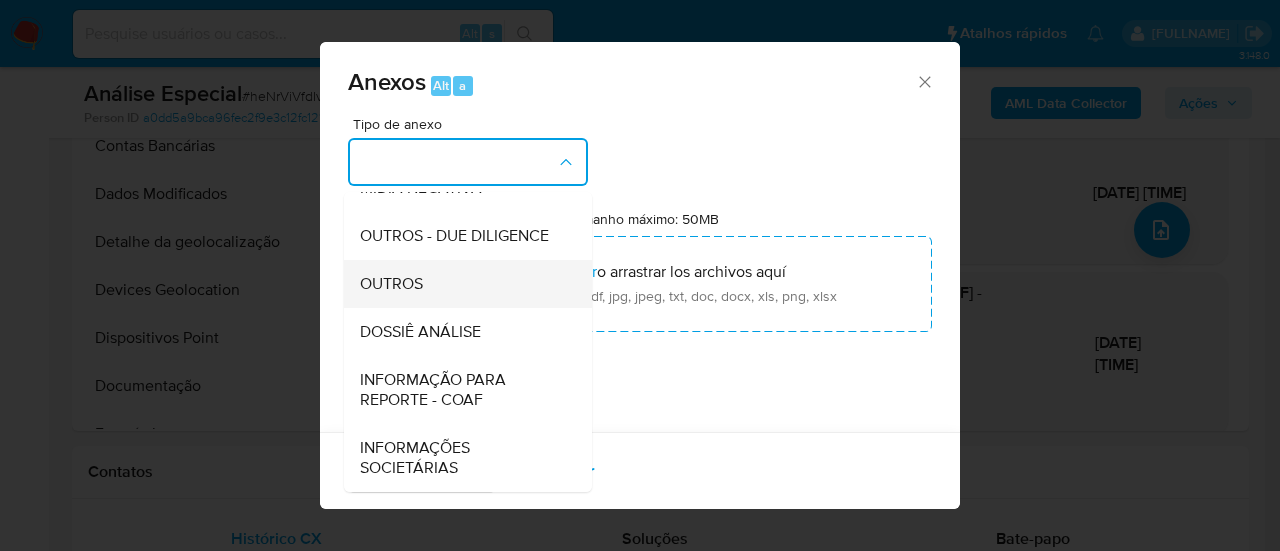 click on "OUTROS" at bounding box center [462, 284] 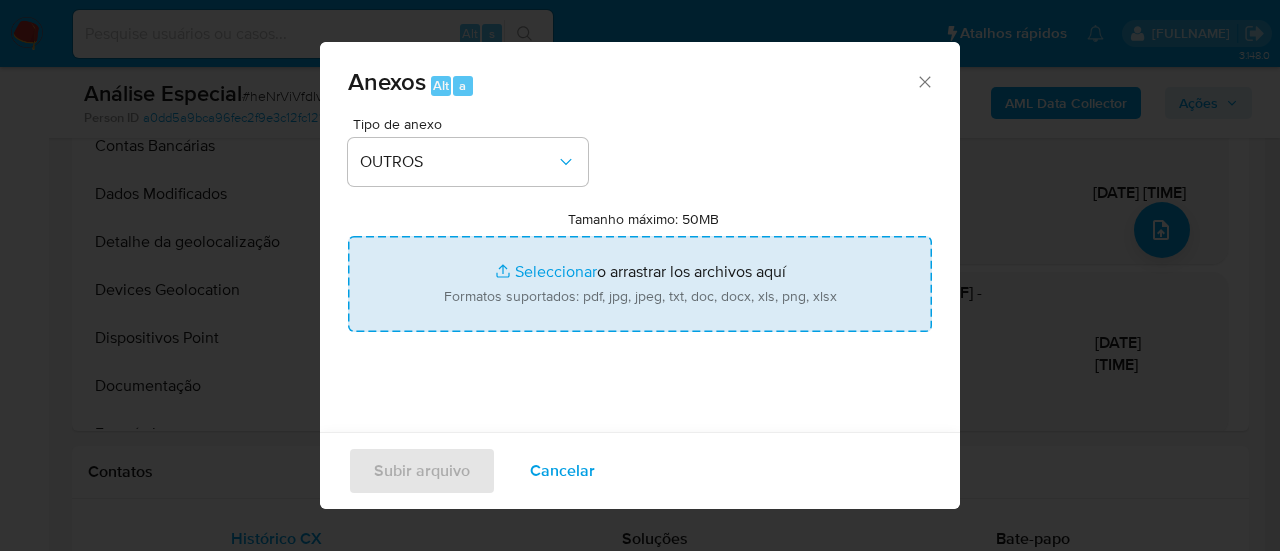 click on "Tamanho máximo: 50MB Seleccionar archivos" at bounding box center [640, 284] 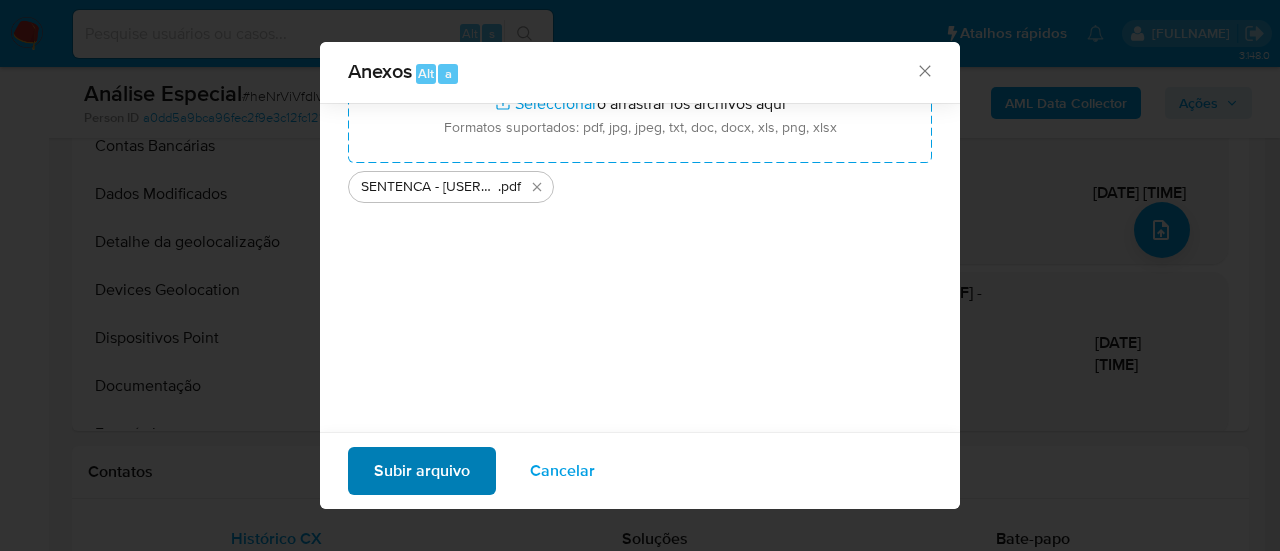 scroll, scrollTop: 156, scrollLeft: 0, axis: vertical 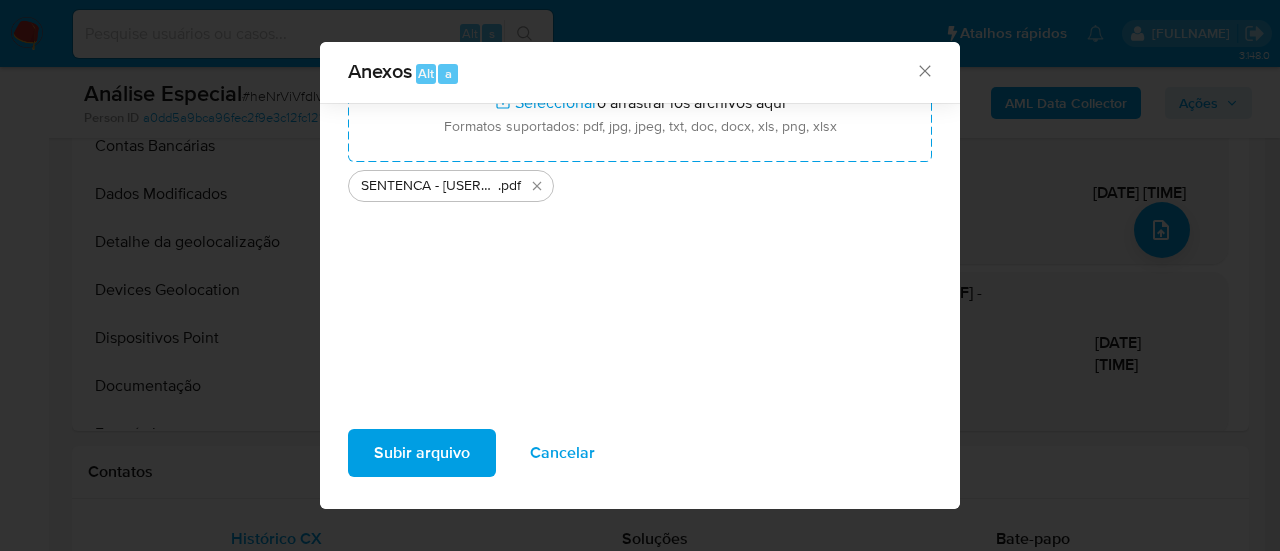 click on "Subir arquivo" at bounding box center [422, 453] 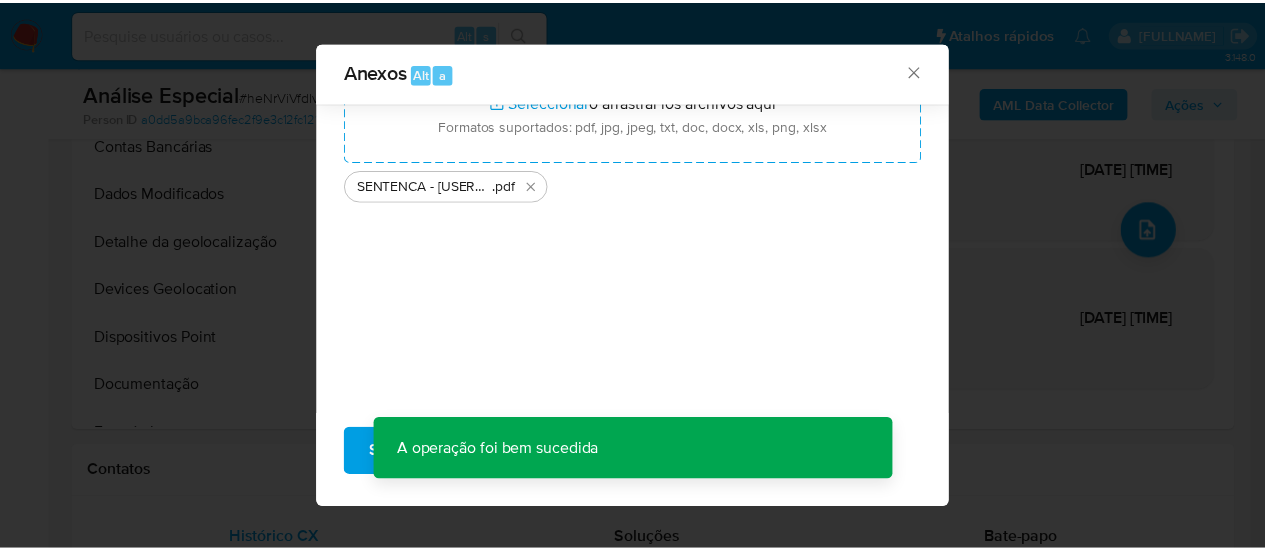 scroll, scrollTop: 187, scrollLeft: 0, axis: vertical 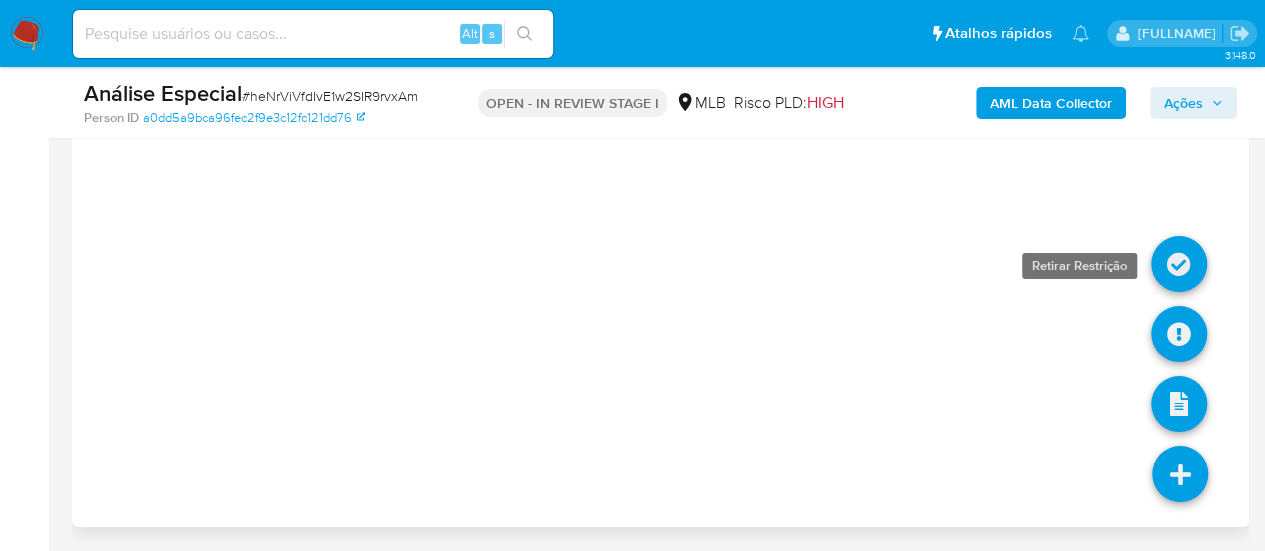 click at bounding box center [1179, 264] 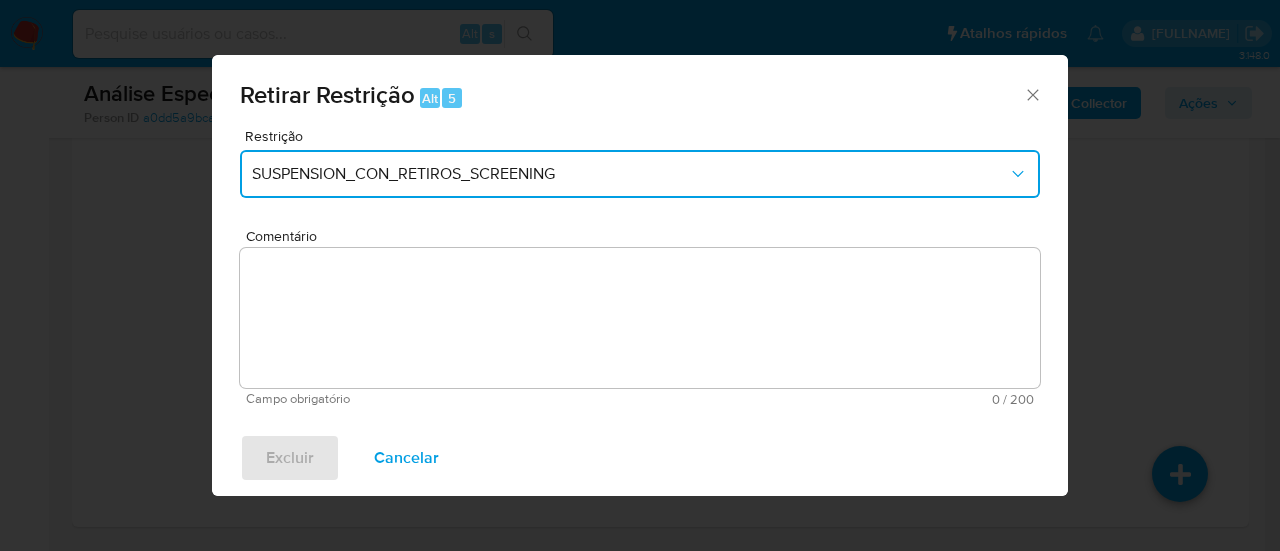 click on "SUSPENSION_CON_RETIROS_SCREENING" at bounding box center [630, 174] 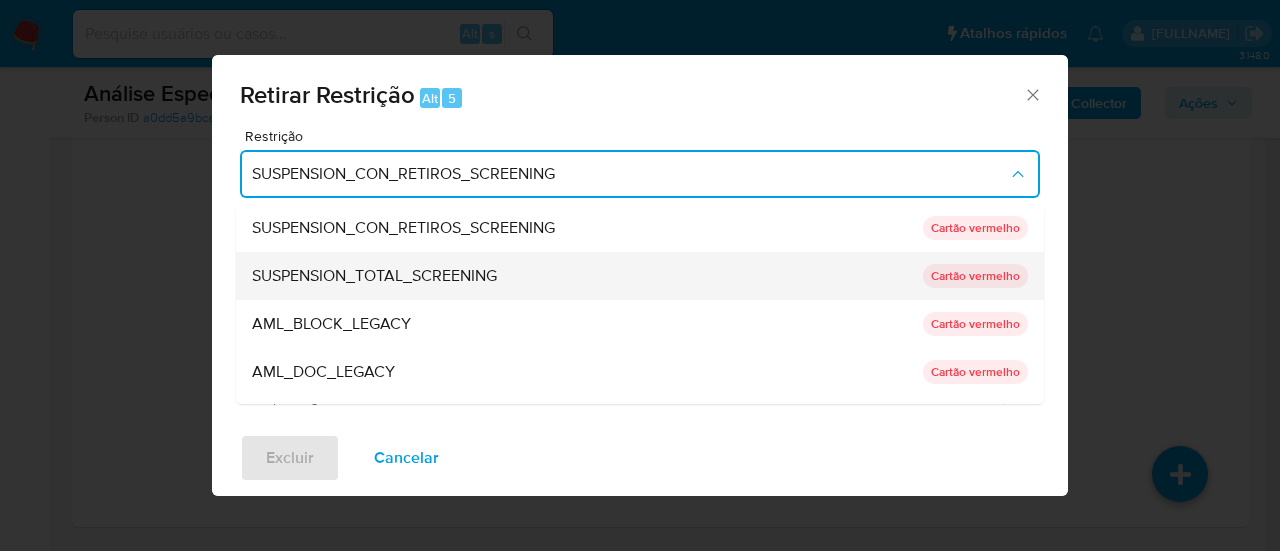 scroll, scrollTop: 100, scrollLeft: 0, axis: vertical 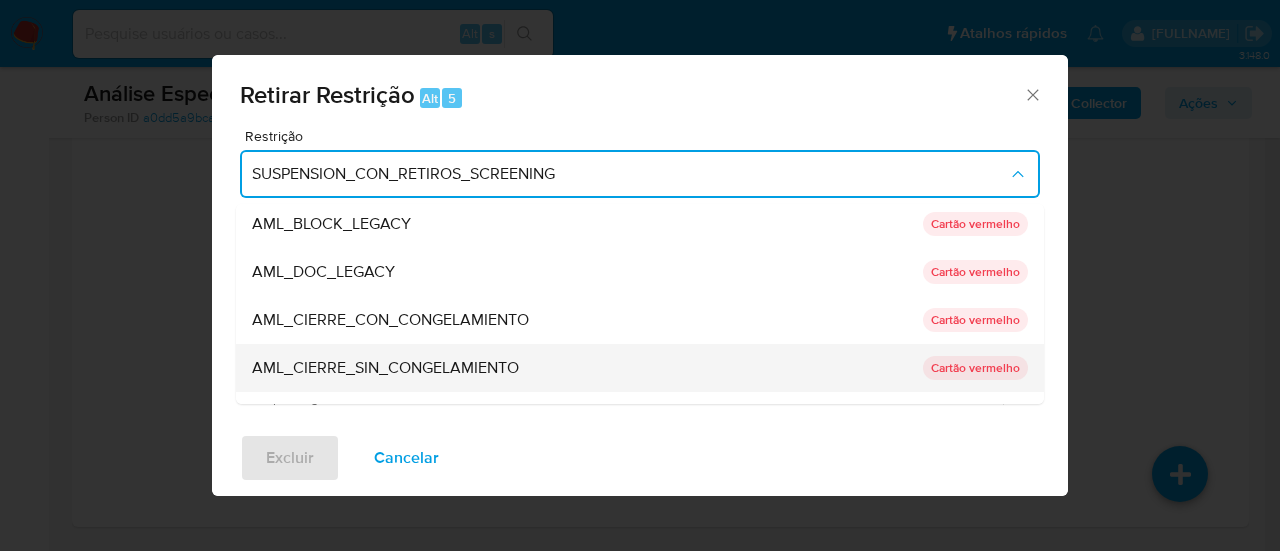 click on "AML_CIERRE_SIN_CONGELAMIENTO" at bounding box center [385, 368] 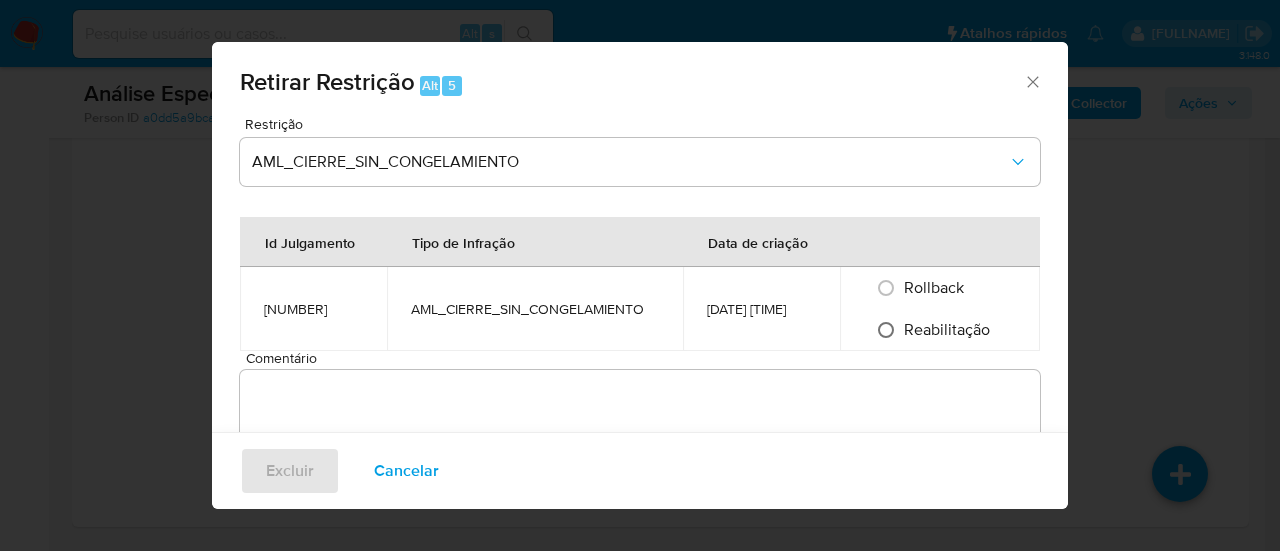 click on "Reabilitação" at bounding box center (886, 330) 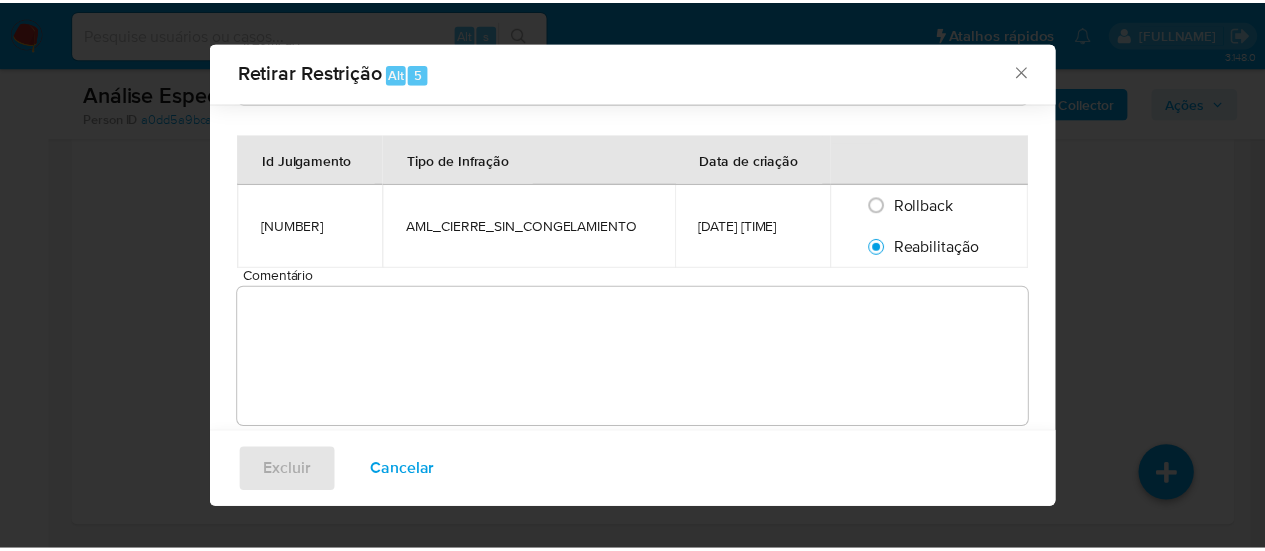 scroll, scrollTop: 86, scrollLeft: 0, axis: vertical 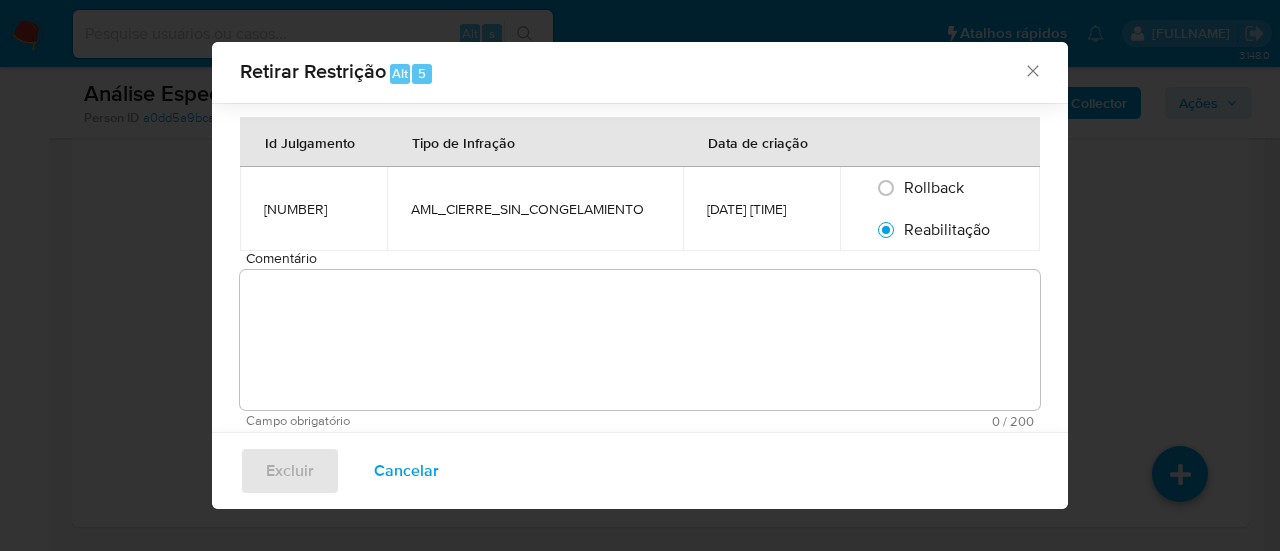 click on "Comentário" at bounding box center (640, 340) 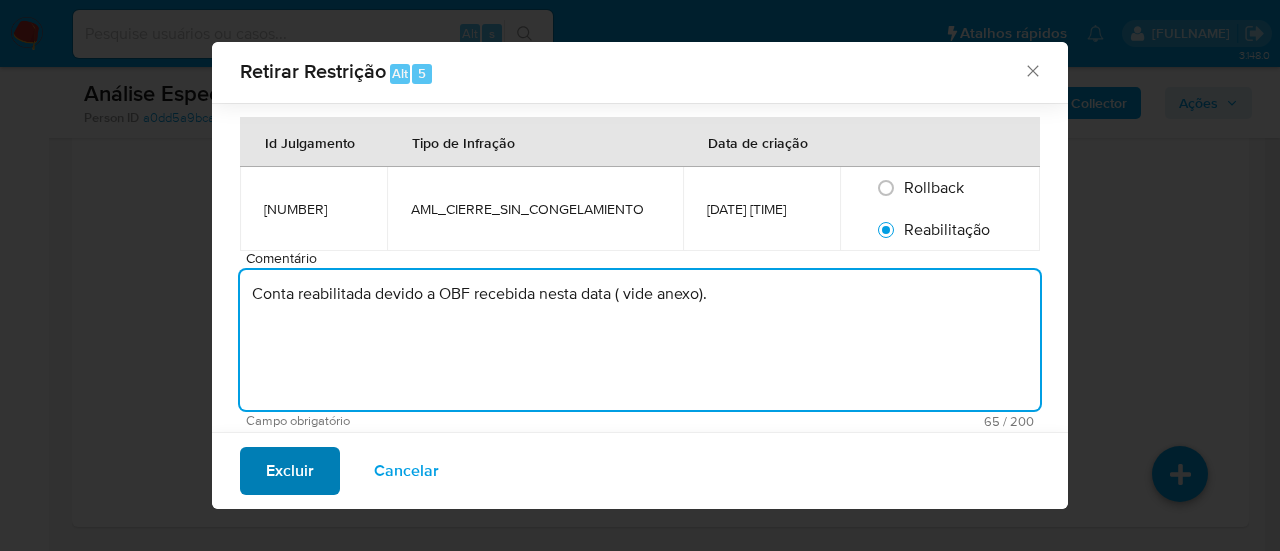type on "Conta reabilitada devido a OBF recebida nesta data ( vide anexo)." 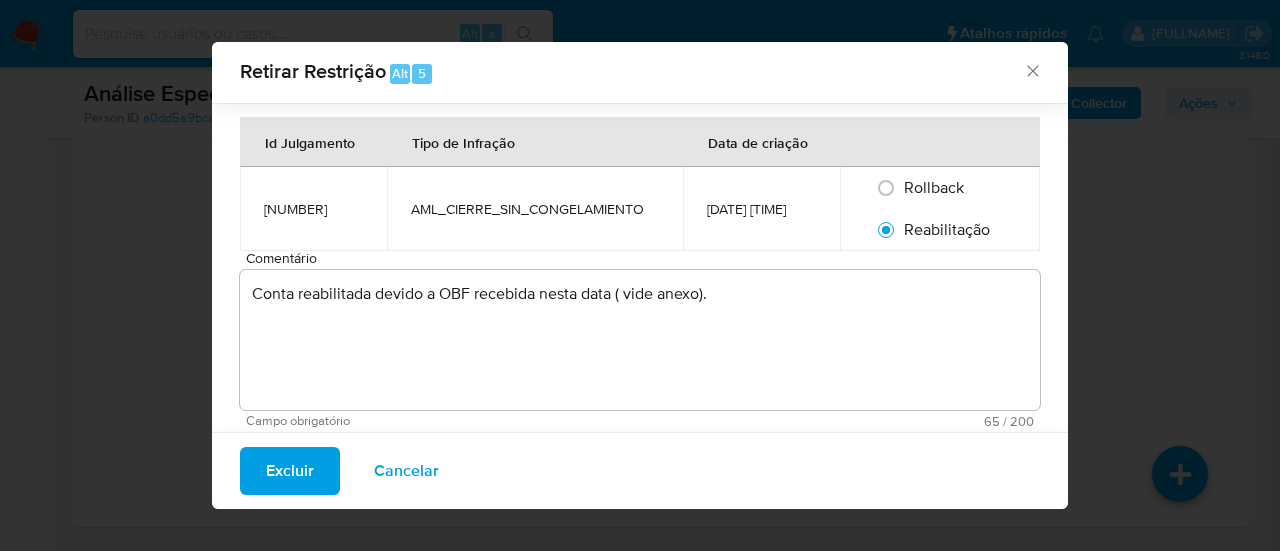 click on "Excluir" at bounding box center (290, 471) 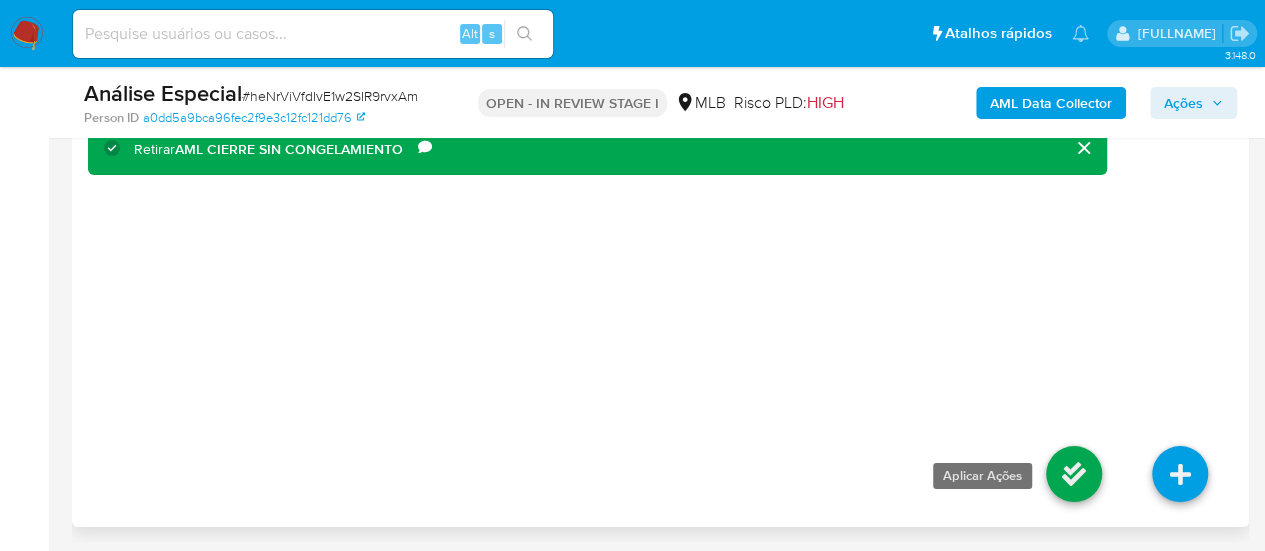 click at bounding box center [1074, 474] 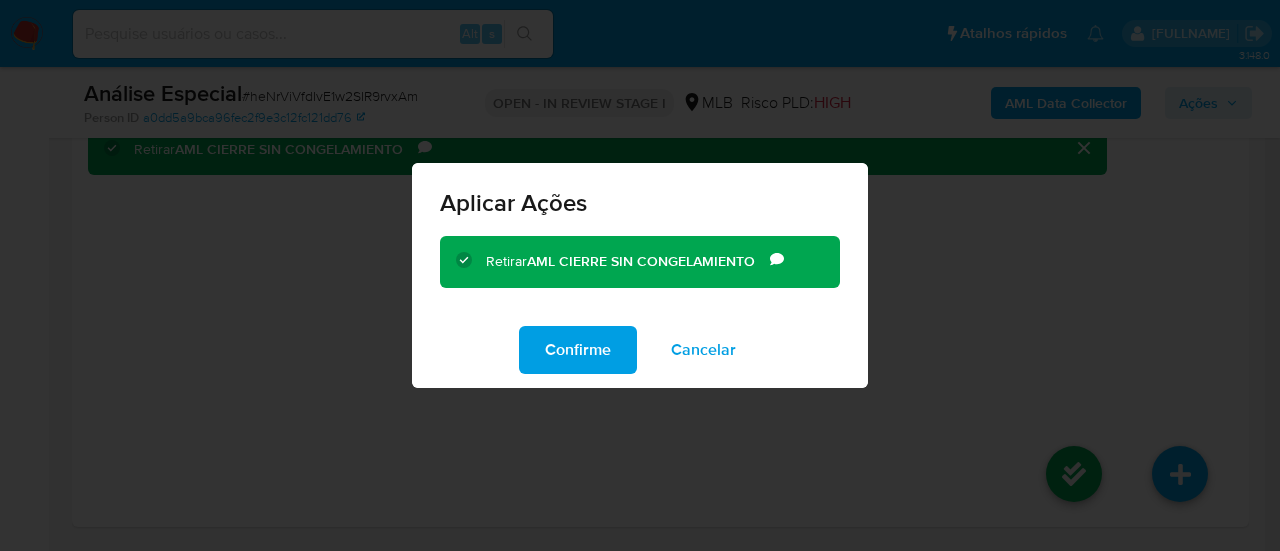 click on "Confirme" at bounding box center [578, 350] 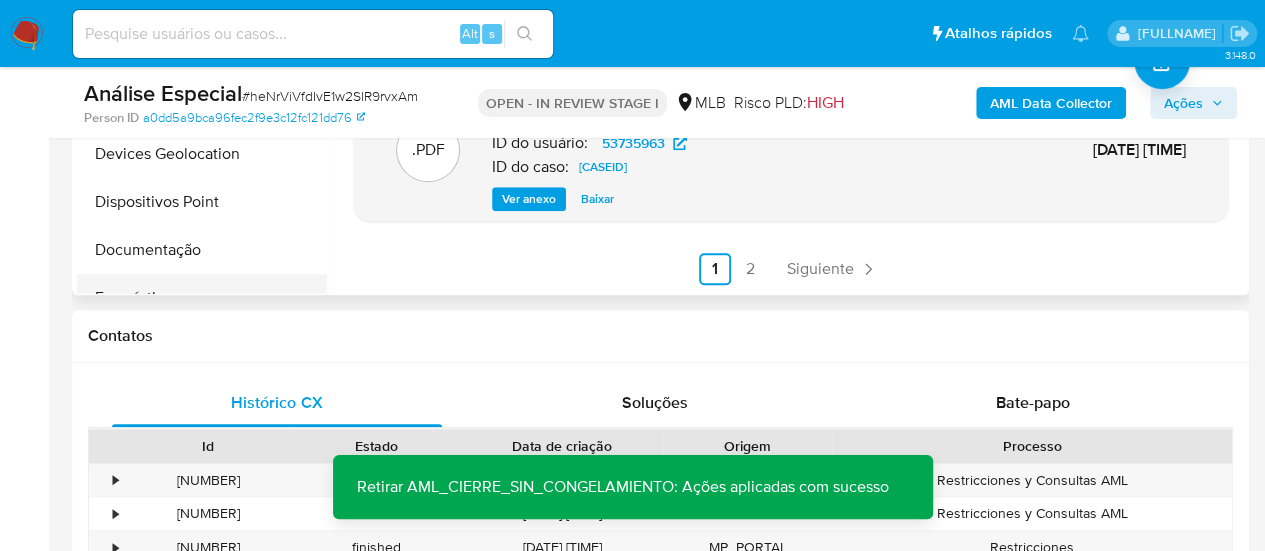 scroll, scrollTop: 436, scrollLeft: 0, axis: vertical 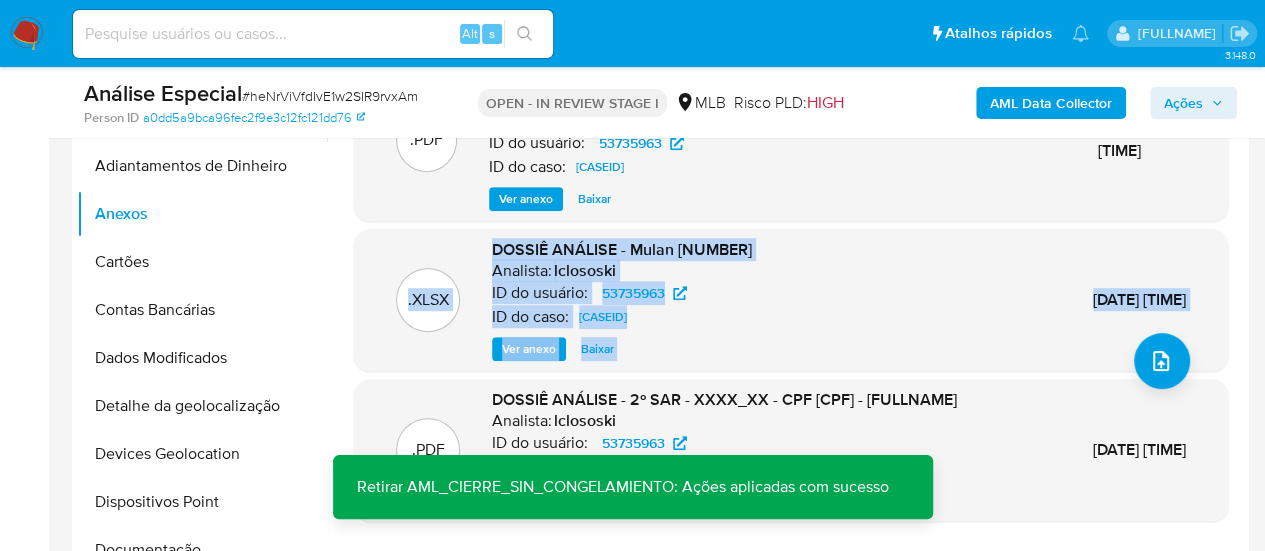 drag, startPoint x: 322, startPoint y: 255, endPoint x: 354, endPoint y: 306, distance: 60.207973 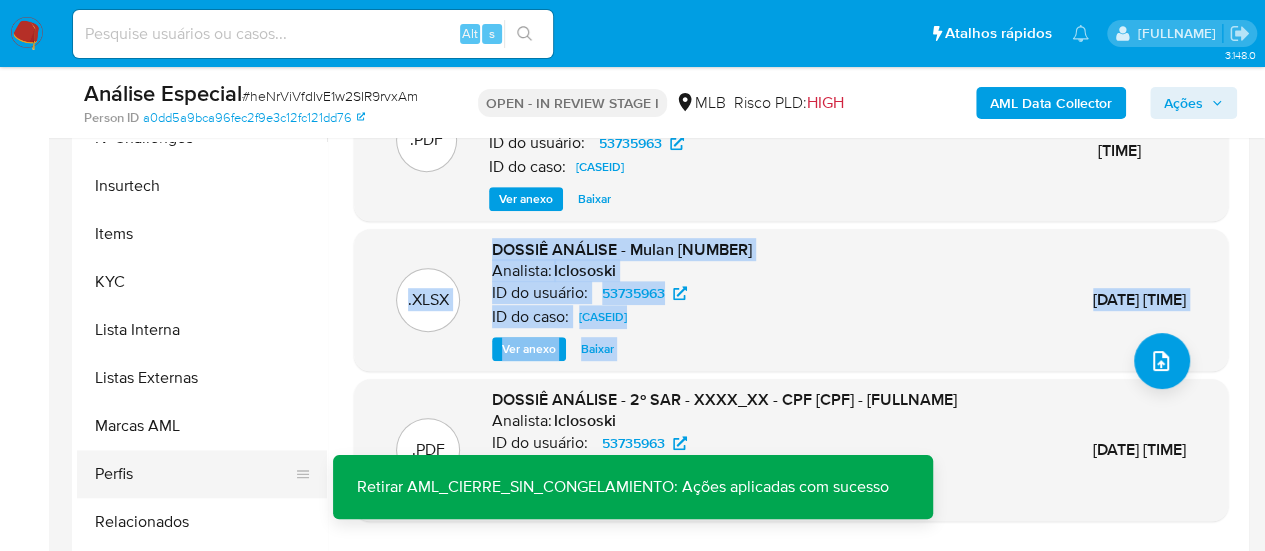 scroll, scrollTop: 845, scrollLeft: 0, axis: vertical 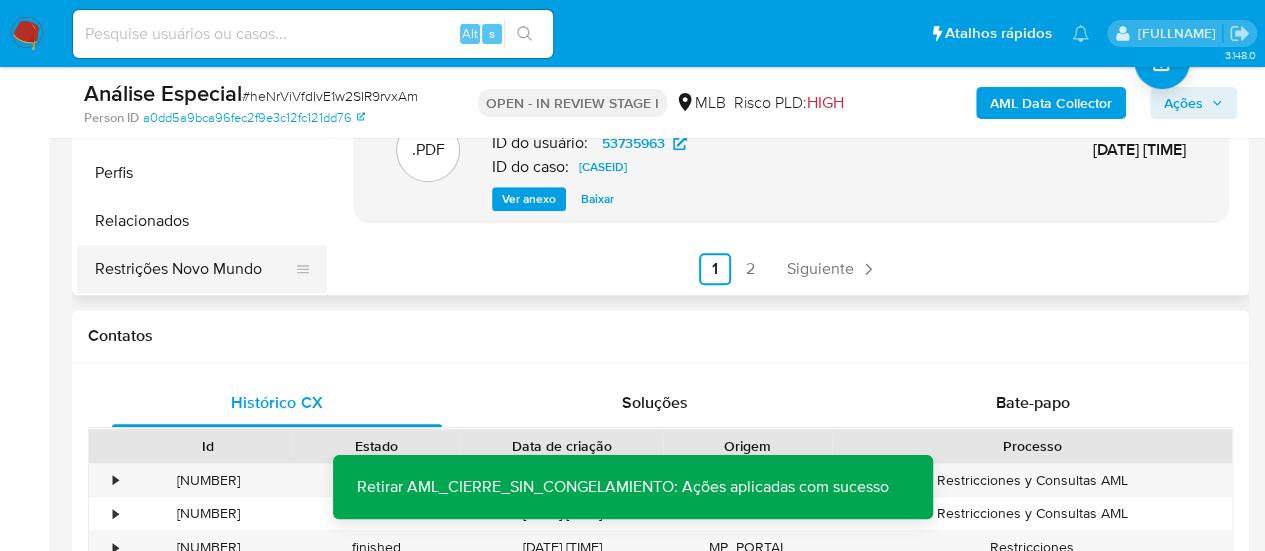click on "Restrições Novo Mundo" at bounding box center [194, 269] 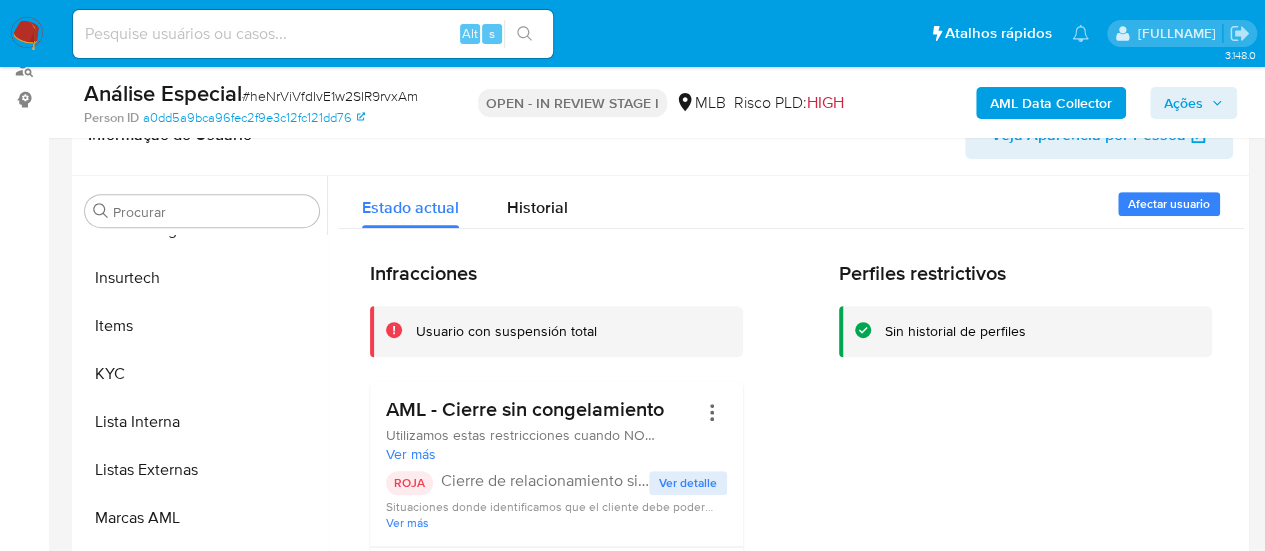 scroll, scrollTop: 336, scrollLeft: 0, axis: vertical 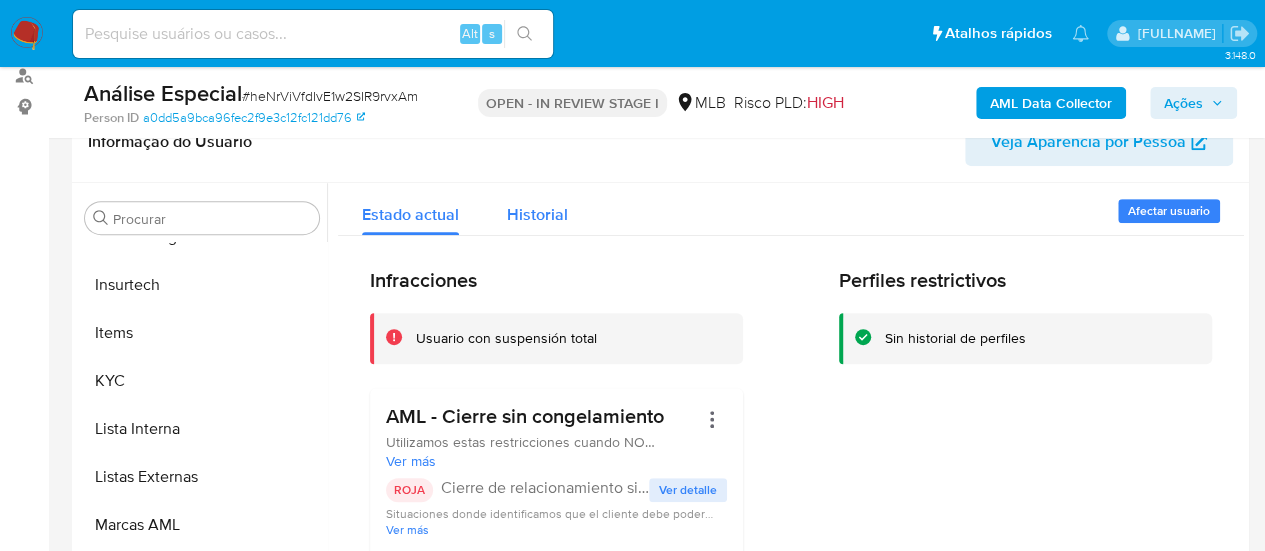 click on "Historial" at bounding box center [537, 214] 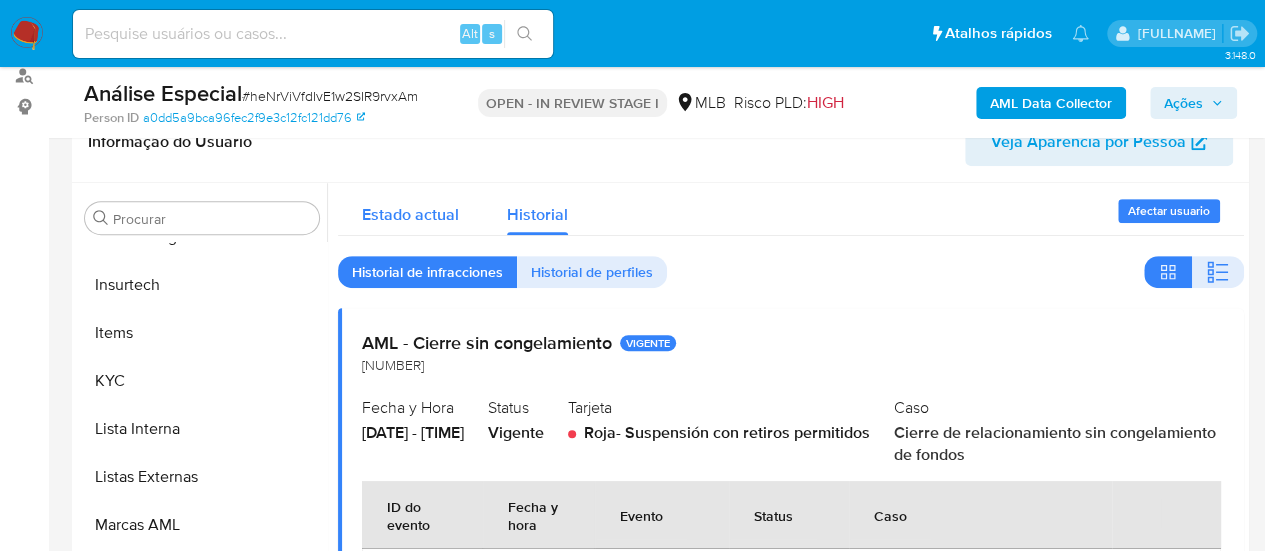 click on "Estado actual" at bounding box center (410, 214) 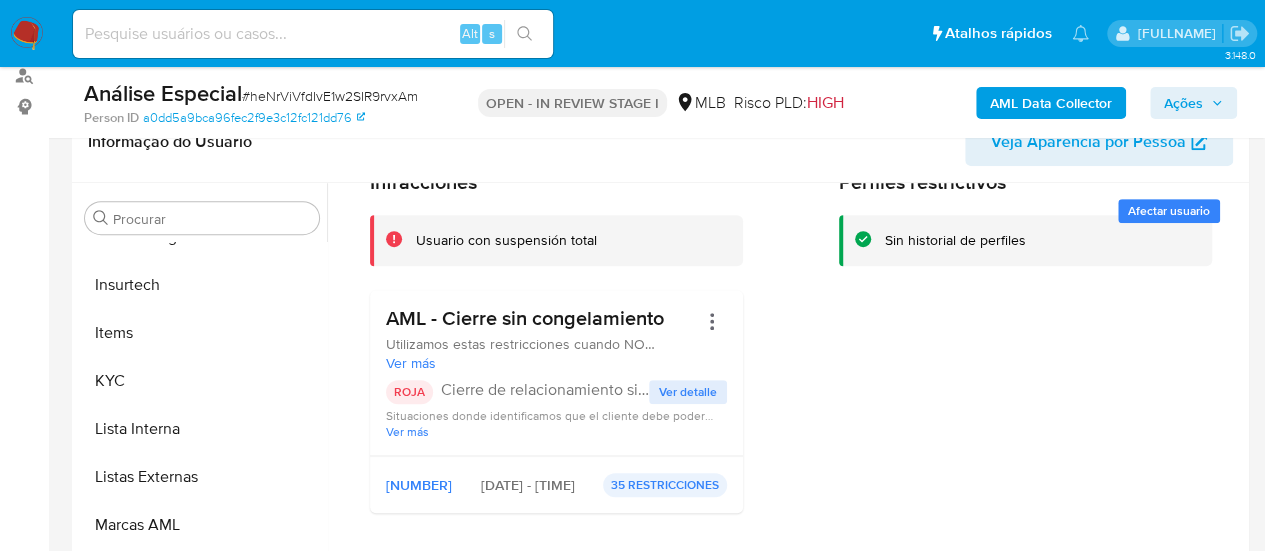 scroll, scrollTop: 0, scrollLeft: 0, axis: both 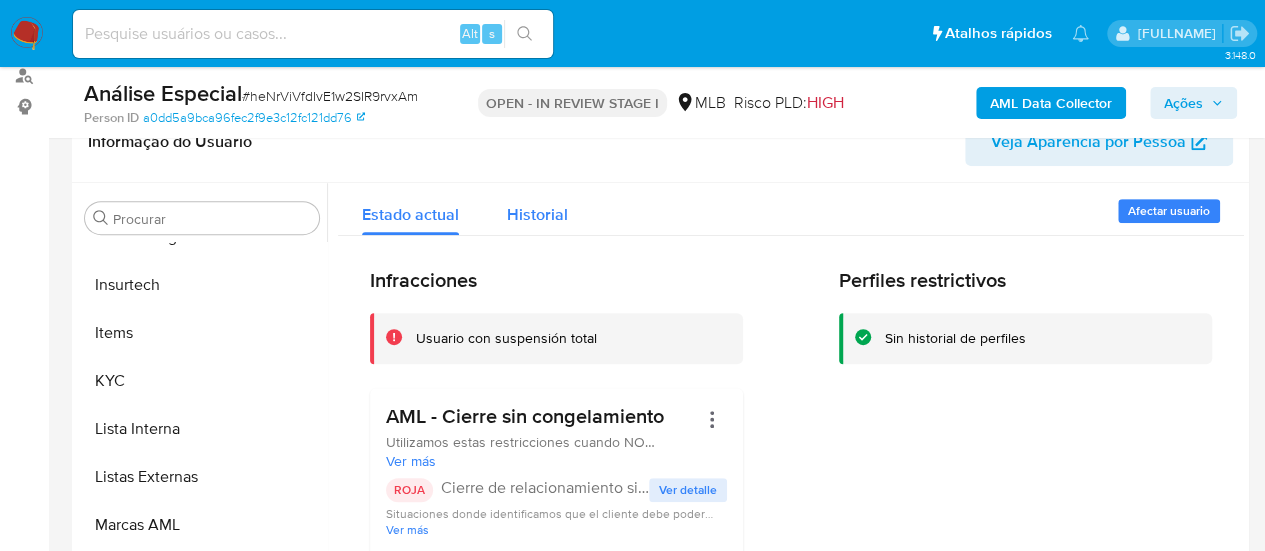 click on "Historial" at bounding box center (537, 214) 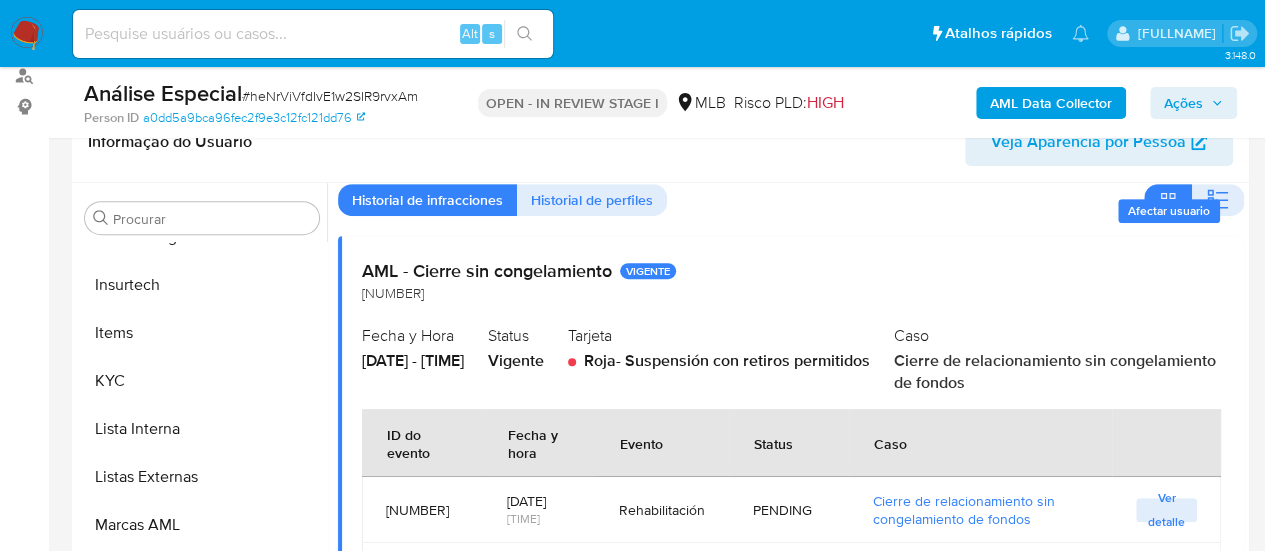 scroll, scrollTop: 100, scrollLeft: 0, axis: vertical 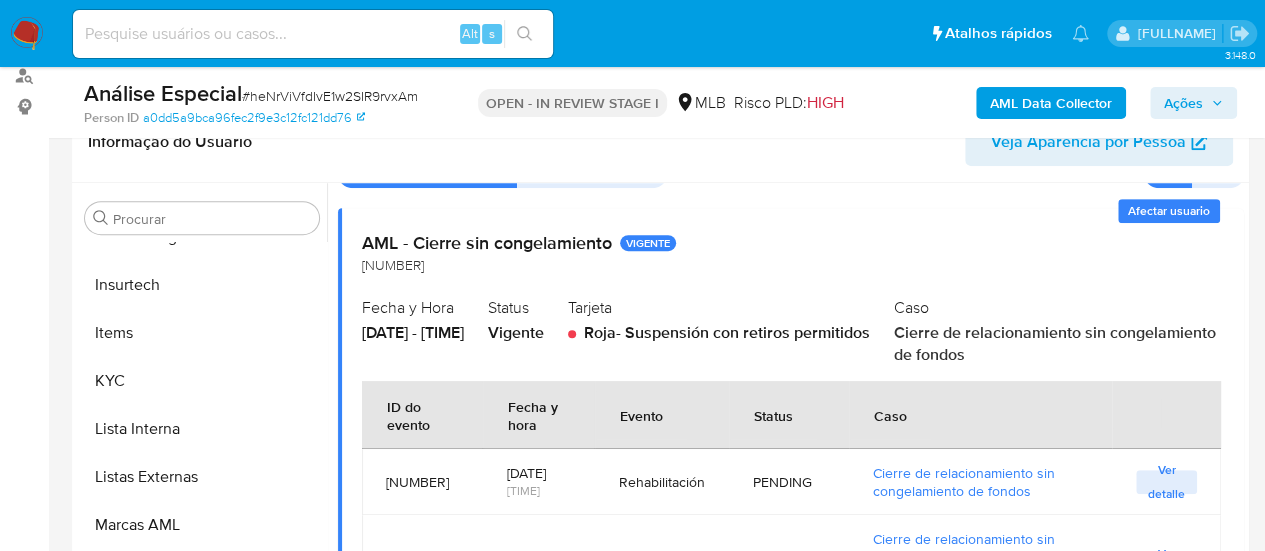 type 